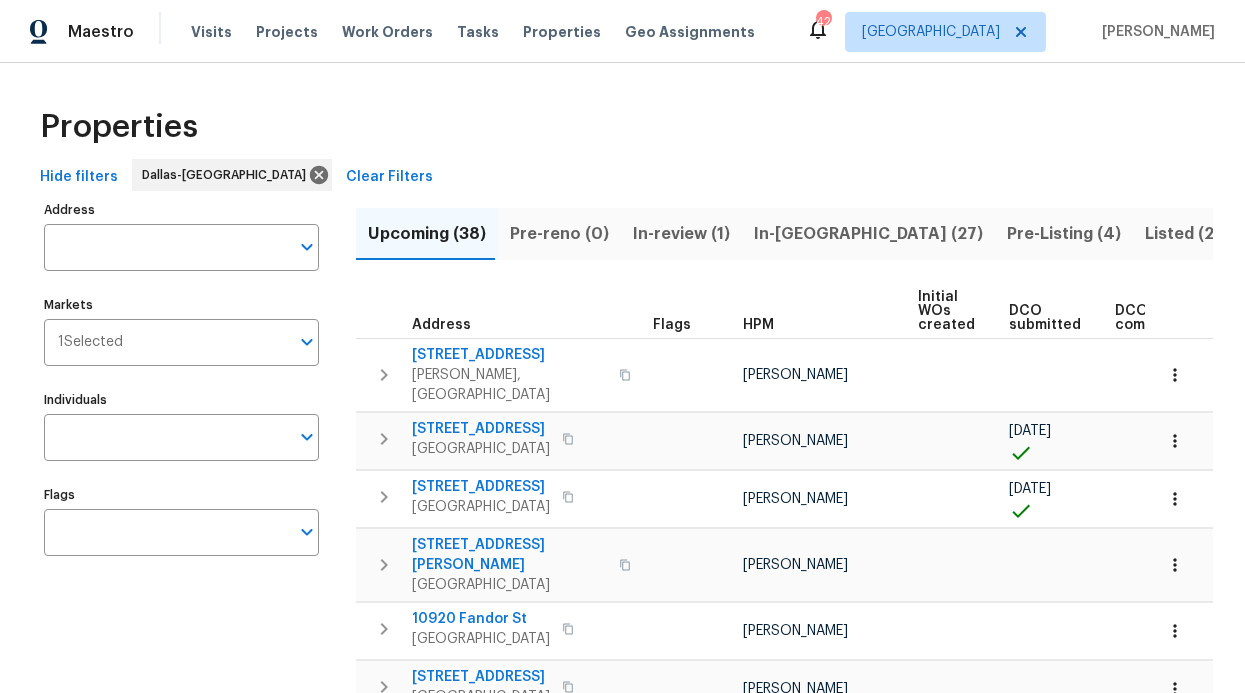scroll, scrollTop: 0, scrollLeft: 0, axis: both 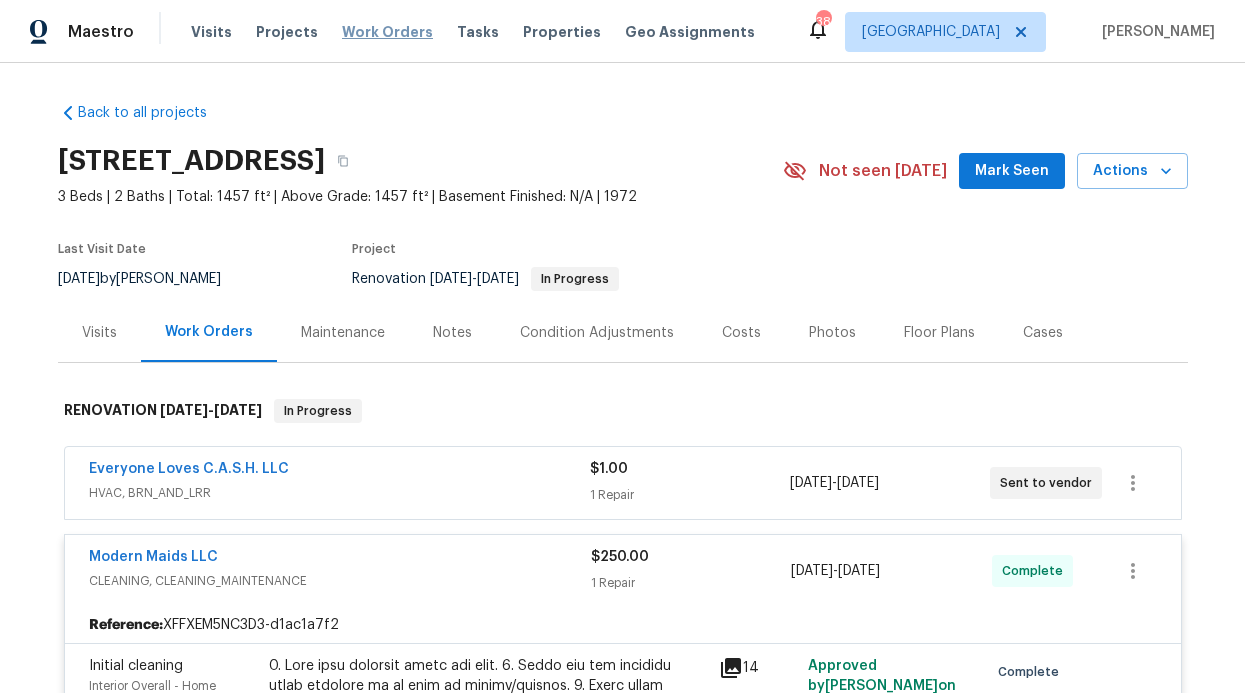 click on "Work Orders" at bounding box center [387, 32] 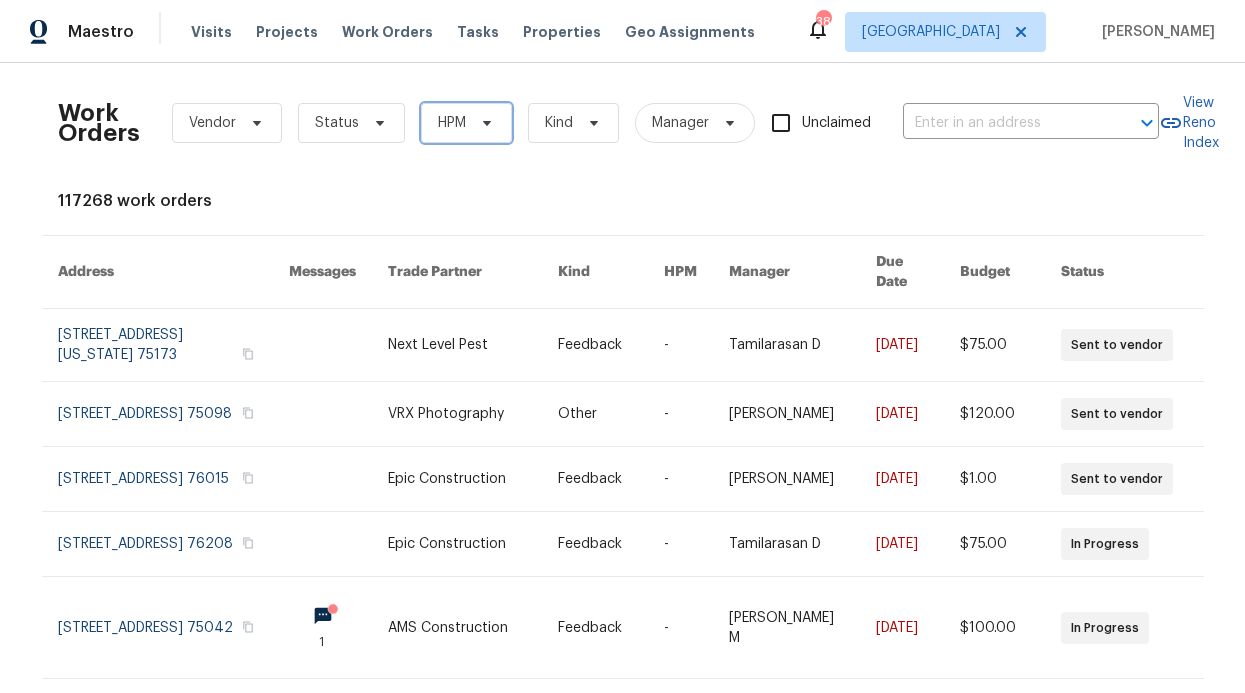 click on "HPM" at bounding box center (452, 123) 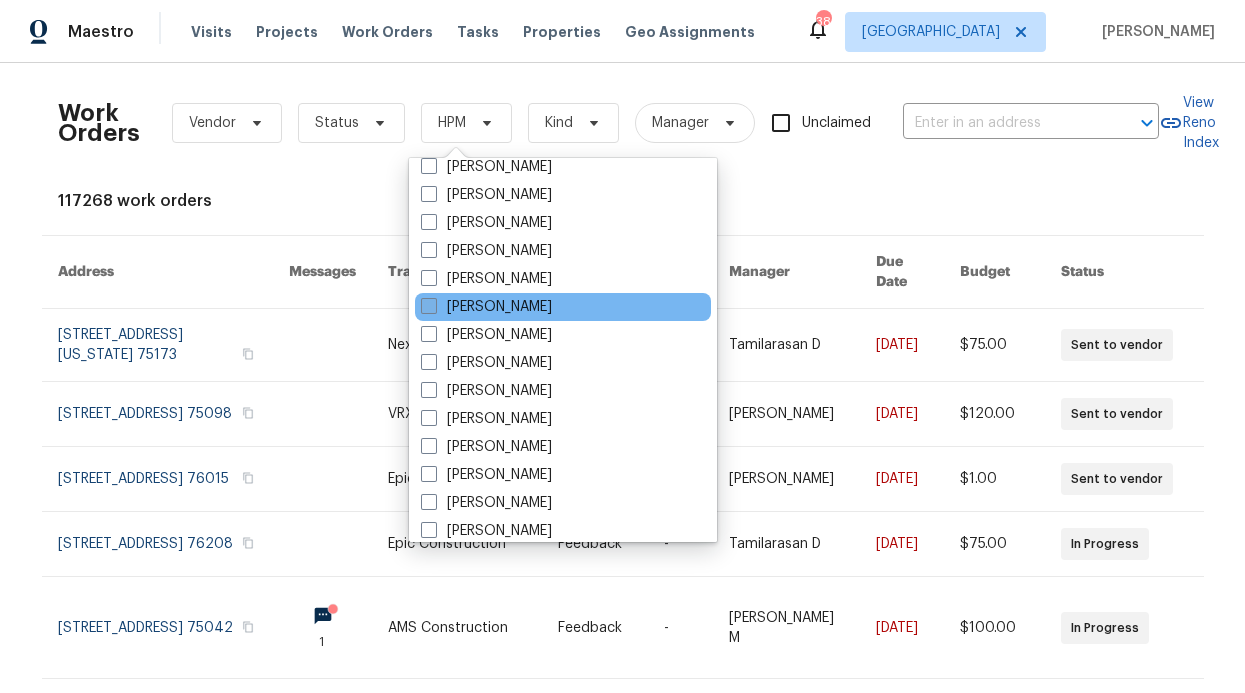 scroll, scrollTop: 938, scrollLeft: 0, axis: vertical 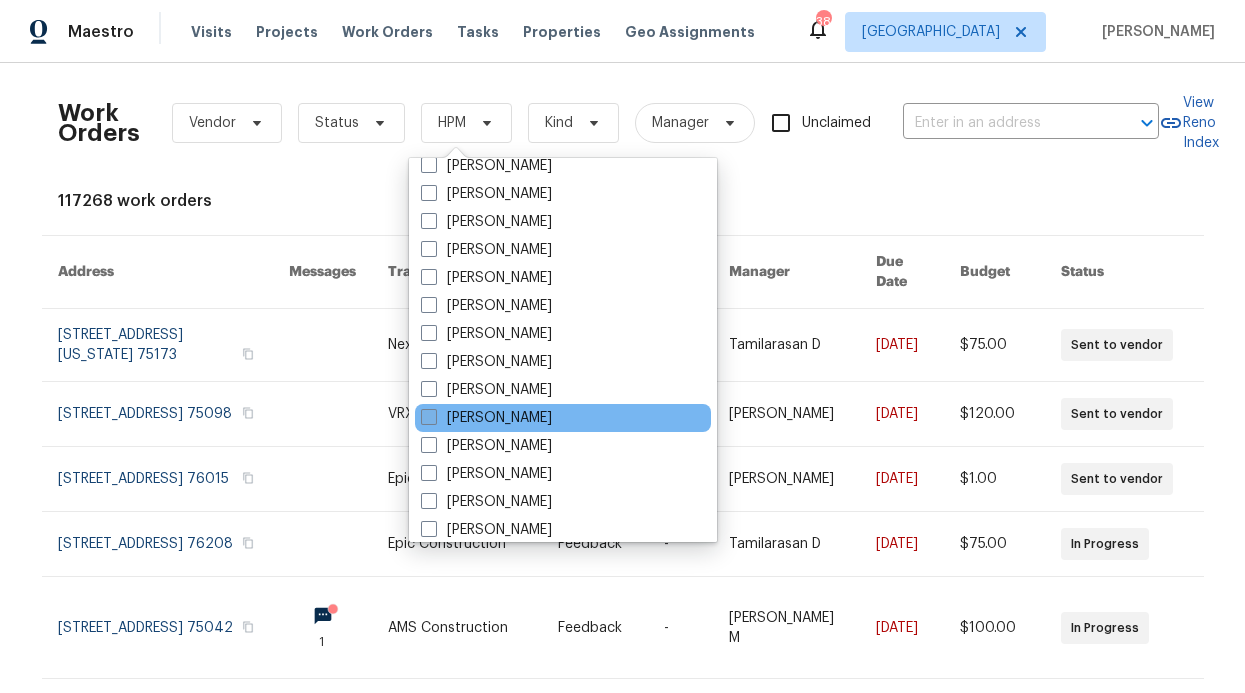click on "[PERSON_NAME]" at bounding box center (486, 418) 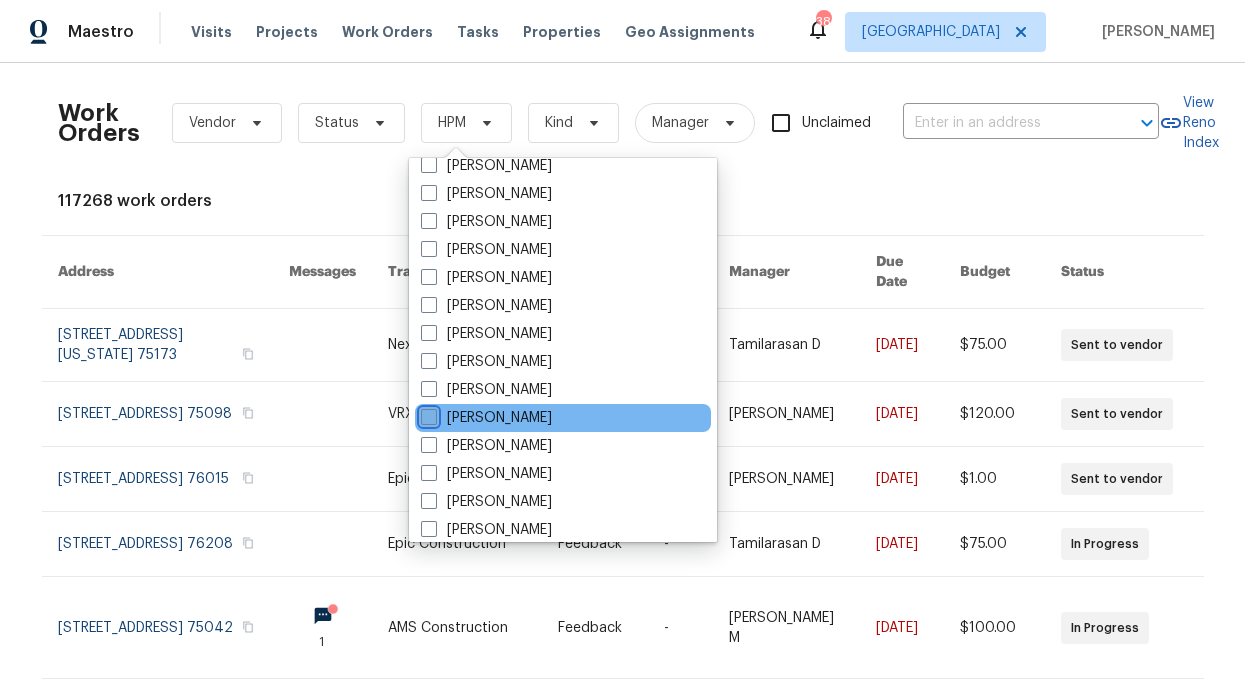 click on "[PERSON_NAME]" at bounding box center (427, 414) 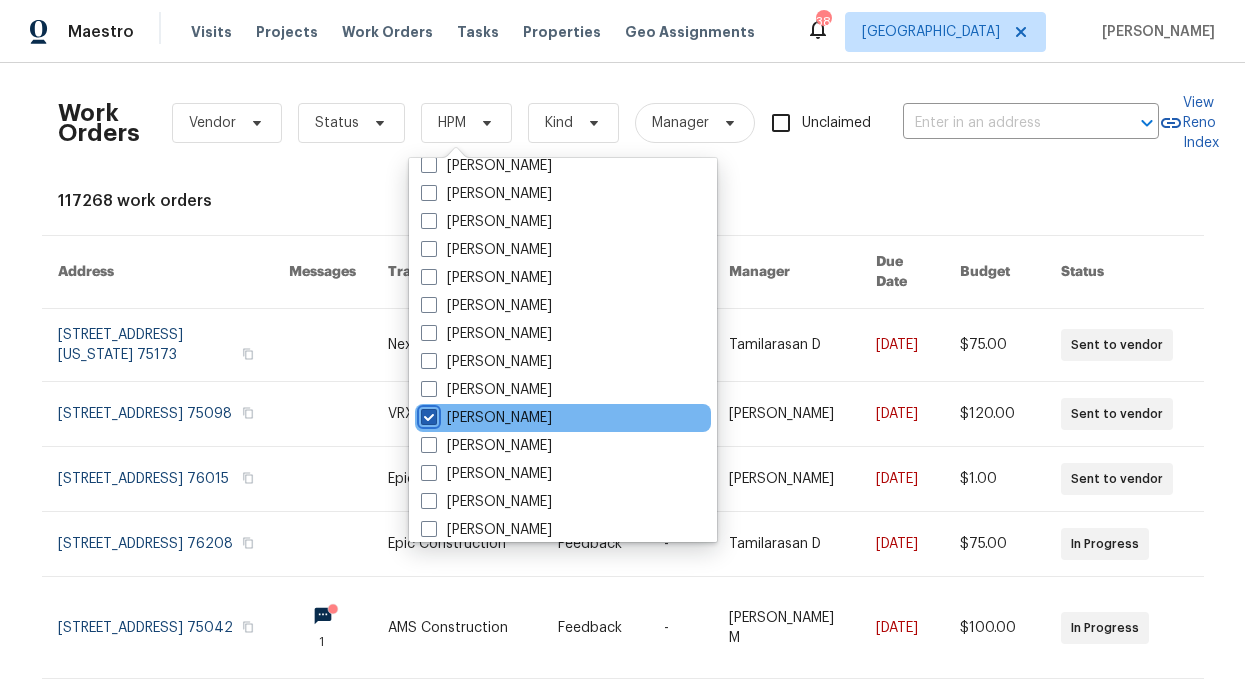 checkbox on "true" 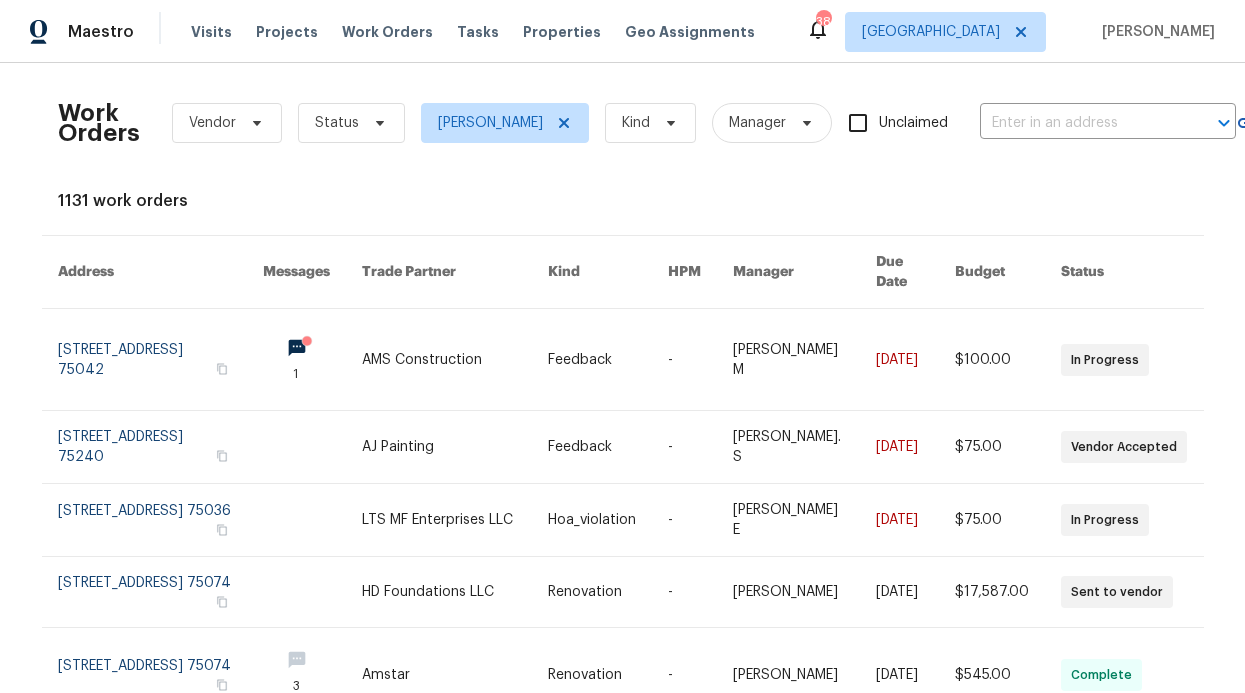 click on "Work Orders Vendor Status RonDerrick Jackson Kind Manager Unclaimed ​" at bounding box center [647, 123] 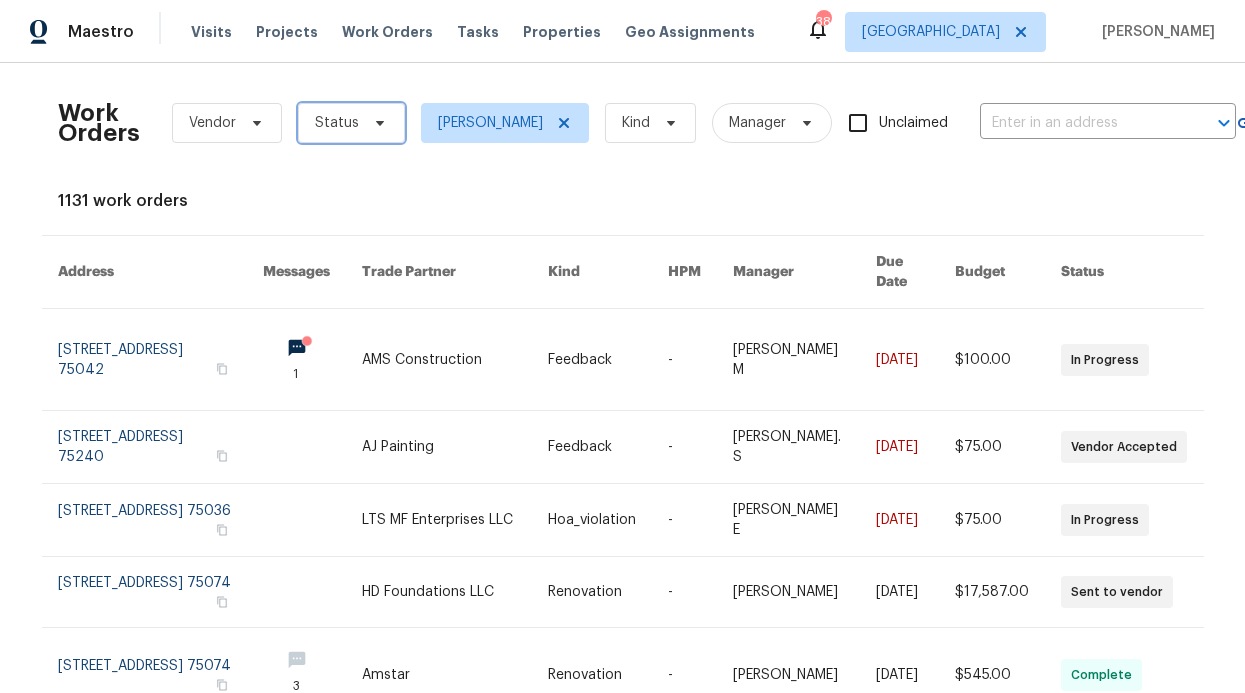 click on "Status" at bounding box center (351, 123) 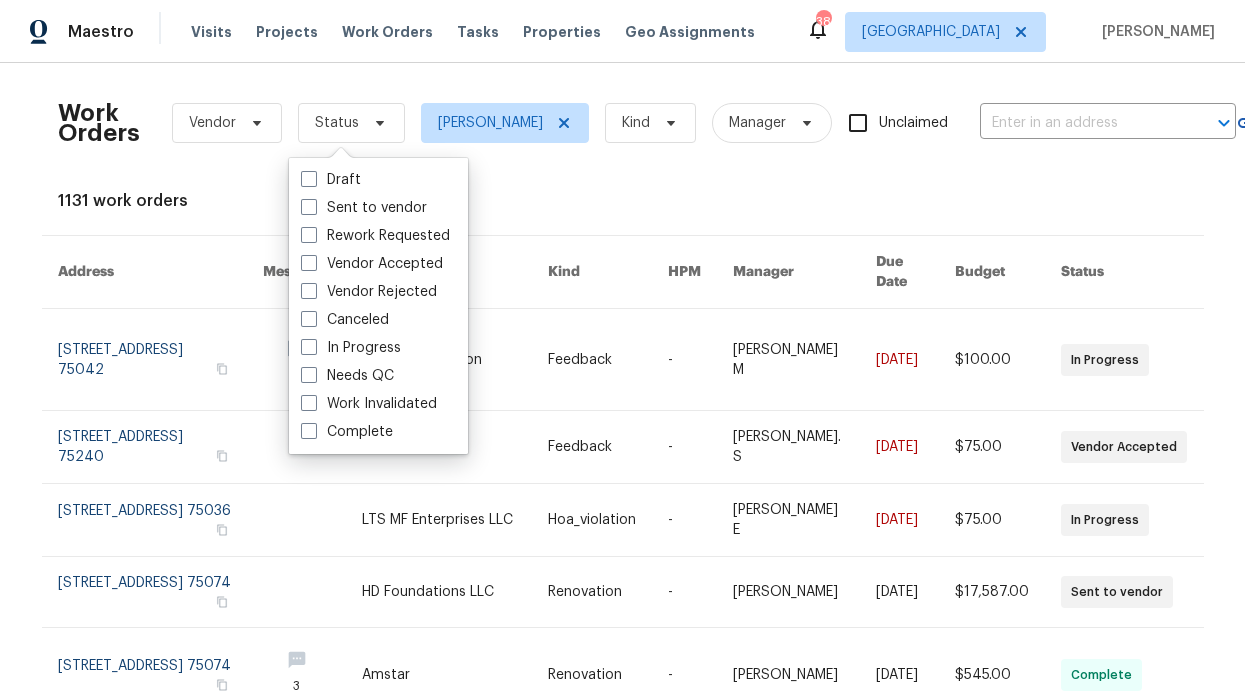 click on "1131 work orders" at bounding box center (623, 201) 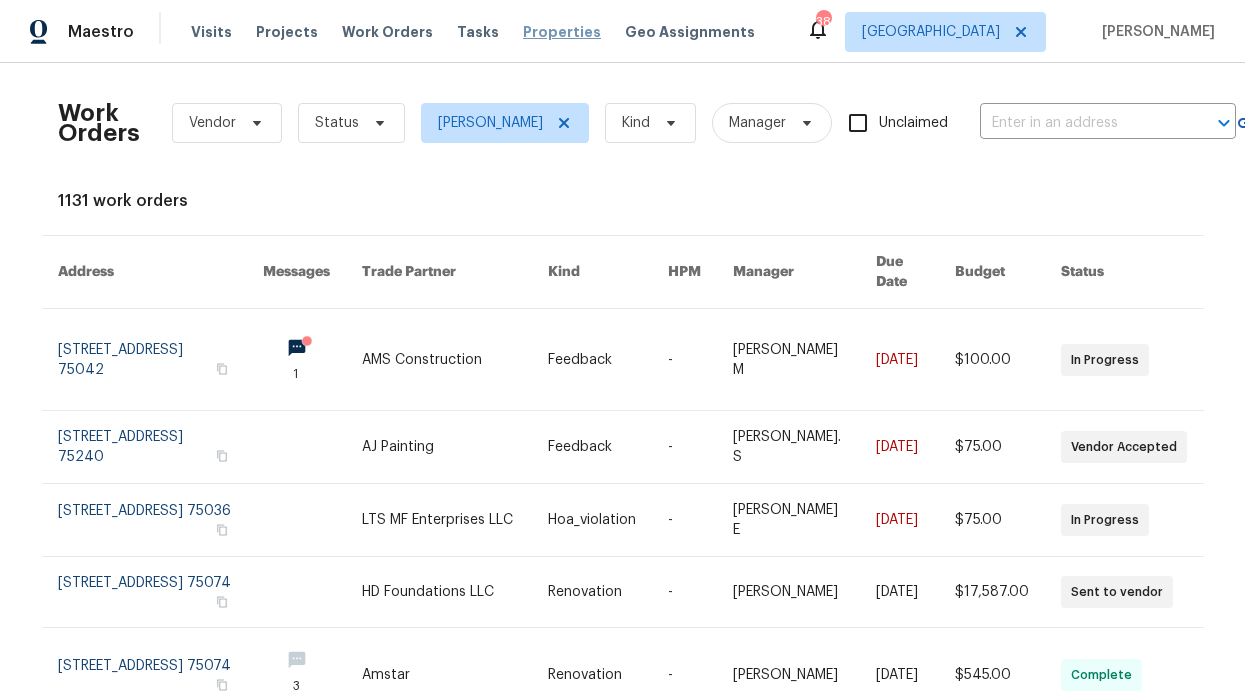 click on "Properties" at bounding box center (562, 32) 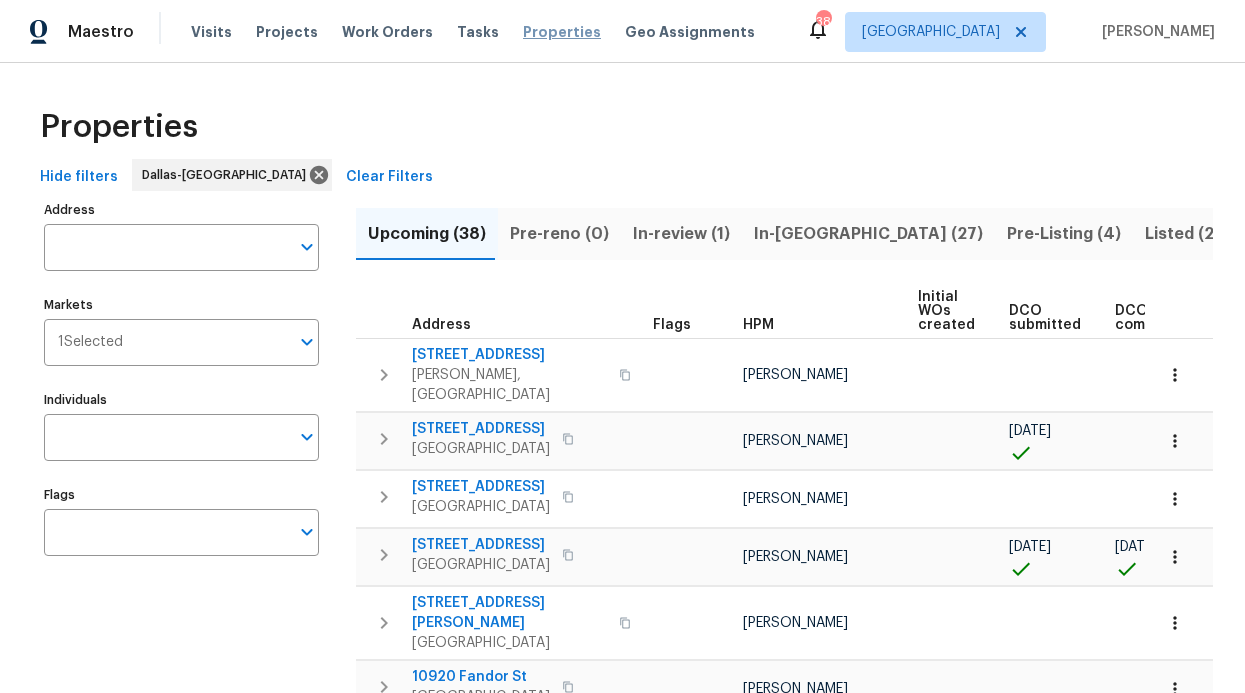 click on "Properties" at bounding box center (562, 32) 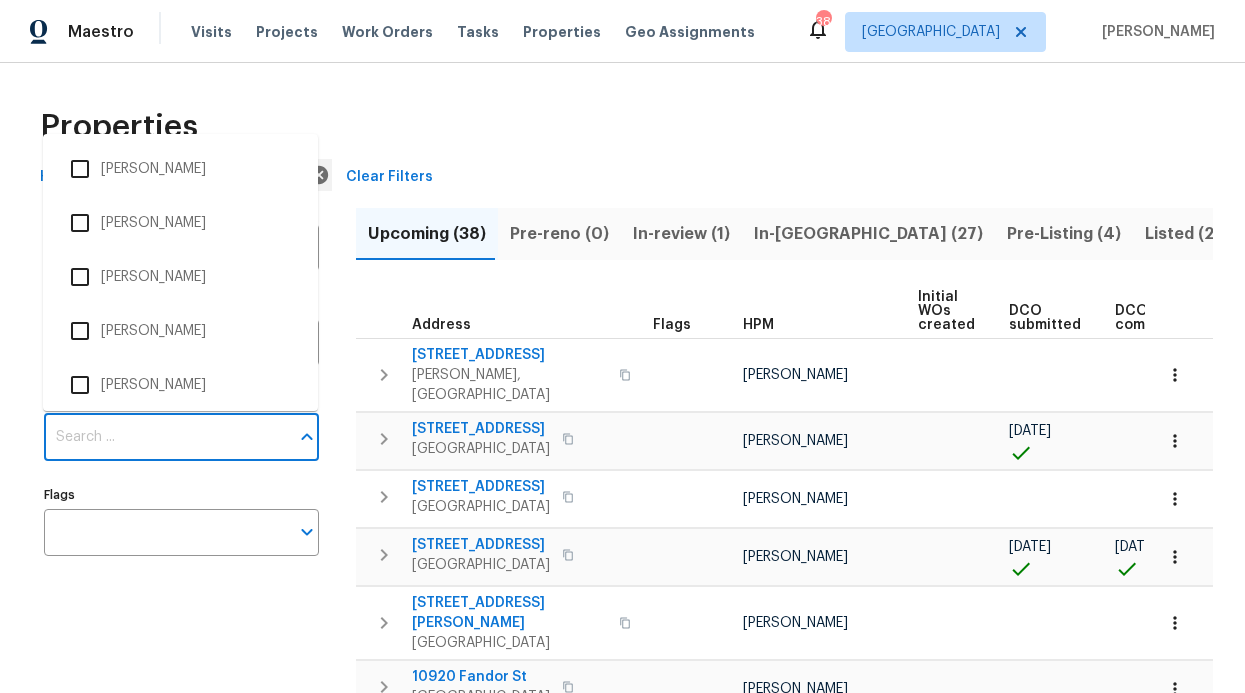 click on "Individuals" at bounding box center (166, 437) 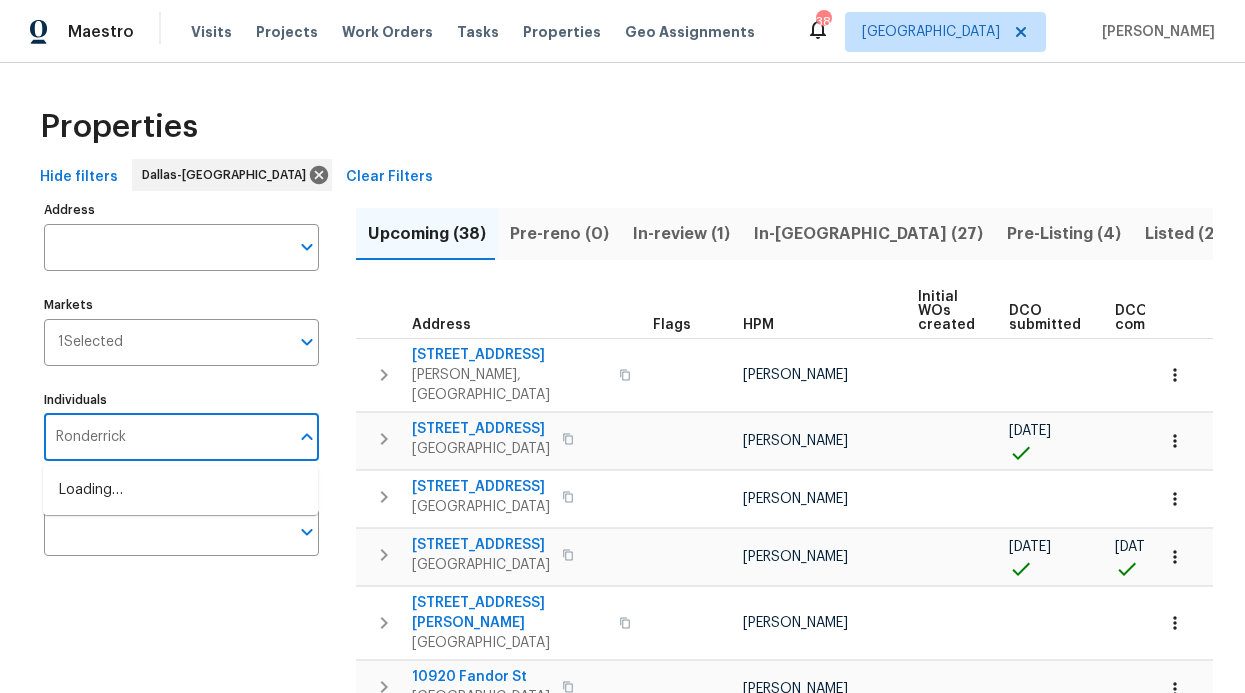 type on "Ronderrick" 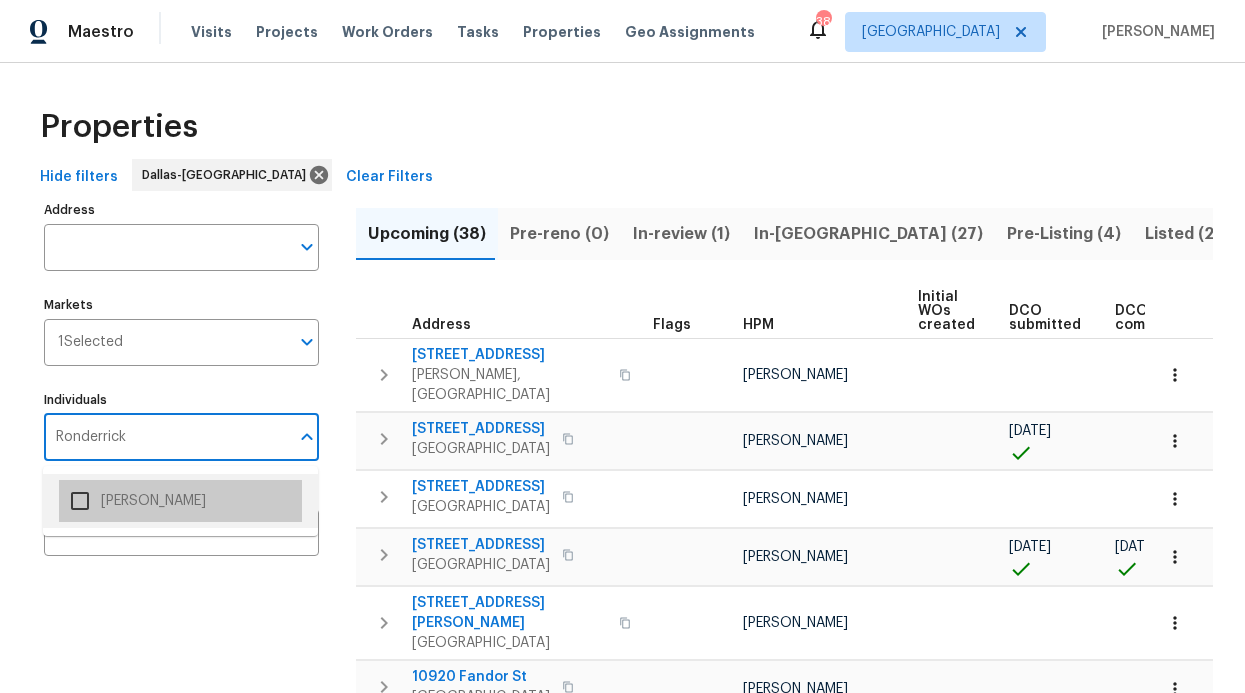 click on "[PERSON_NAME]" at bounding box center [180, 501] 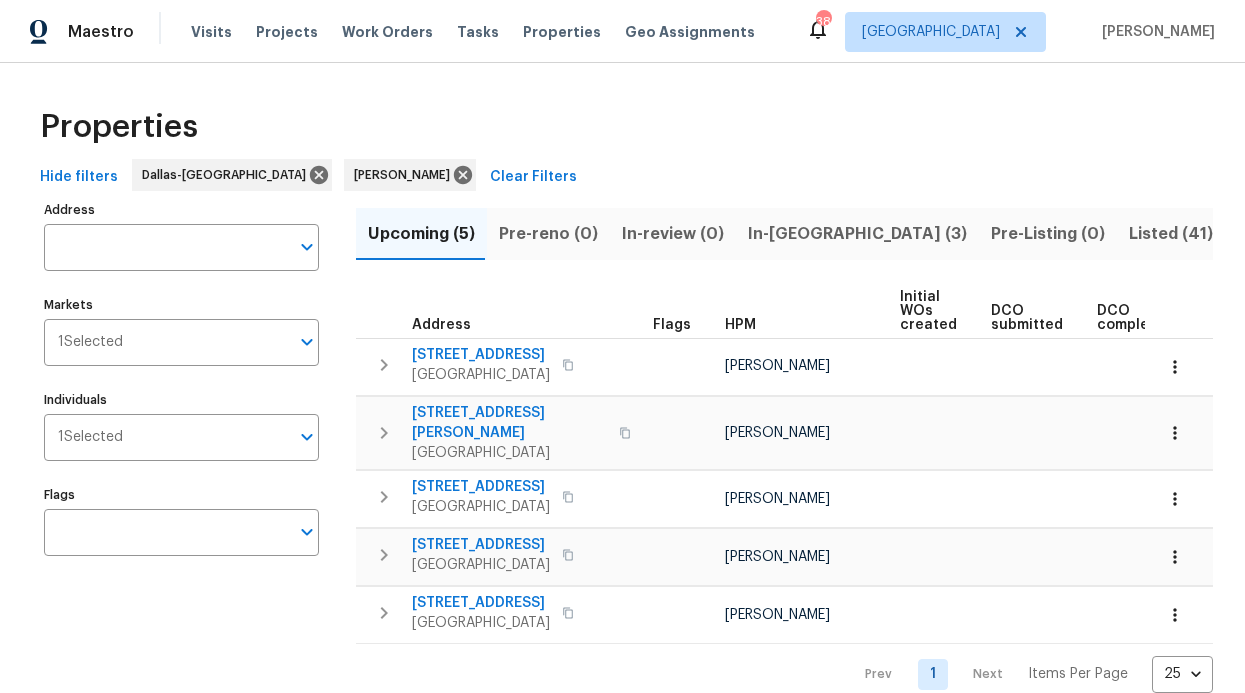 click on "In-reno (3)" at bounding box center (857, 234) 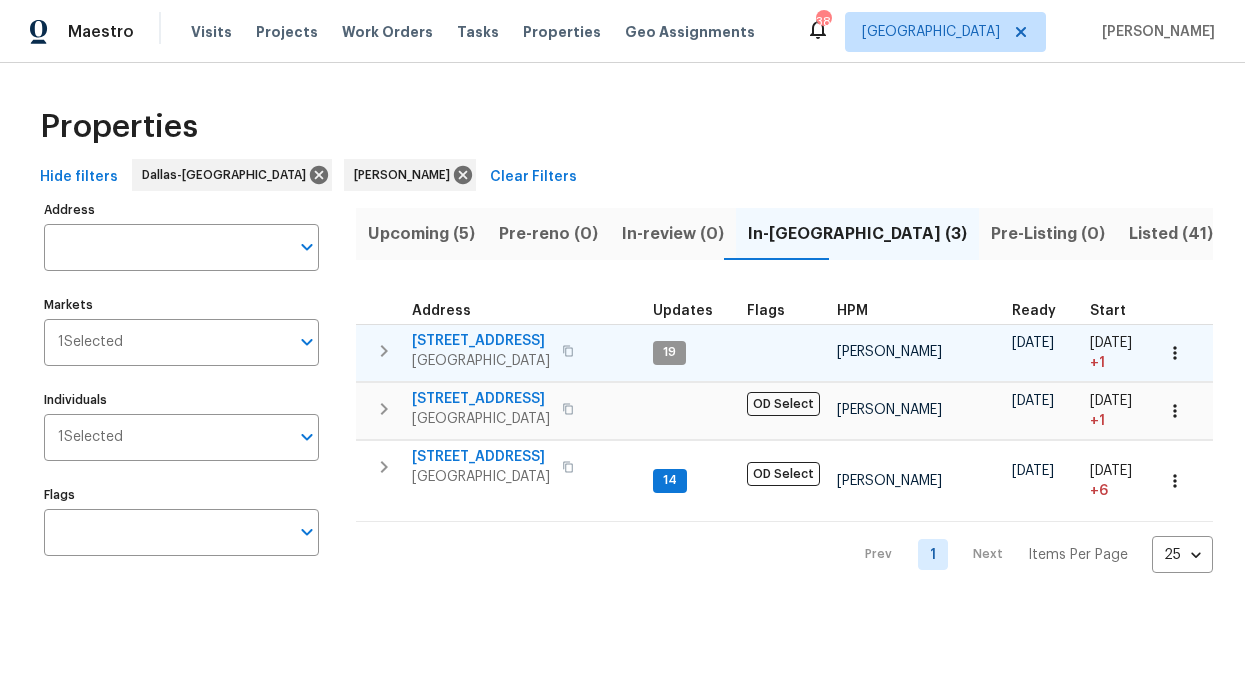click on "2712 Raintree Dr" at bounding box center (481, 341) 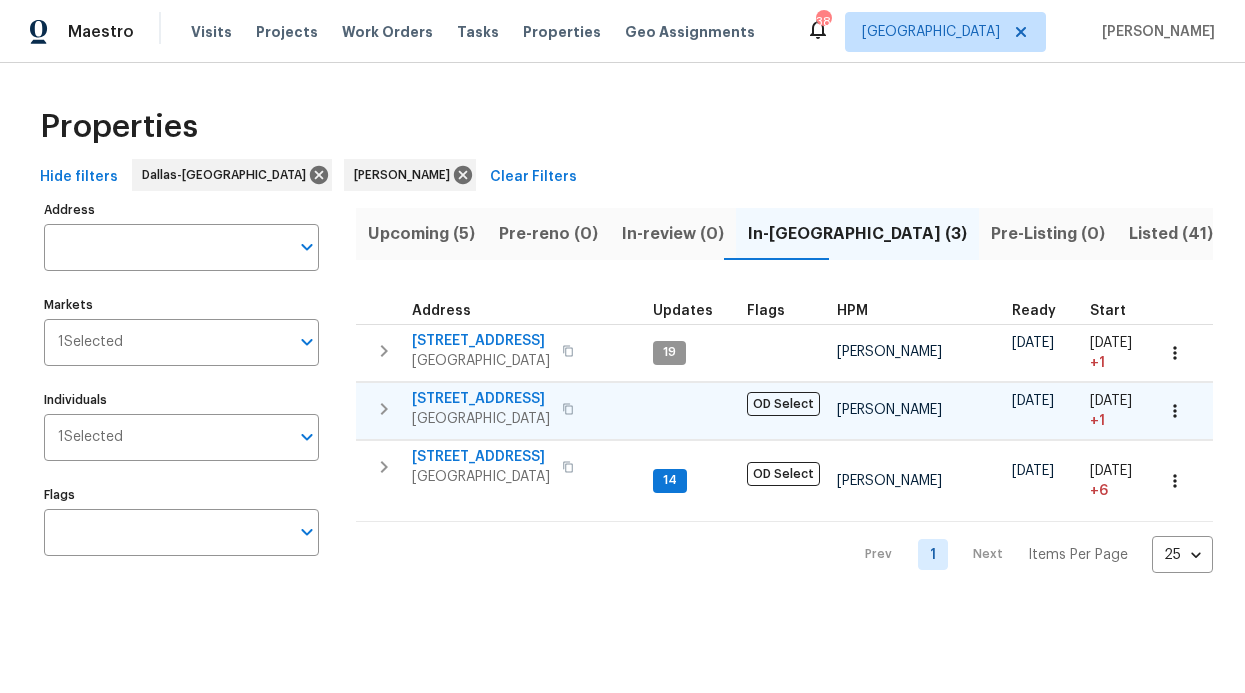 click on "2813 E 15th St" at bounding box center [481, 399] 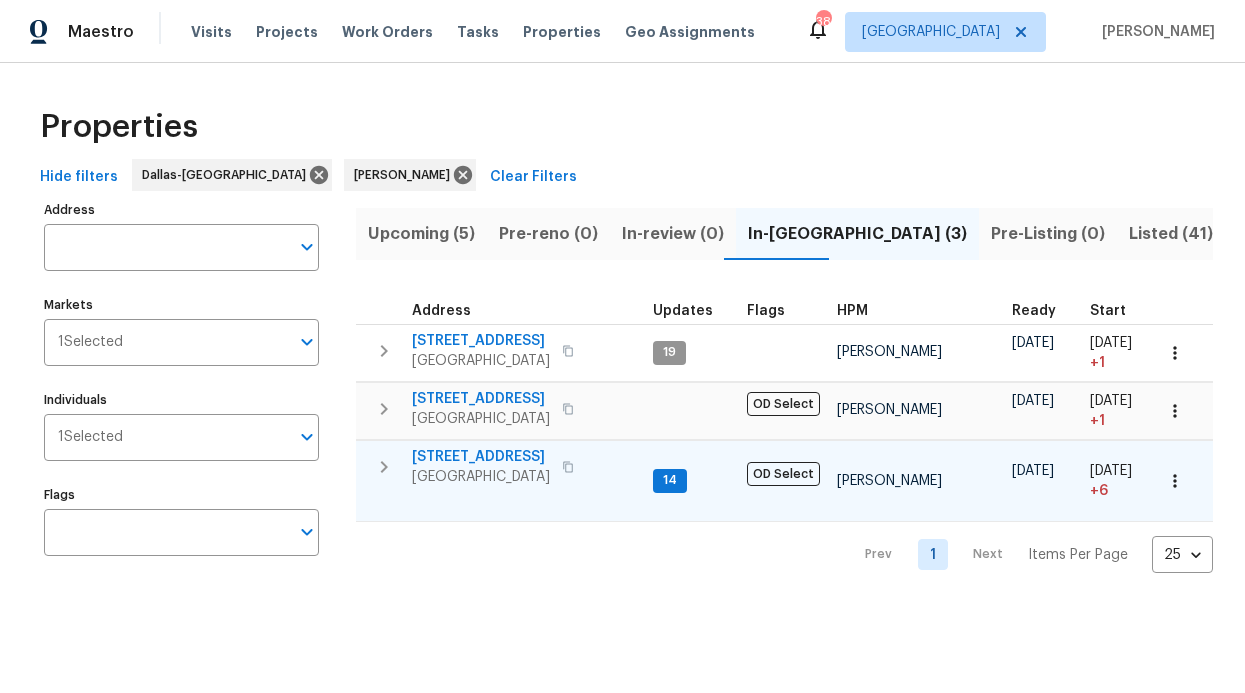 click on "[STREET_ADDRESS]" at bounding box center [481, 457] 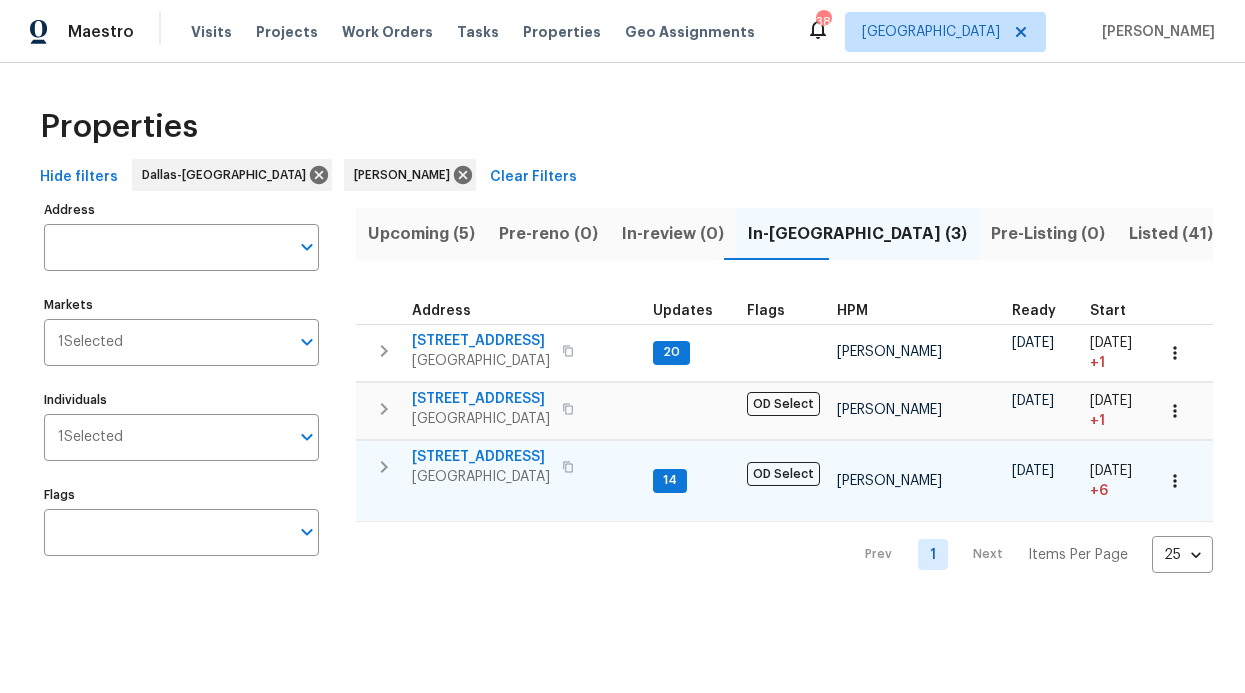 click on "[STREET_ADDRESS]" at bounding box center (481, 457) 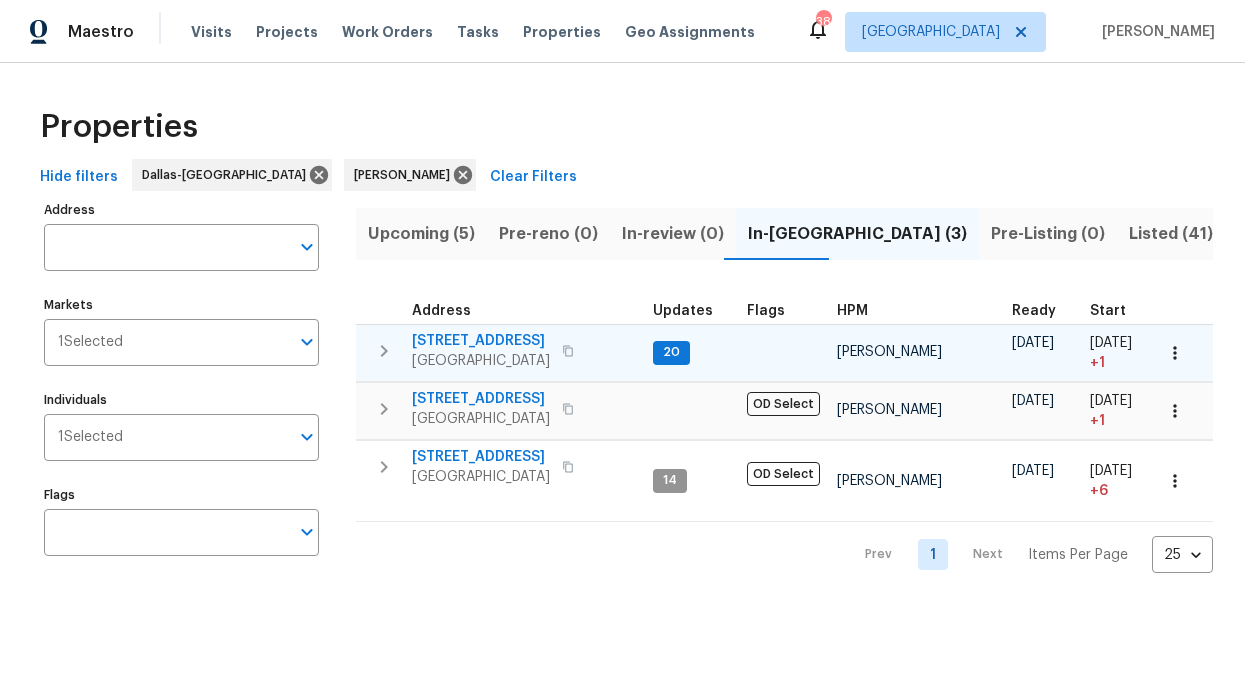 click on "2712 Raintree Dr" at bounding box center [481, 341] 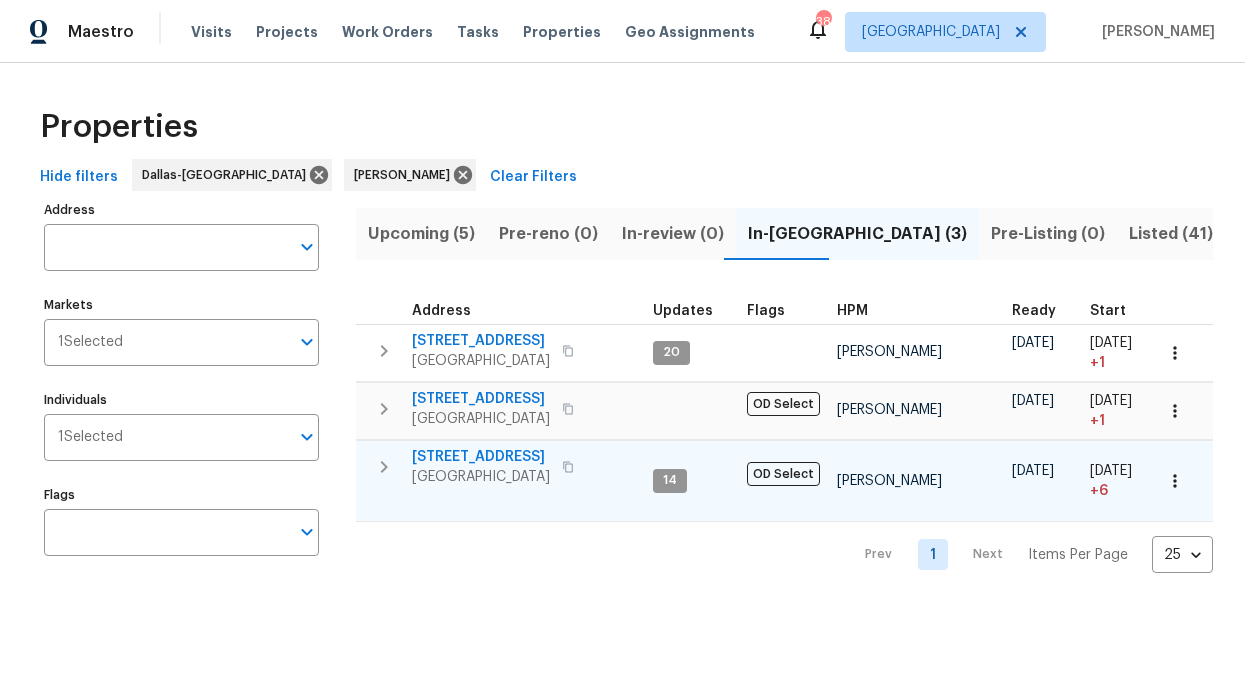 click on "[STREET_ADDRESS]" at bounding box center [481, 457] 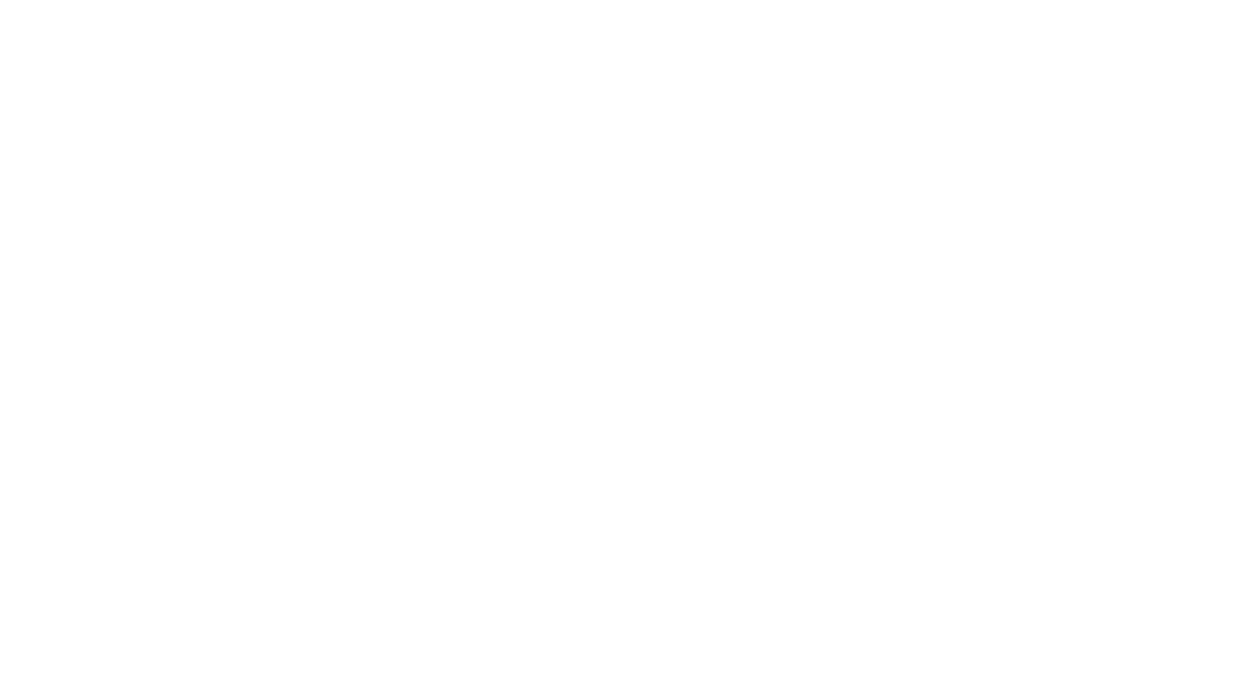 scroll, scrollTop: 0, scrollLeft: 0, axis: both 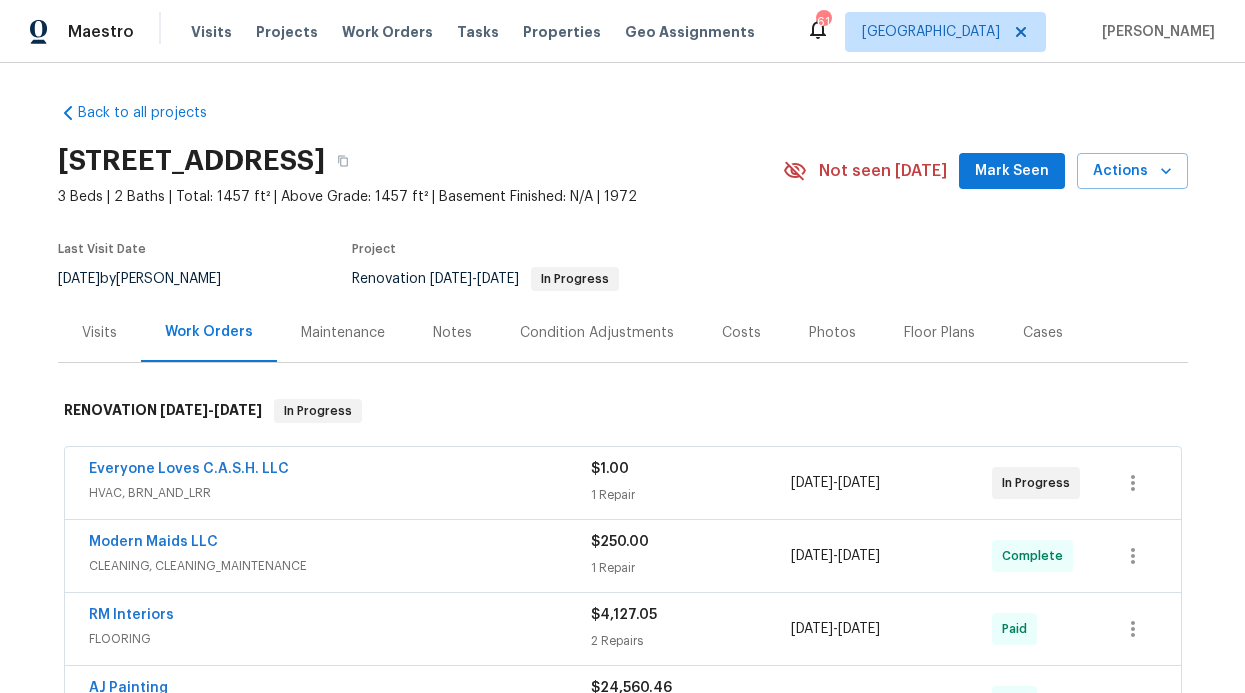 click on "Everyone Loves C.A.S.H. LLC" at bounding box center (340, 471) 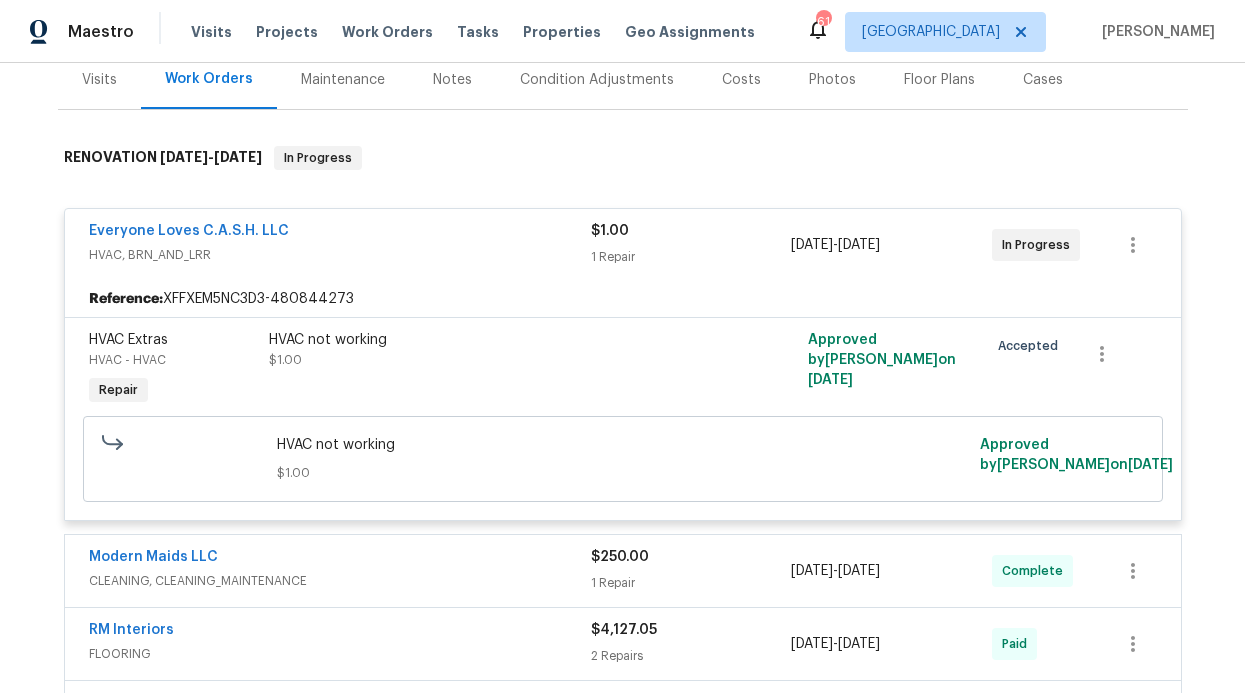 scroll, scrollTop: 219, scrollLeft: 0, axis: vertical 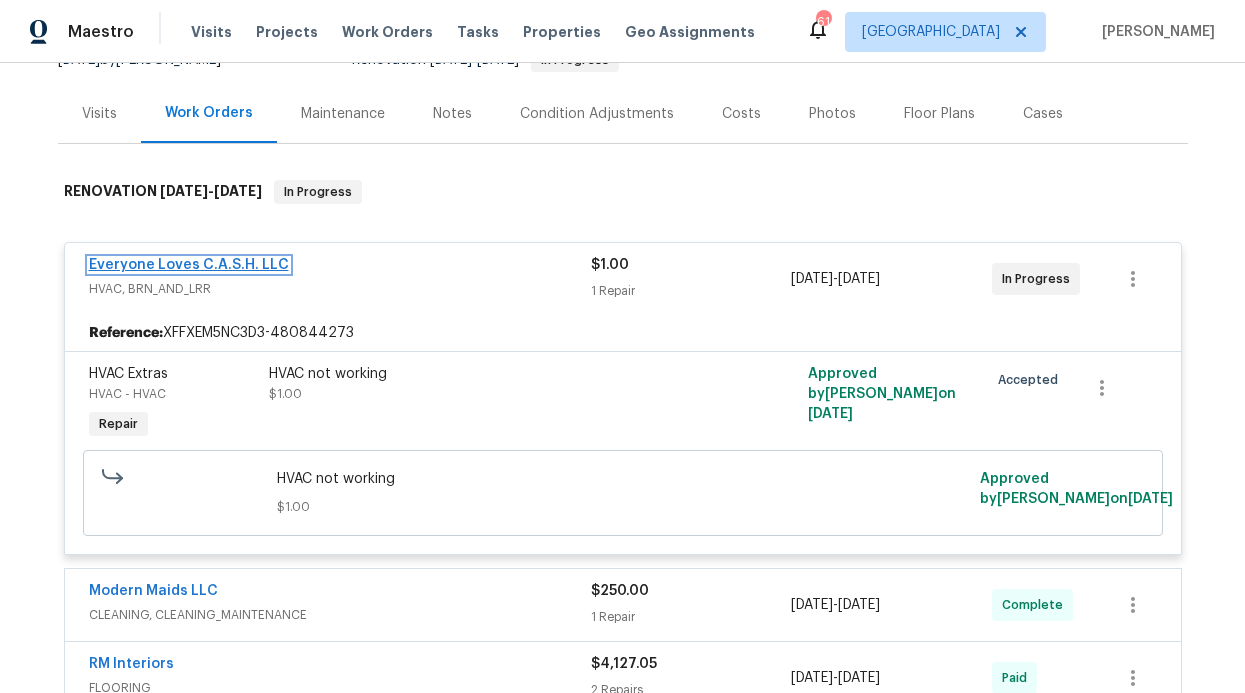 click on "Everyone Loves C.A.S.H. LLC" at bounding box center [189, 265] 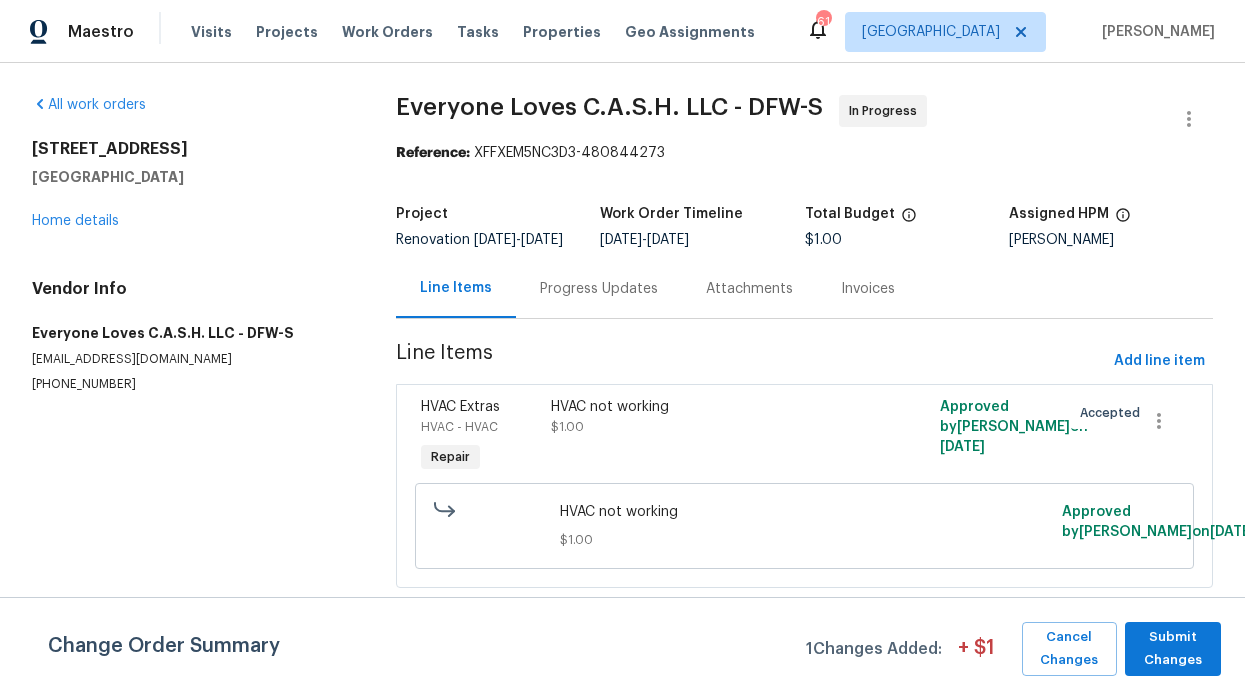 click on "Progress Updates" at bounding box center [599, 289] 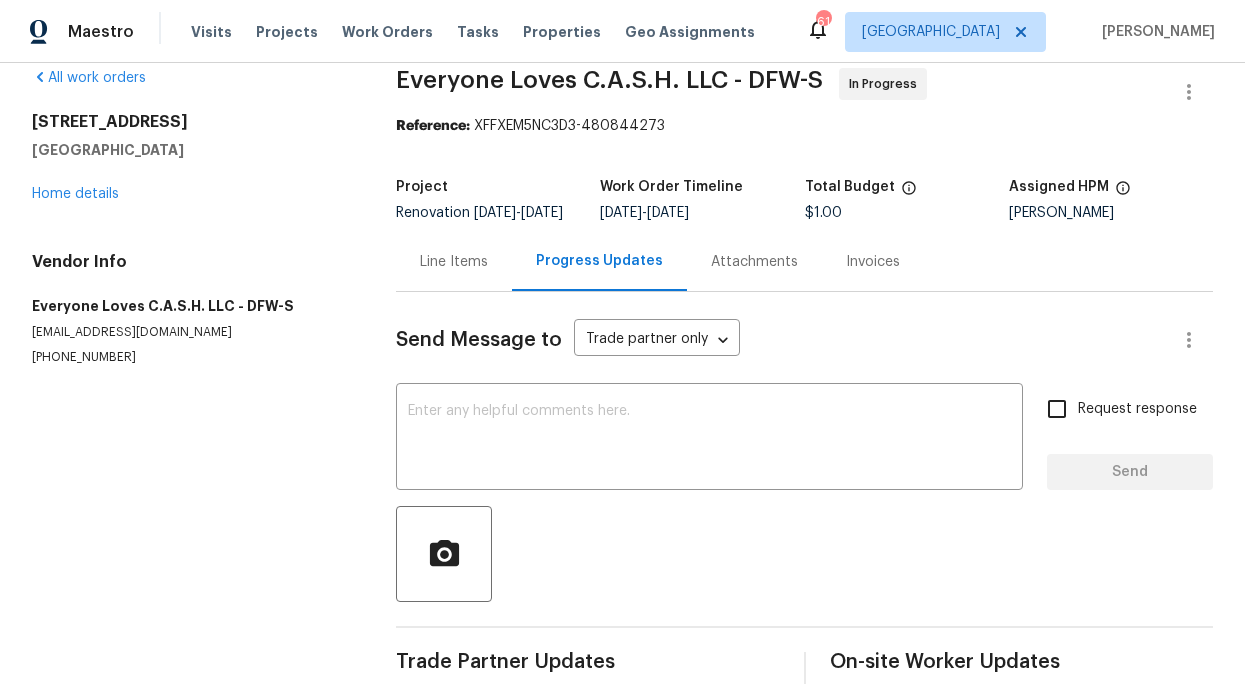 scroll, scrollTop: 79, scrollLeft: 0, axis: vertical 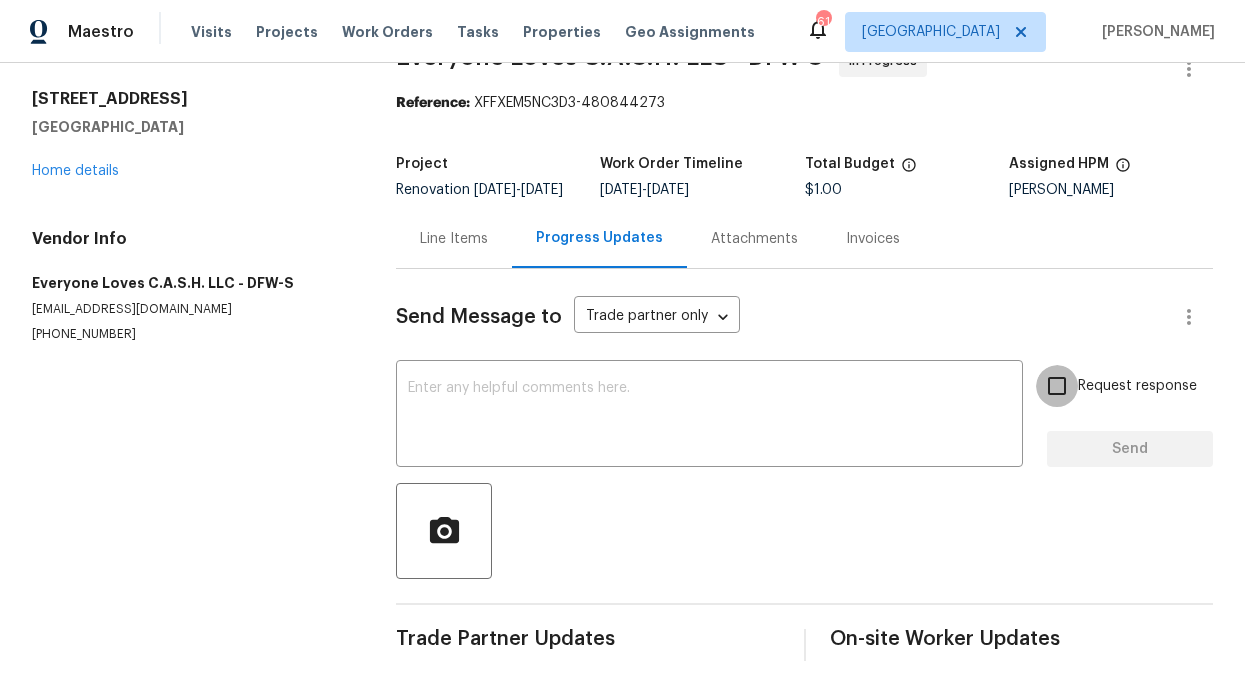 click on "Request response" at bounding box center (1057, 386) 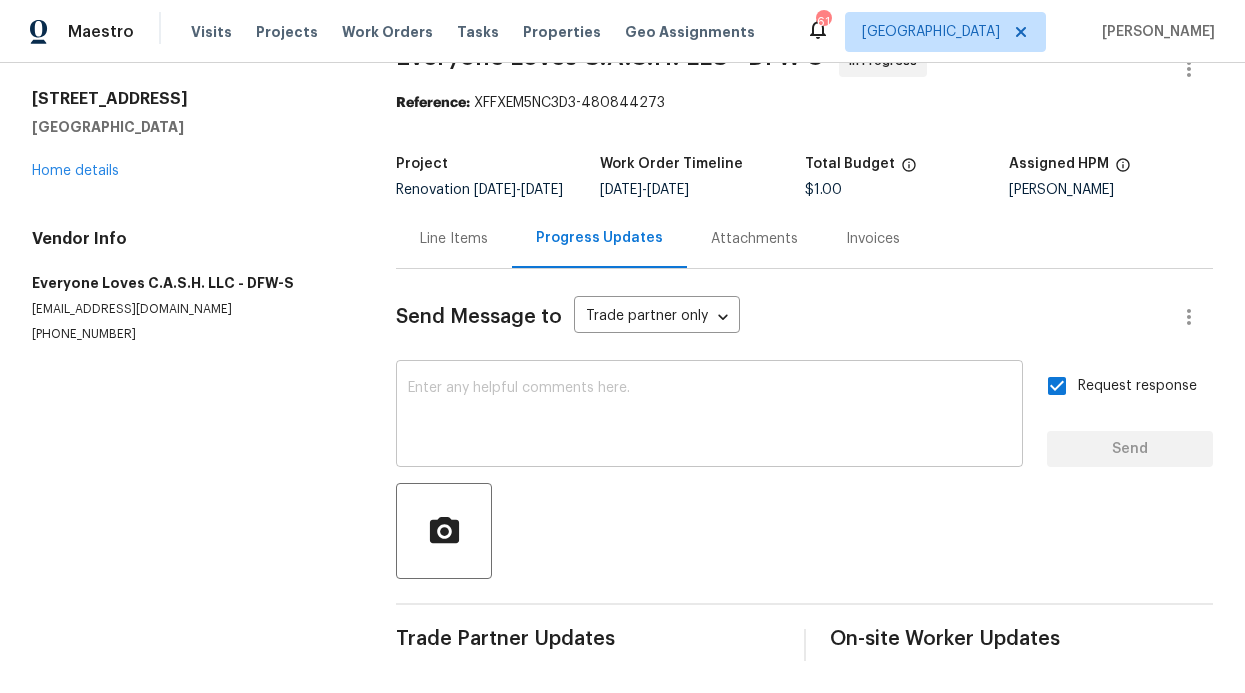 click at bounding box center [709, 416] 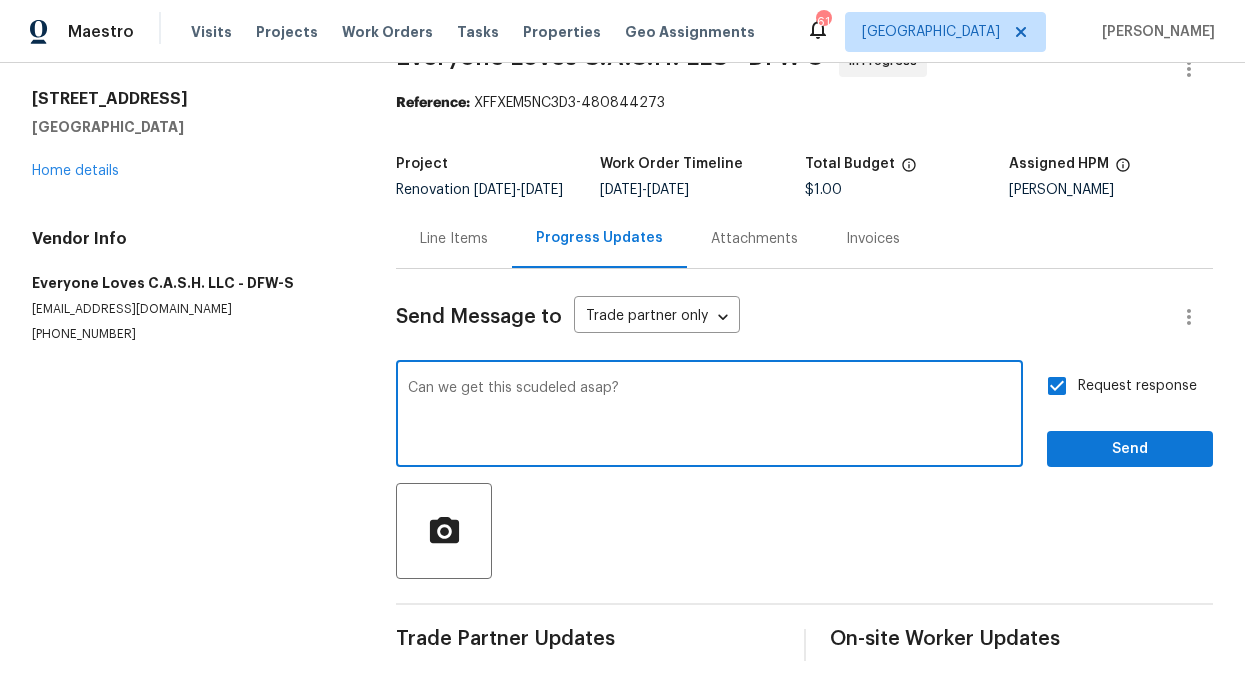 click on "Can we get this scudeled asap?" at bounding box center (709, 416) 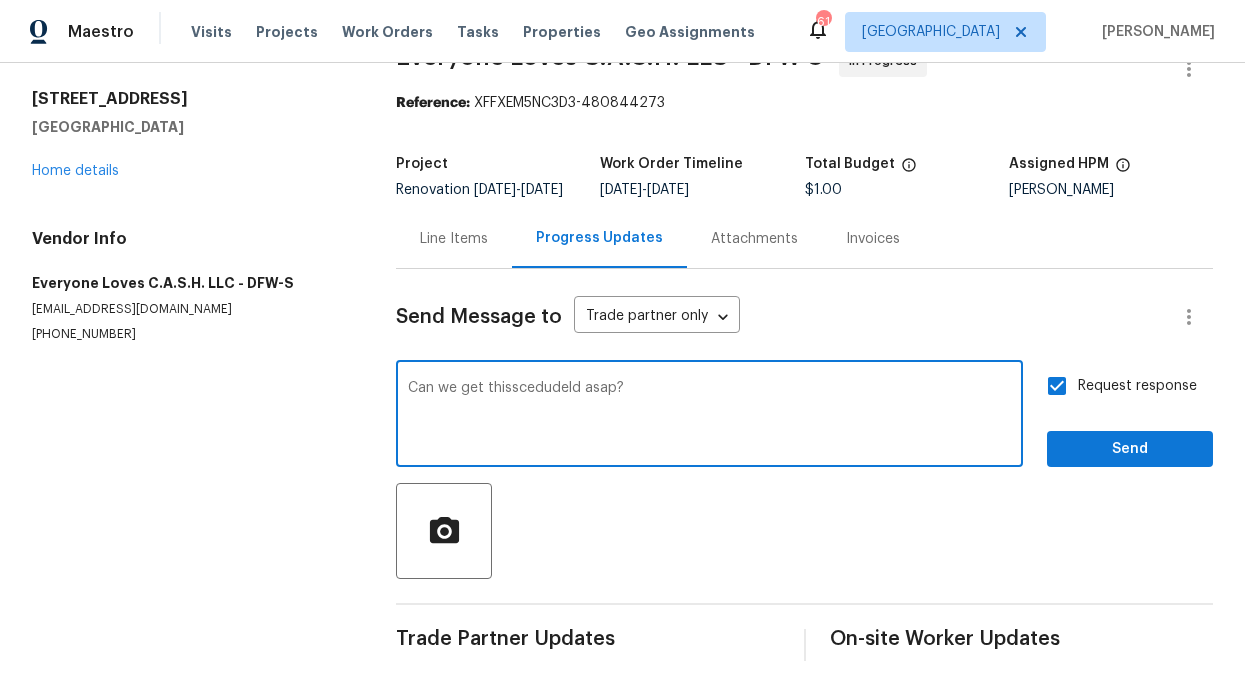 click on "Can we get thisscedudeld asap?" at bounding box center [709, 416] 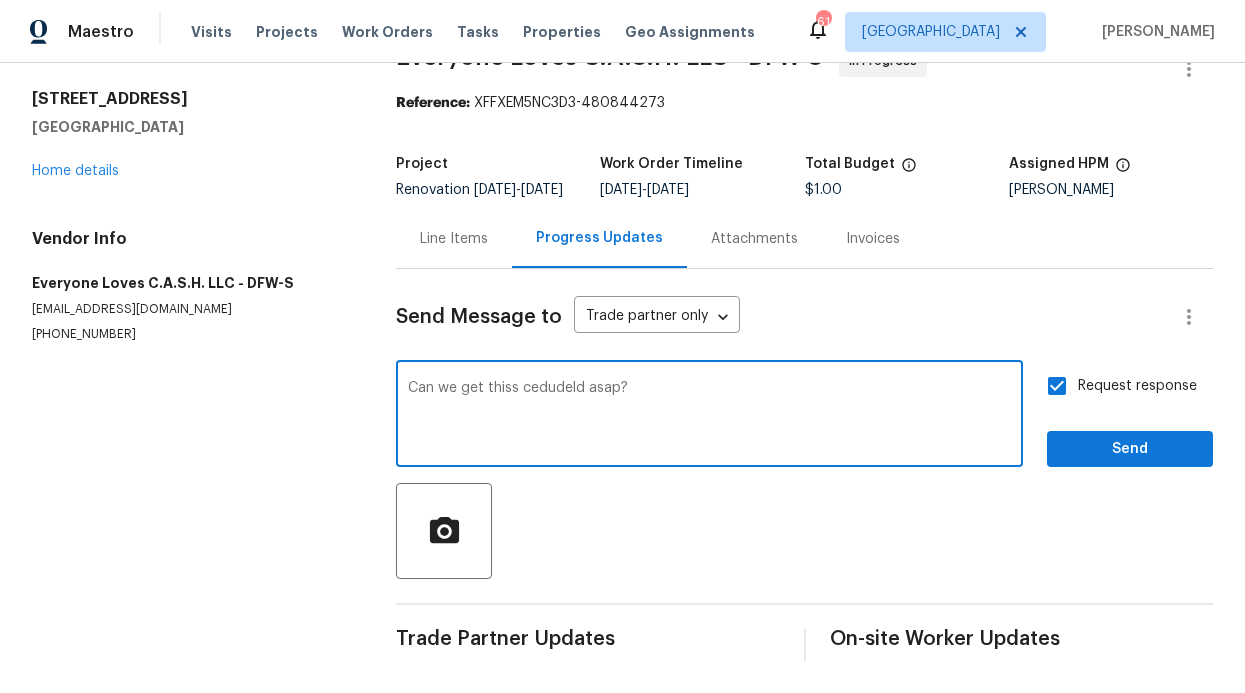 click on "Can we get thiss cedudeld asap?" at bounding box center (709, 416) 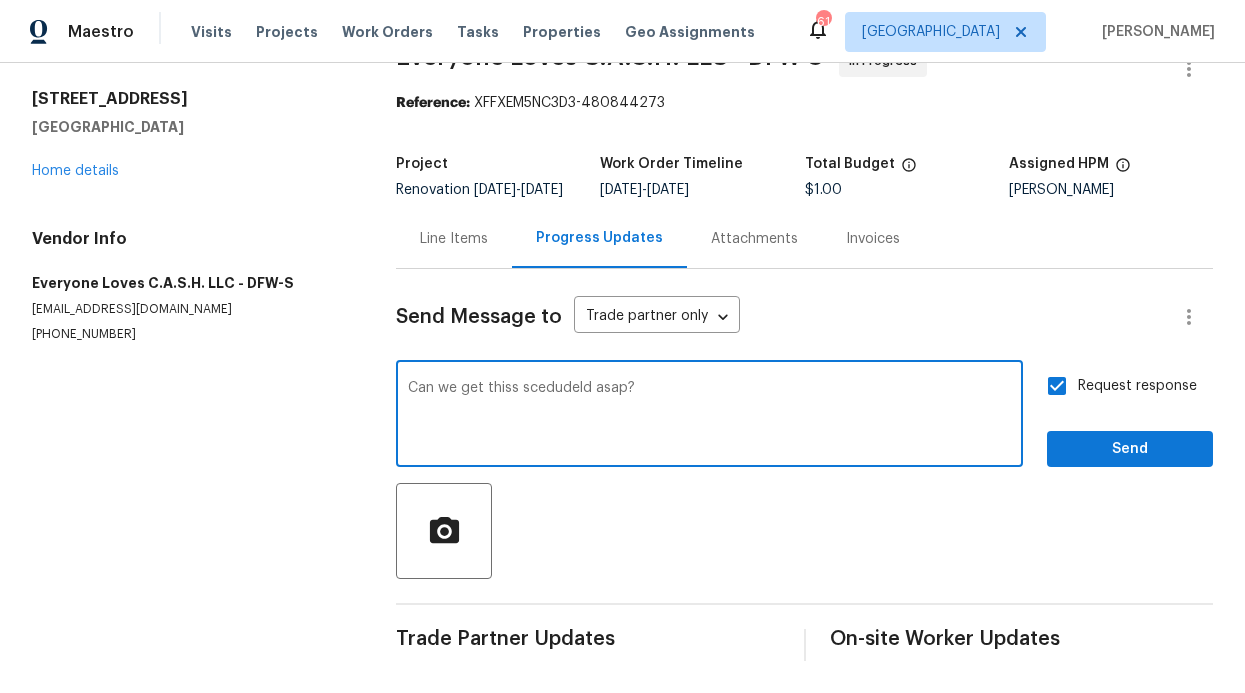 click on "Can we get thiss scedudeld asap?" at bounding box center [709, 416] 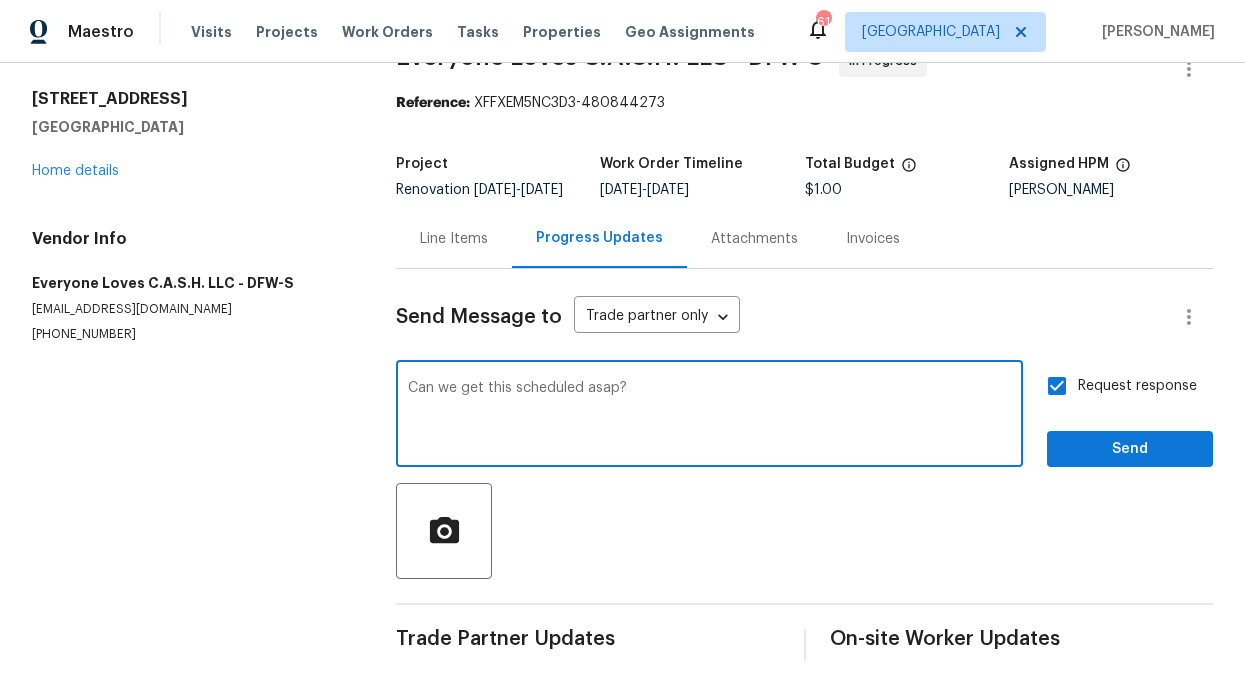 click on "Can we get this scheduled asap?" at bounding box center [709, 416] 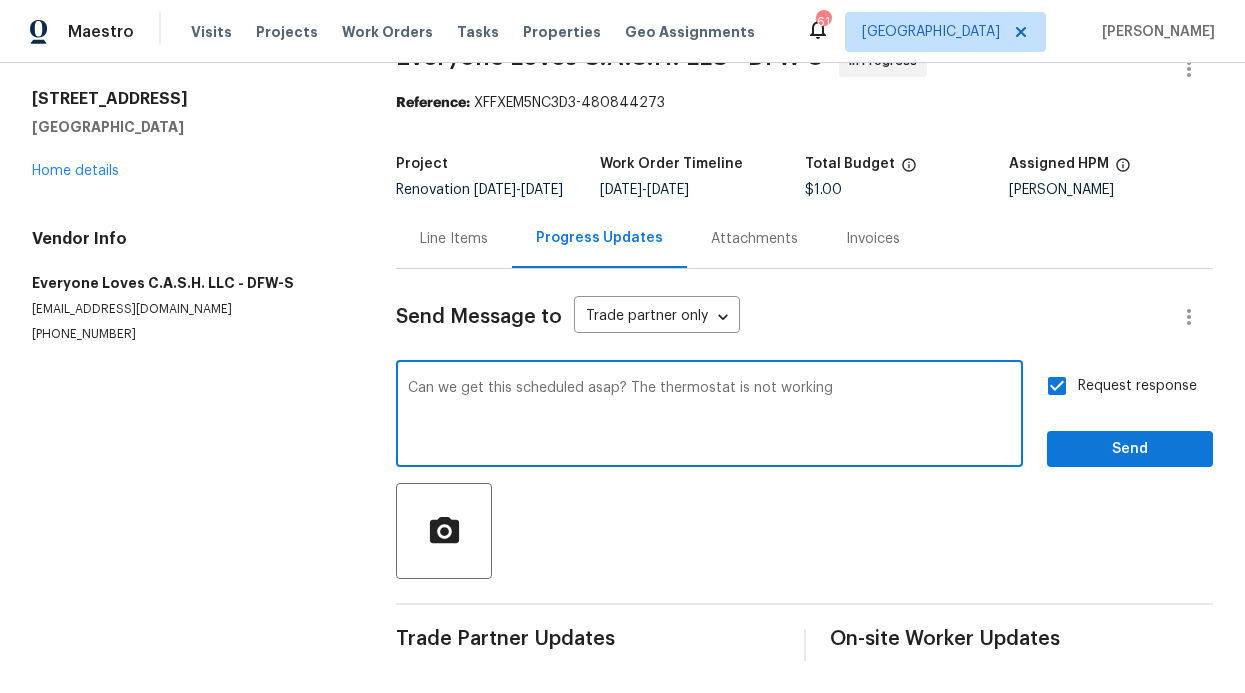 type on "Can we get this scheduled asap? The thermostat is not working" 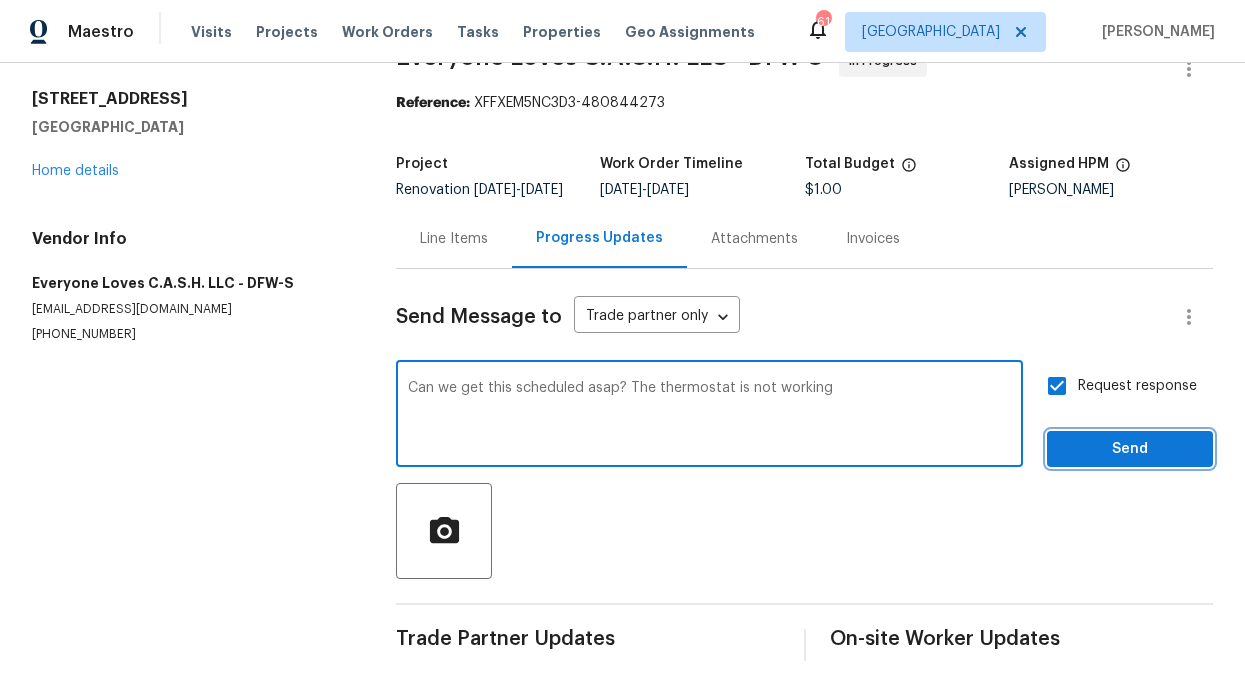 click on "Send" at bounding box center (1130, 449) 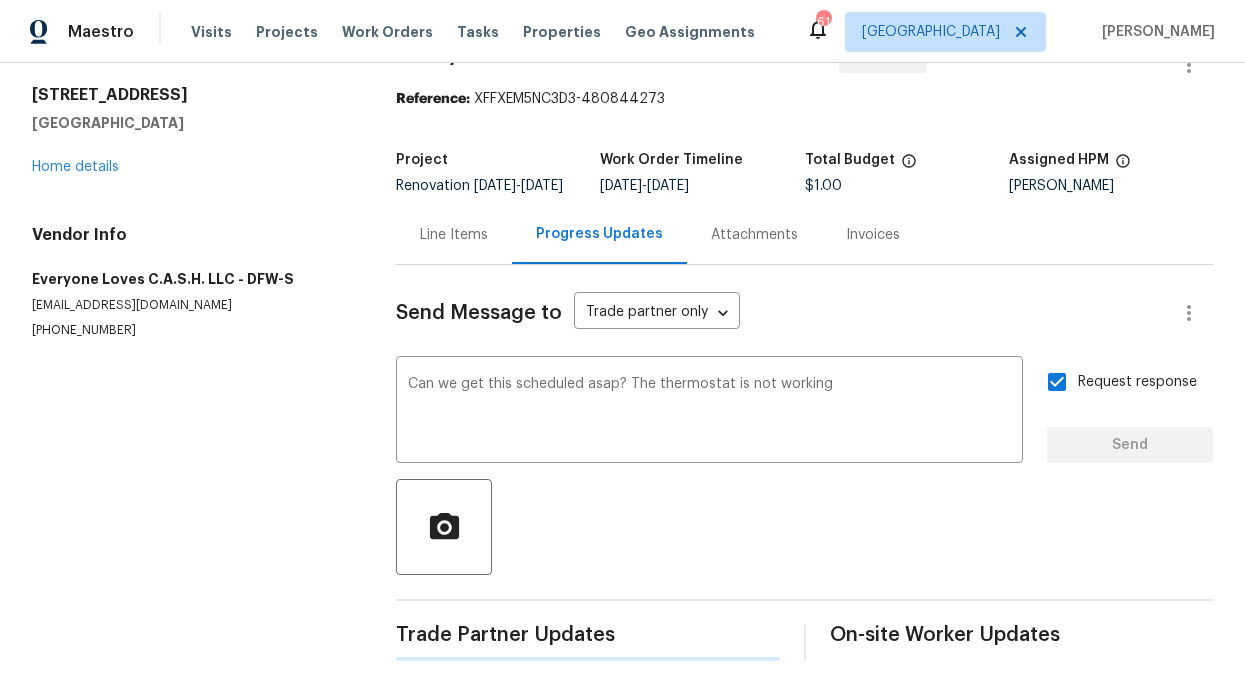 type 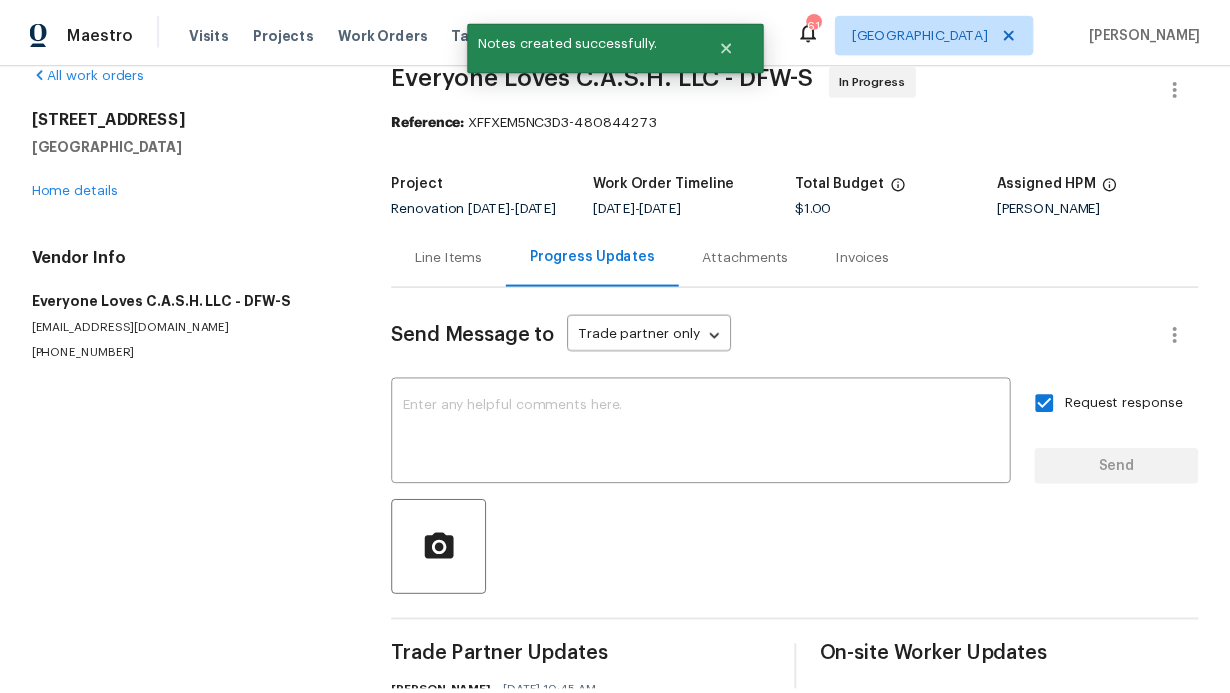 scroll, scrollTop: 0, scrollLeft: 0, axis: both 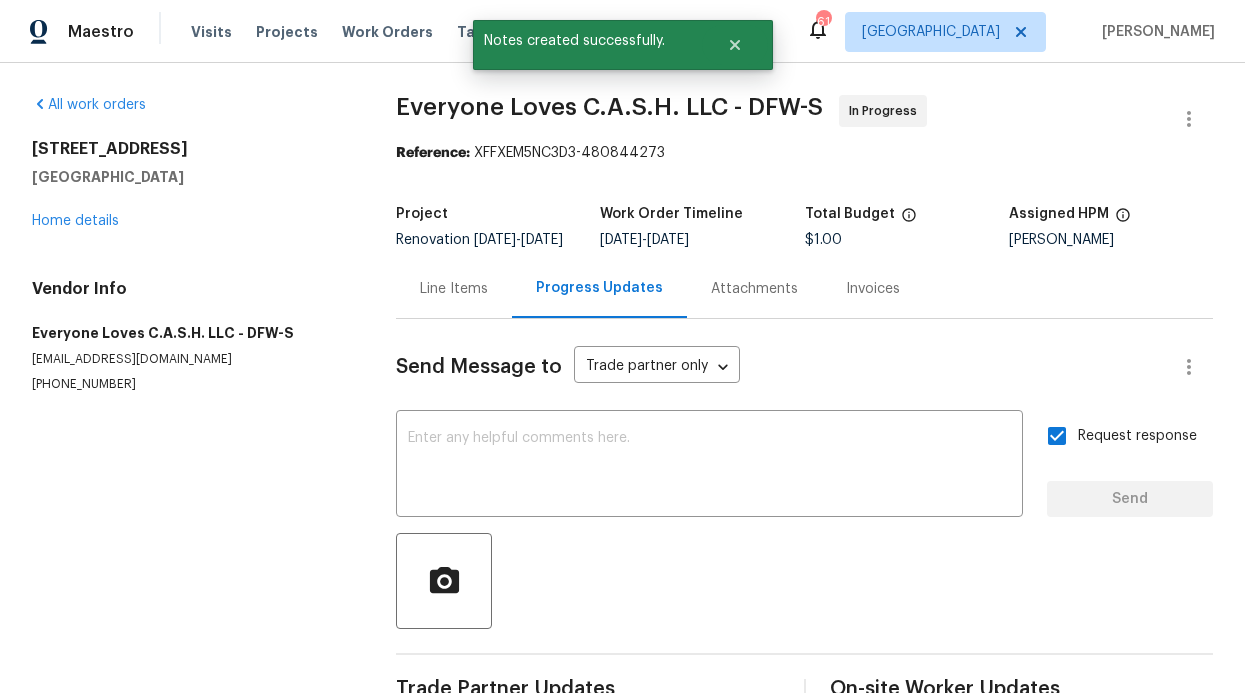 click on "2712 Raintree Dr Plano, TX 75074 Home details" at bounding box center [190, 185] 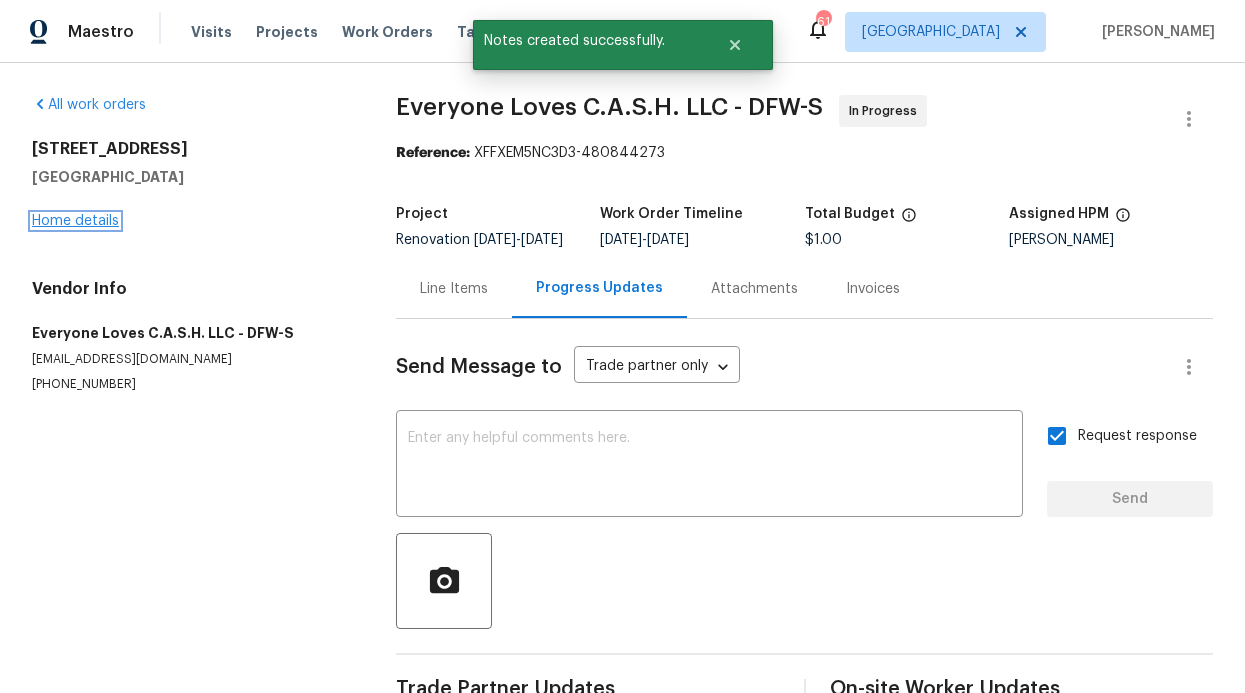 click on "Home details" at bounding box center (75, 221) 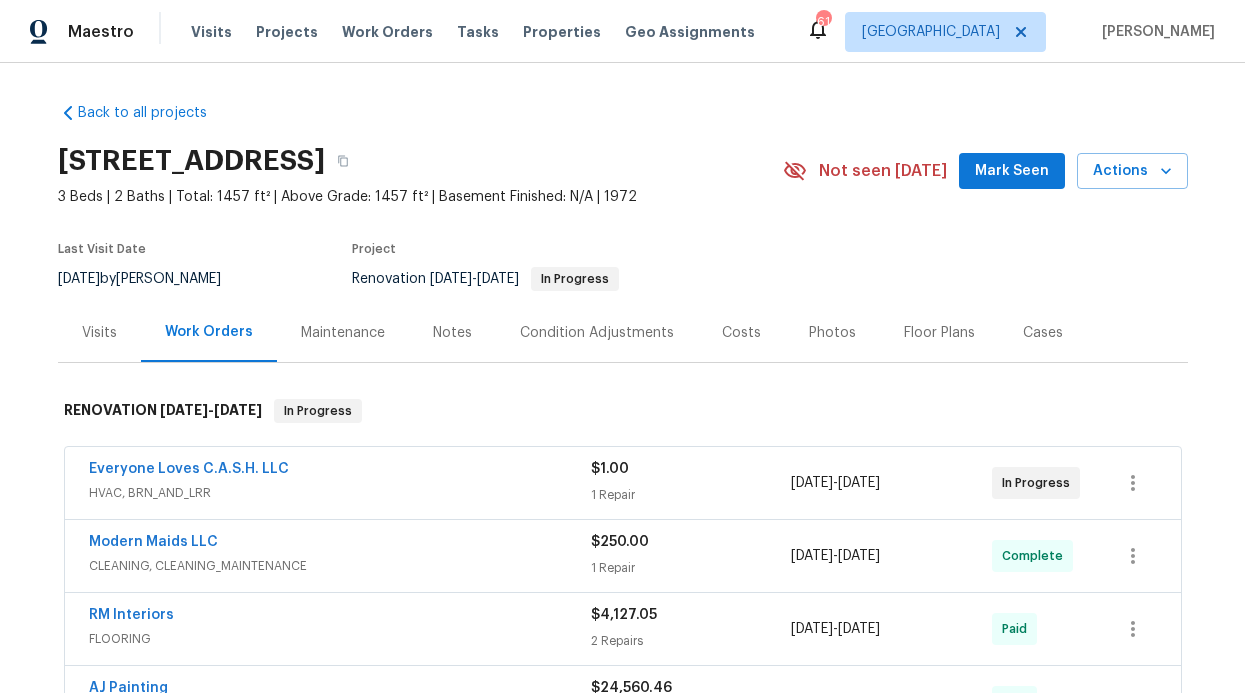 click on "Mark Seen" at bounding box center [1012, 171] 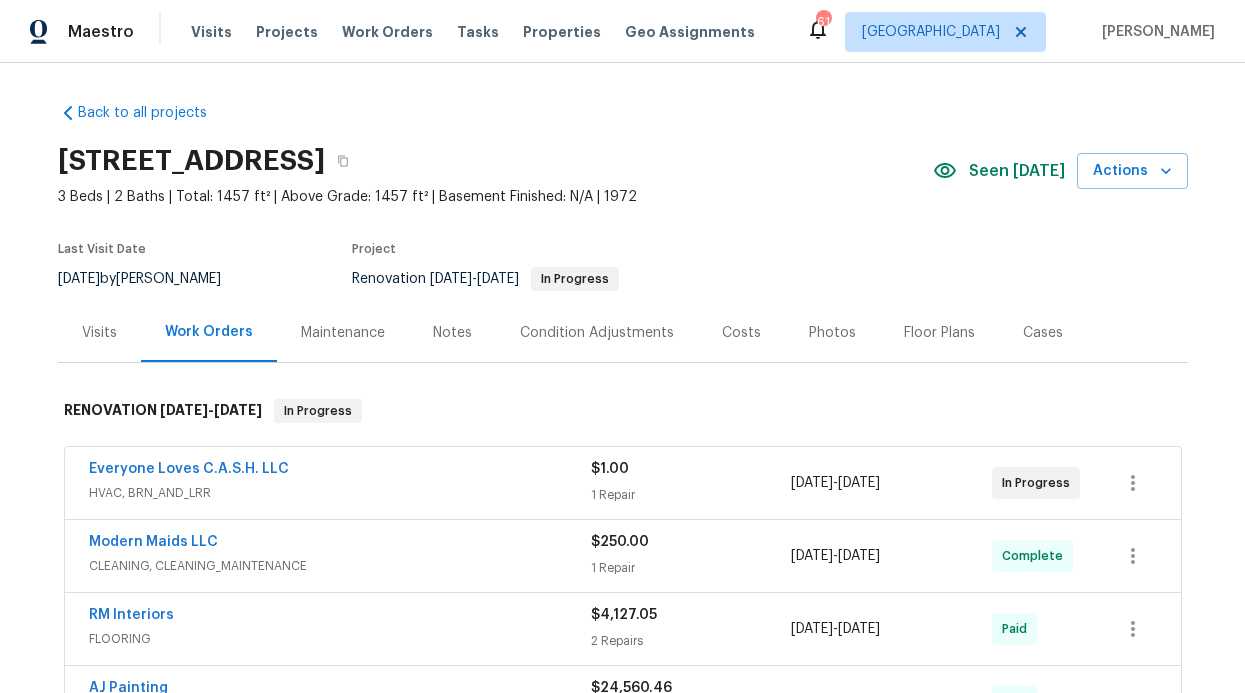click on "Notes" at bounding box center (452, 333) 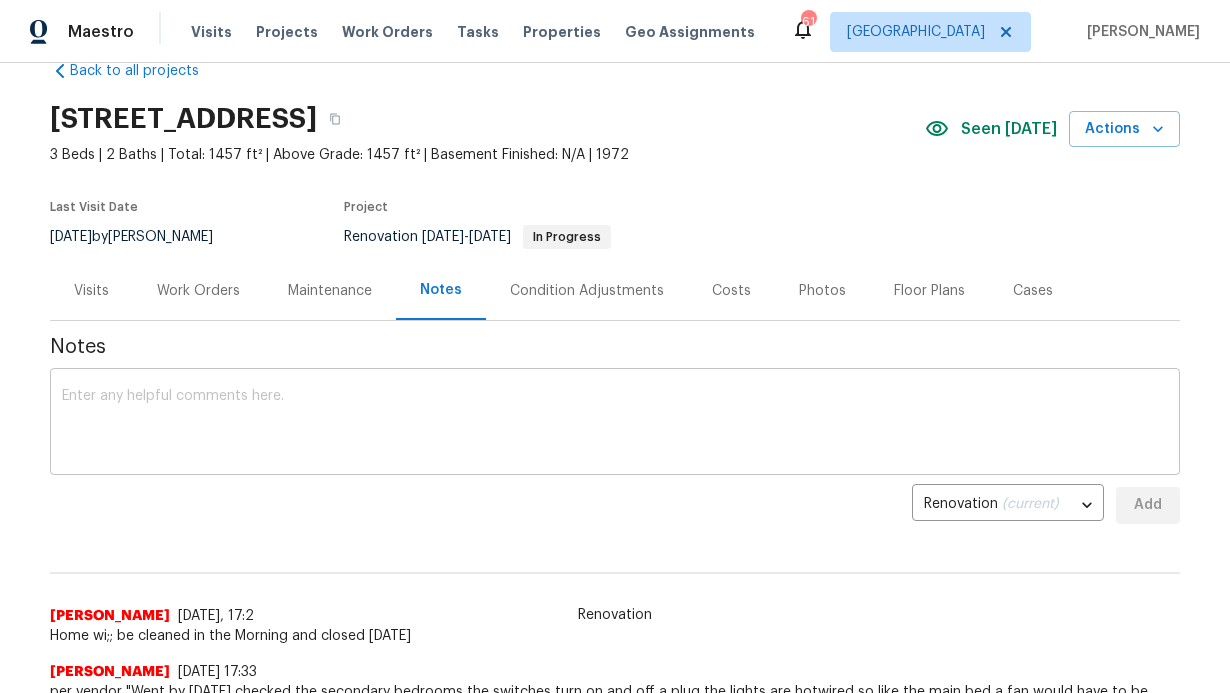 scroll, scrollTop: 134, scrollLeft: 0, axis: vertical 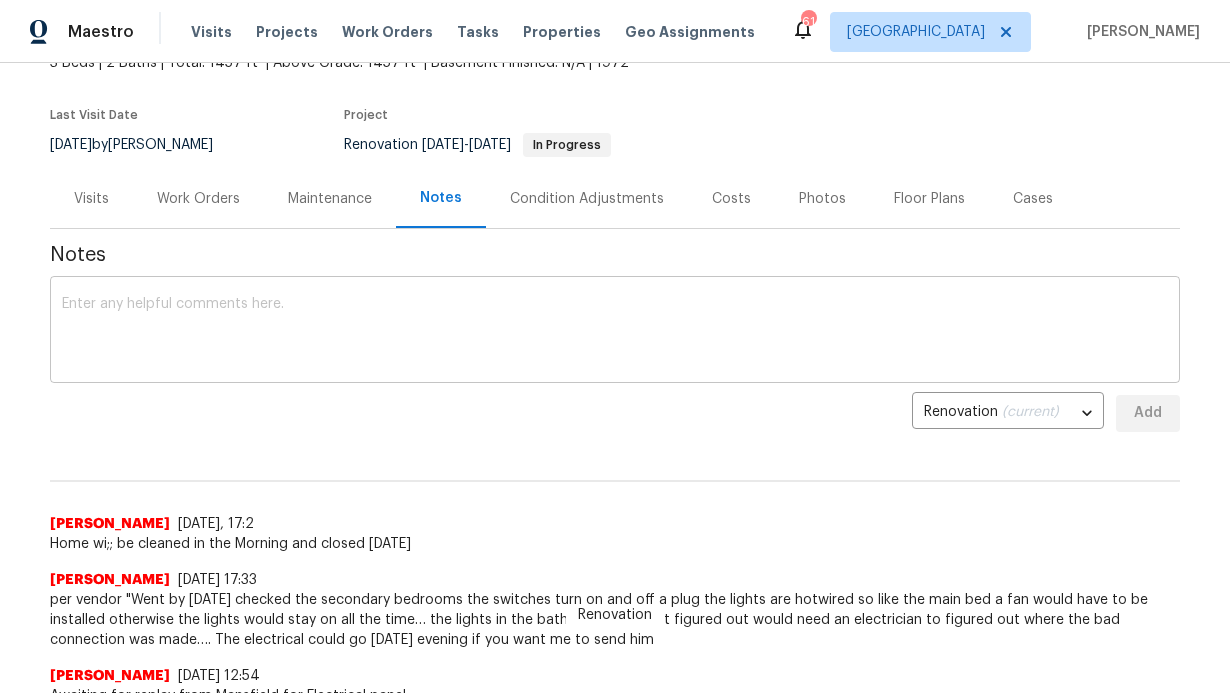 click at bounding box center (615, 332) 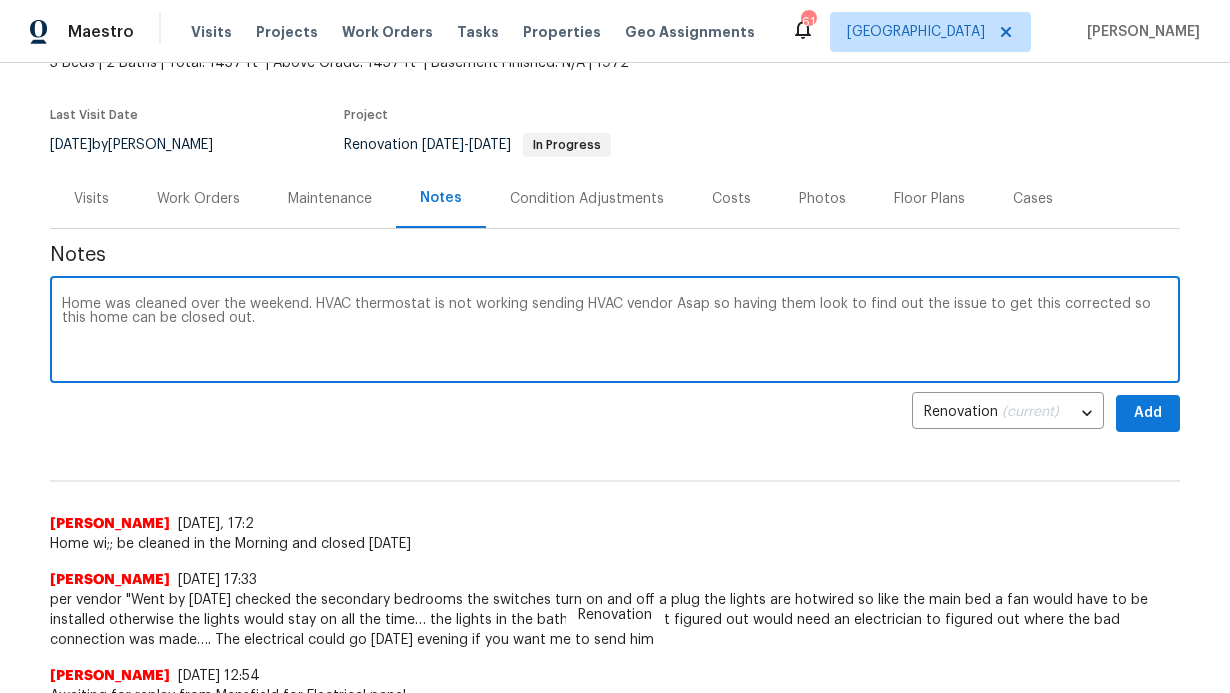 type on "Home was cleaned over the weekend. HVAC thermostat is not working sending HVAC vendor Asap so having them look to find out the issue to get this corrected so this home can be closed out." 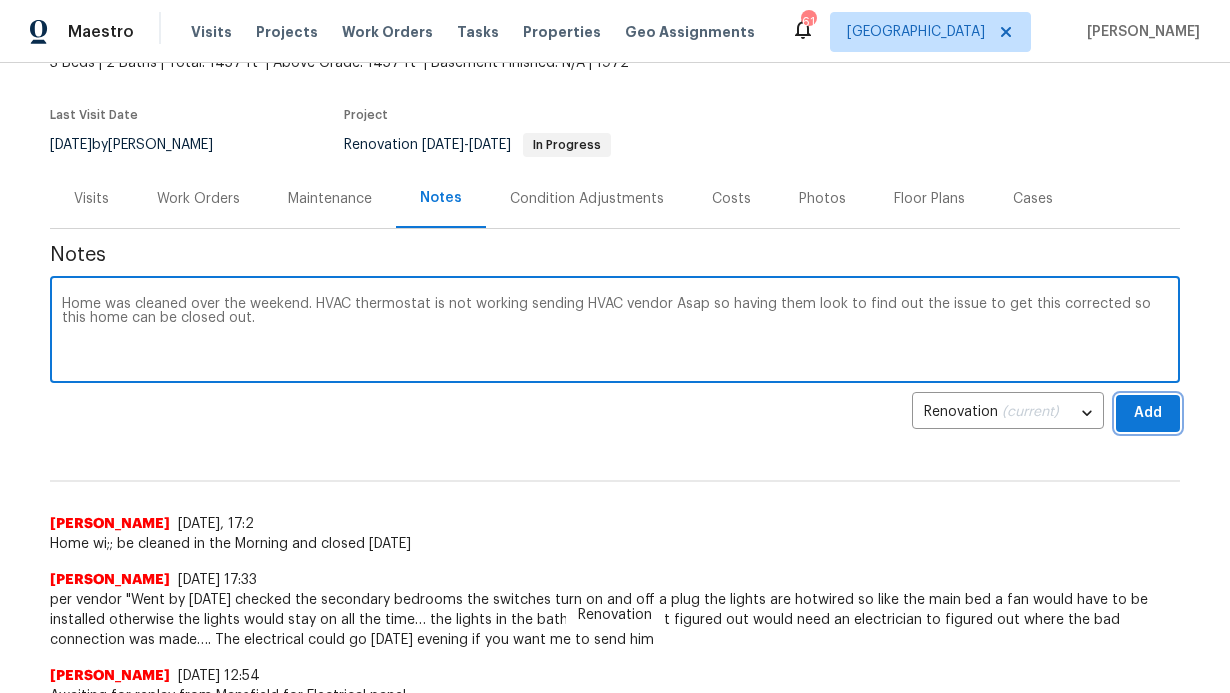 click on "Add" at bounding box center [1148, 413] 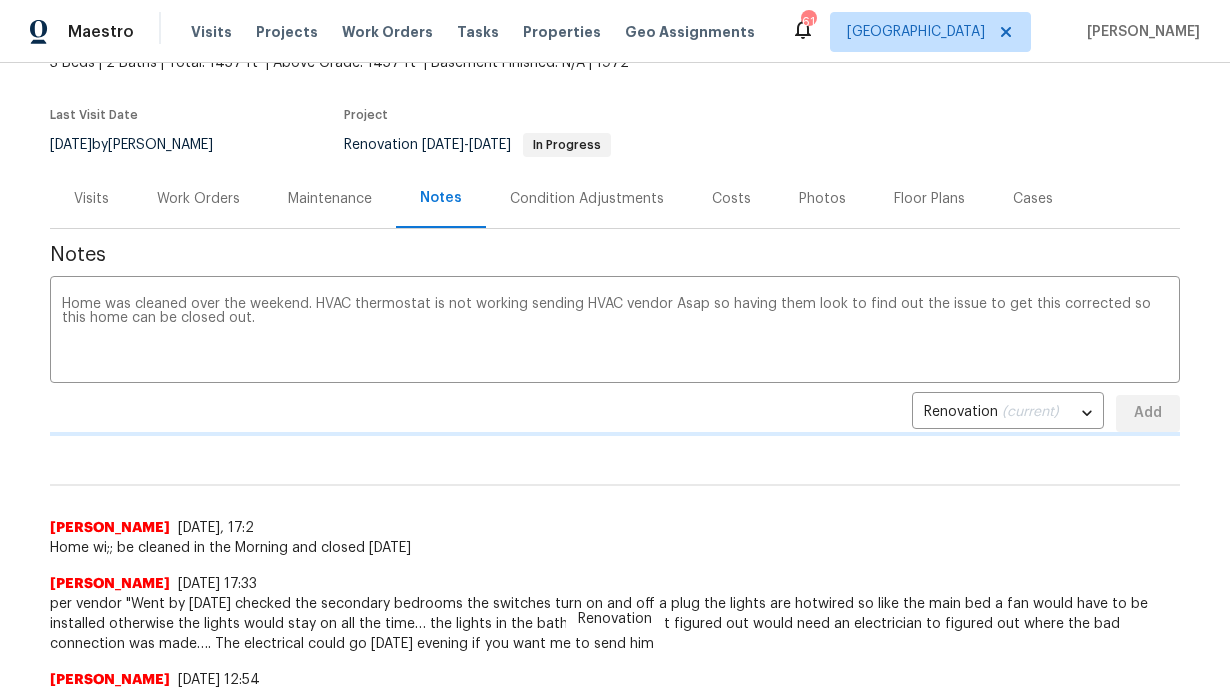 type 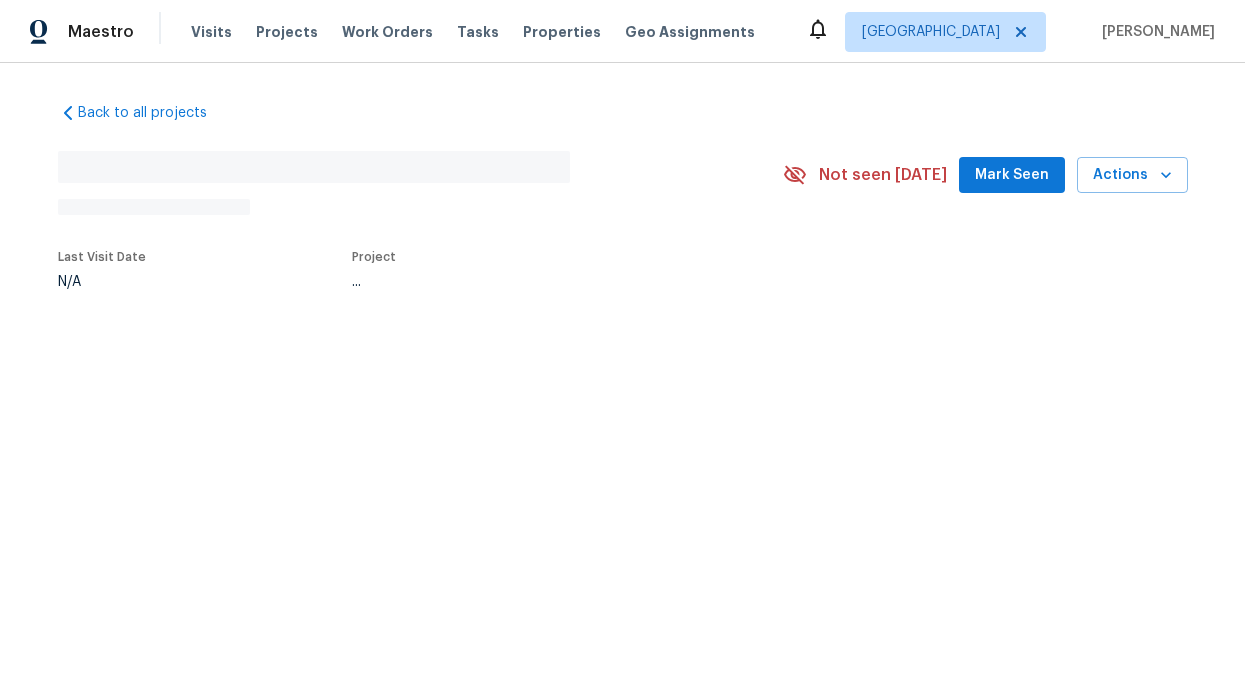 scroll, scrollTop: 0, scrollLeft: 0, axis: both 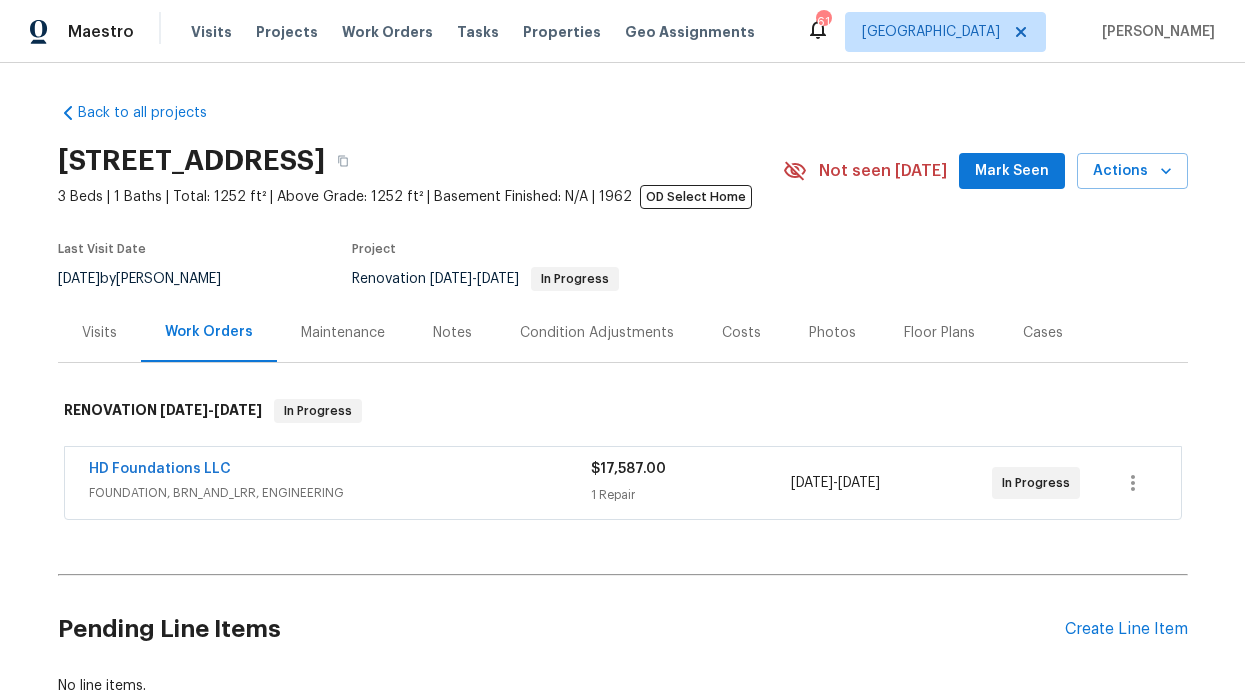 click on "Notes" at bounding box center [452, 333] 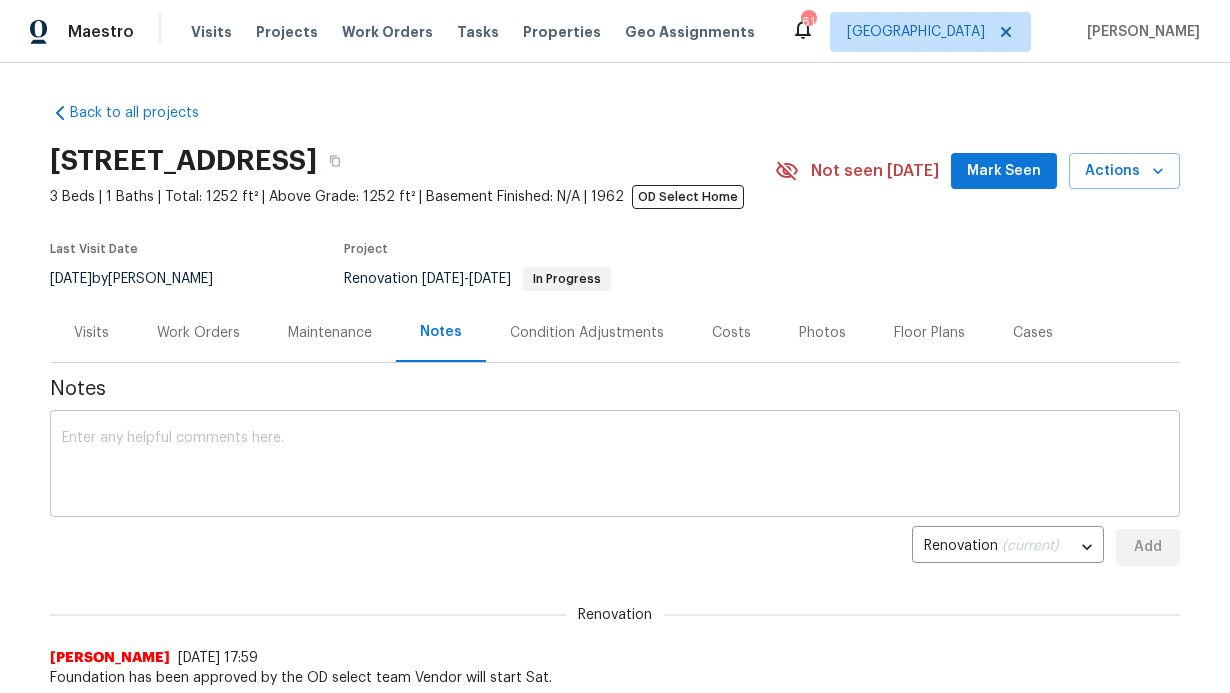 click on "x ​" at bounding box center [615, 466] 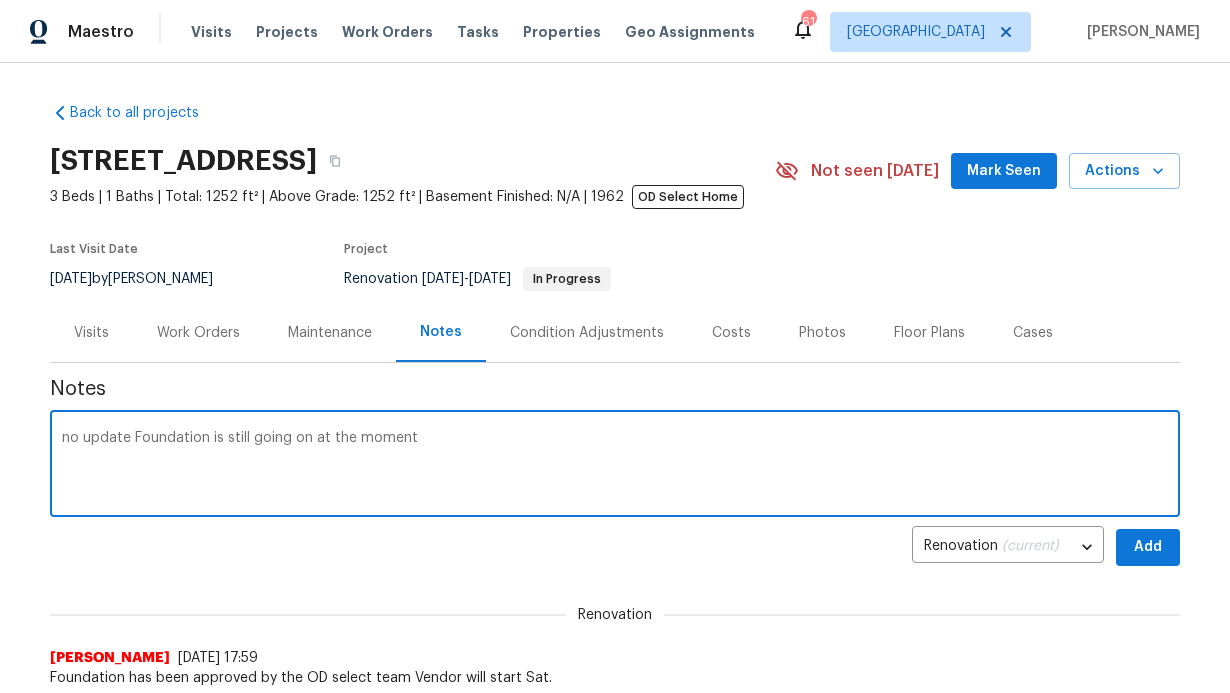 type on "no update Foundation is still going on at the moment" 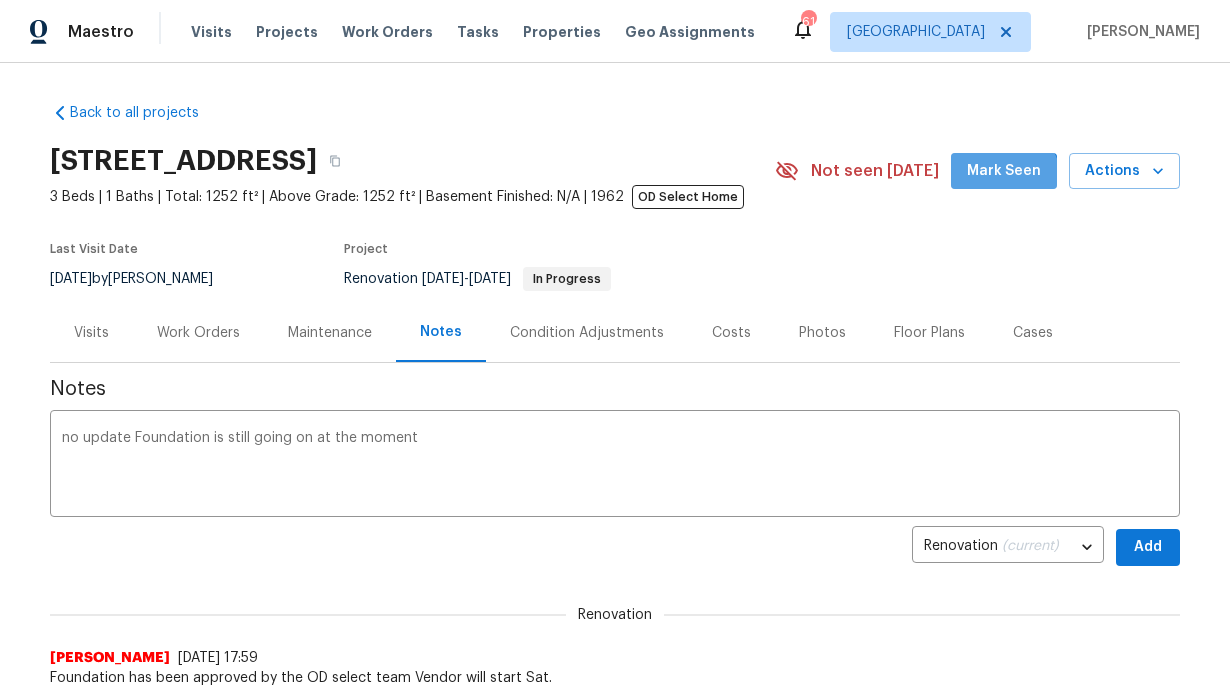 click on "Mark Seen" at bounding box center (1004, 171) 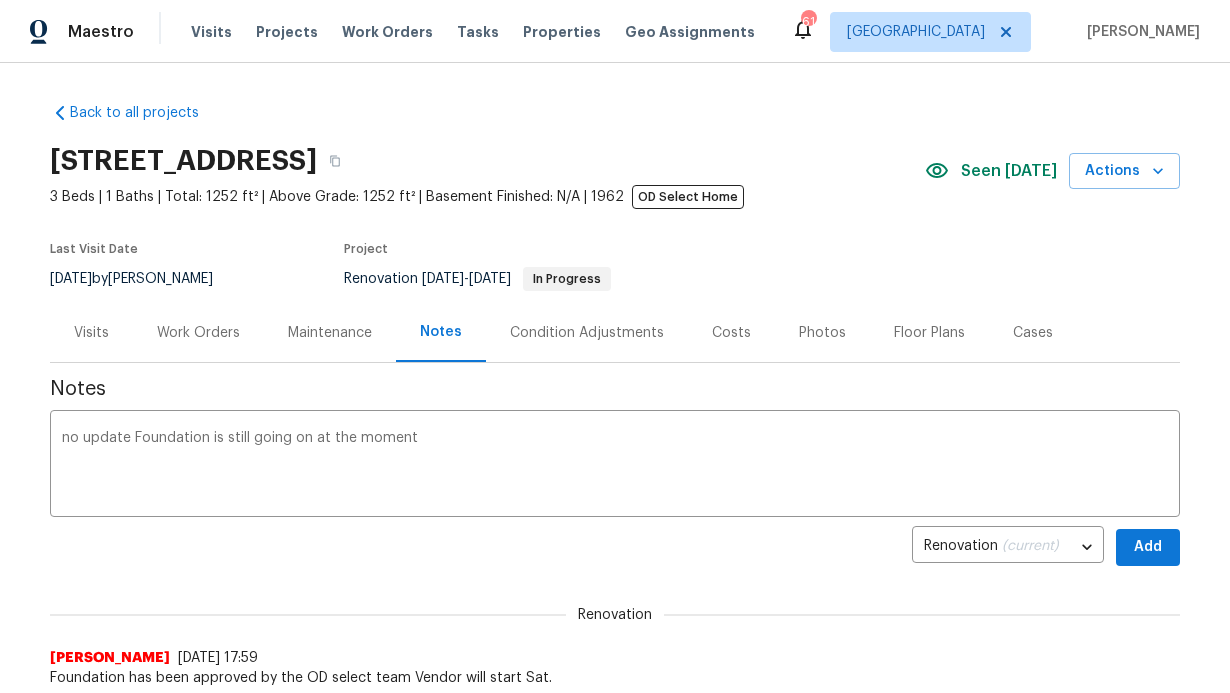 click on "Back to all projects 2813 E 15th St, Plano, TX 75074 3 Beds | 1 Baths | Total: 1252 ft² | Above Grade: 1252 ft² | Basement Finished: N/A | 1962 OD Select Home Seen today Actions Last Visit Date 7/16/2025  by  Frederick Gilbert   Project Renovation   7/18/2025  -  7/25/2025 In Progress Visits Work Orders Maintenance Notes Condition Adjustments Costs Photos Floor Plans Cases Notes no update Foundation is still going on at the moment  x ​ Renovation   (current) ad178231-5d6e-492f-a703-7415e9af5791 ​ Add Renovation RonDerrick Jackson 7/17/25, 17:59 Foundation has been approved by the OD select team Vendor will start Sat.  Kiran Seetharaman 7/17/25, 15:38 Online form submitted to SP Address Karishma Bajaj 7/17/25, 11:32 closed and validated FSS  Jacob Tucknott 7/17/25, 10:15 WIRED $84,118.07 Renovation RonDerrick Jackson 7/16/25, 14:44 Day 0 walk completed with OD select team. Sending HD foundations out to give a quote and to see if hey will take over the lifetime warranty  Address Jacob Tucknott Renovation" at bounding box center [615, 378] 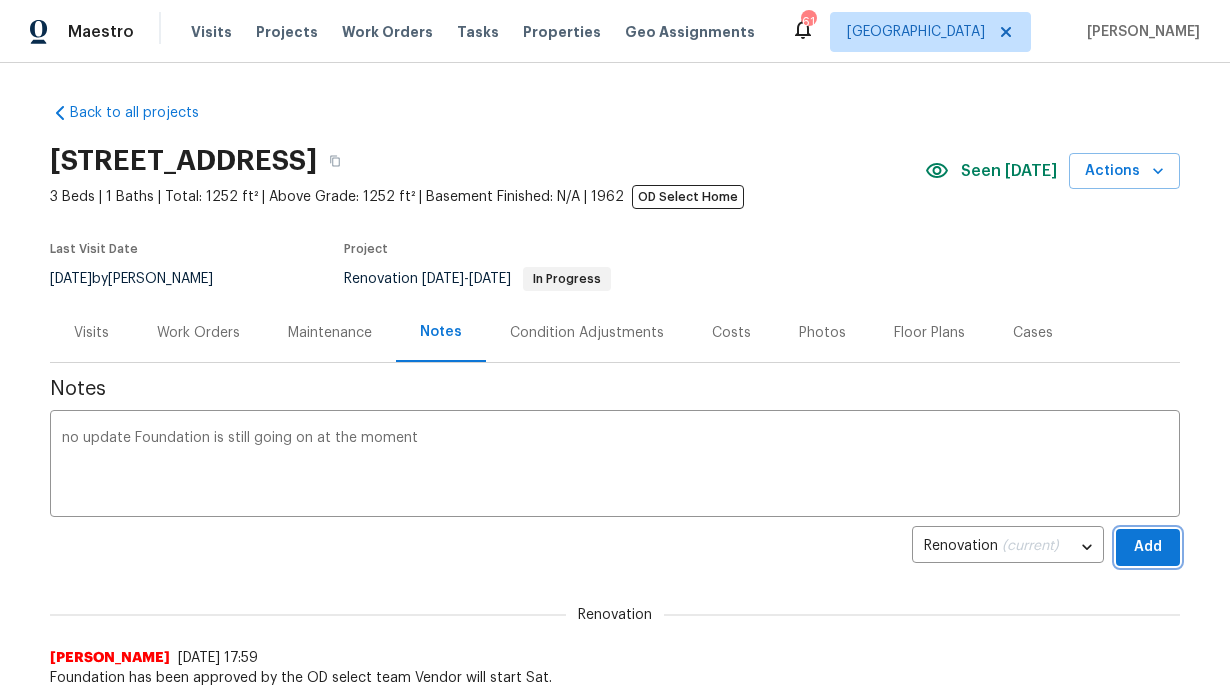 drag, startPoint x: 1155, startPoint y: 564, endPoint x: 1156, endPoint y: 554, distance: 10.049875 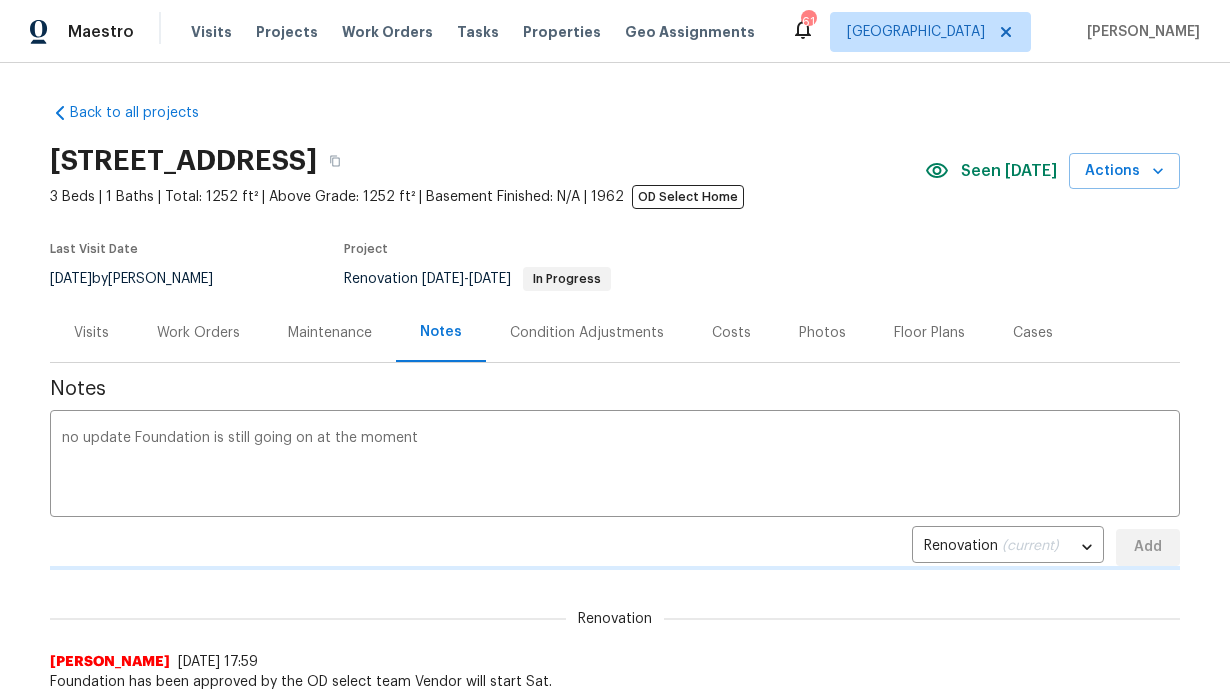 type 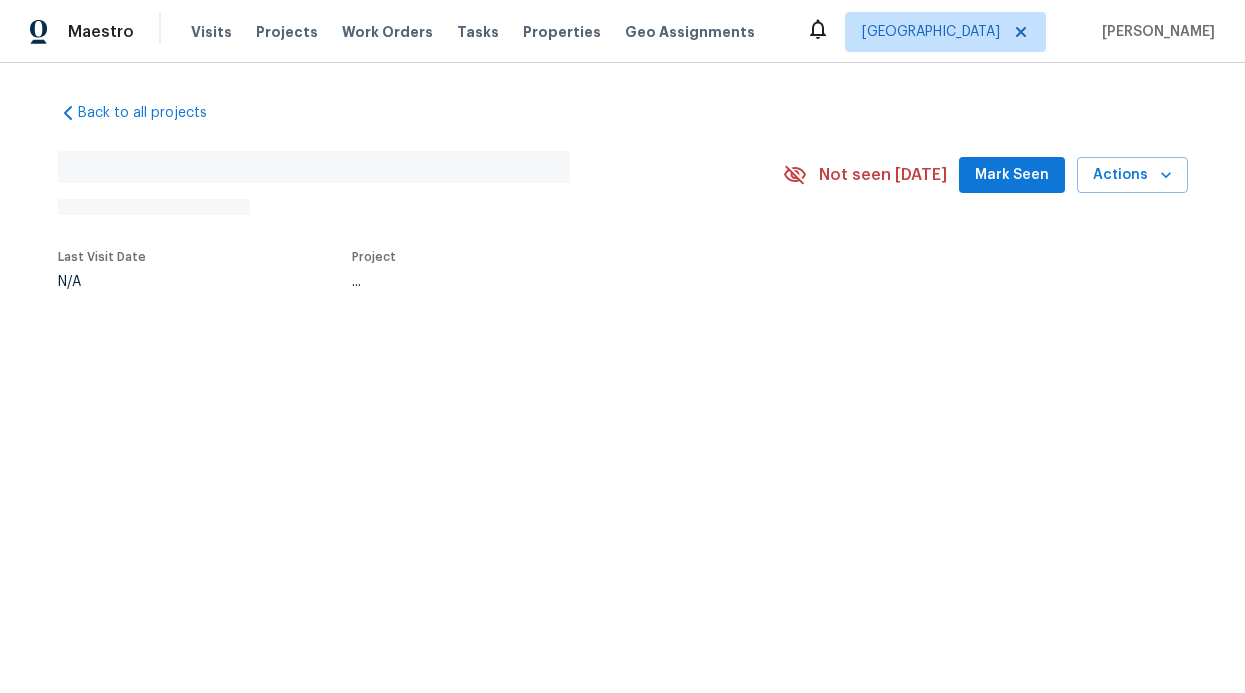 scroll, scrollTop: 0, scrollLeft: 0, axis: both 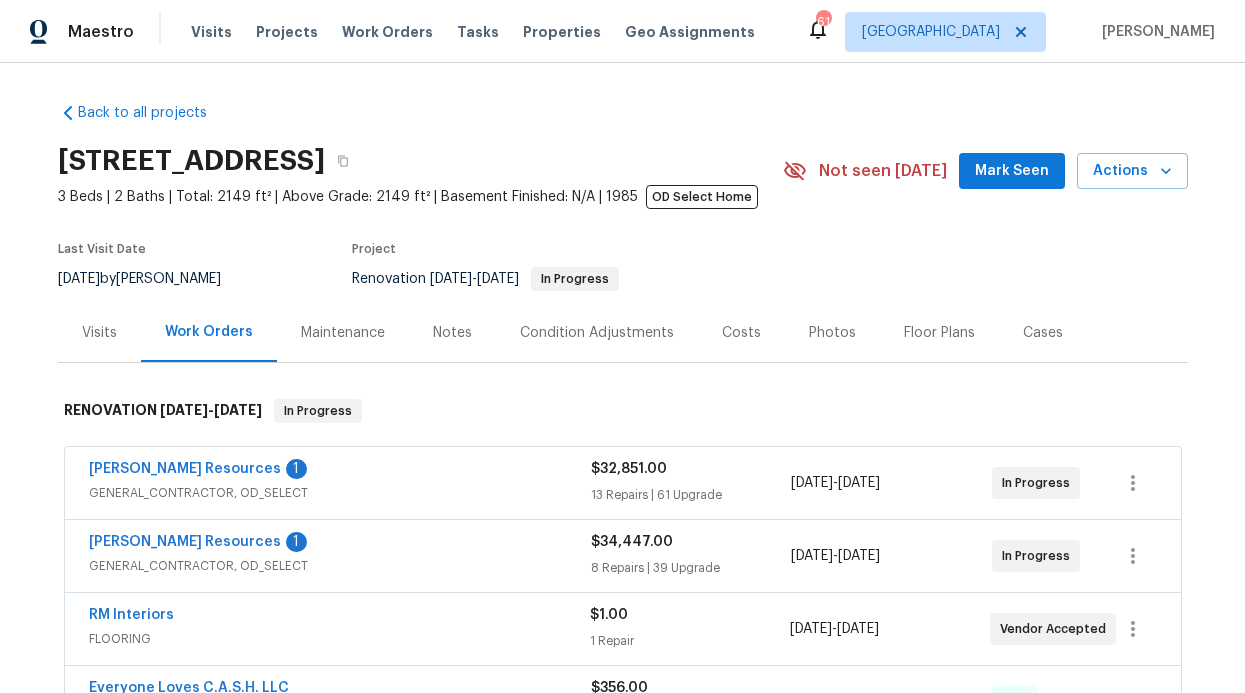 click on "[PERSON_NAME] Resources" at bounding box center [185, 542] 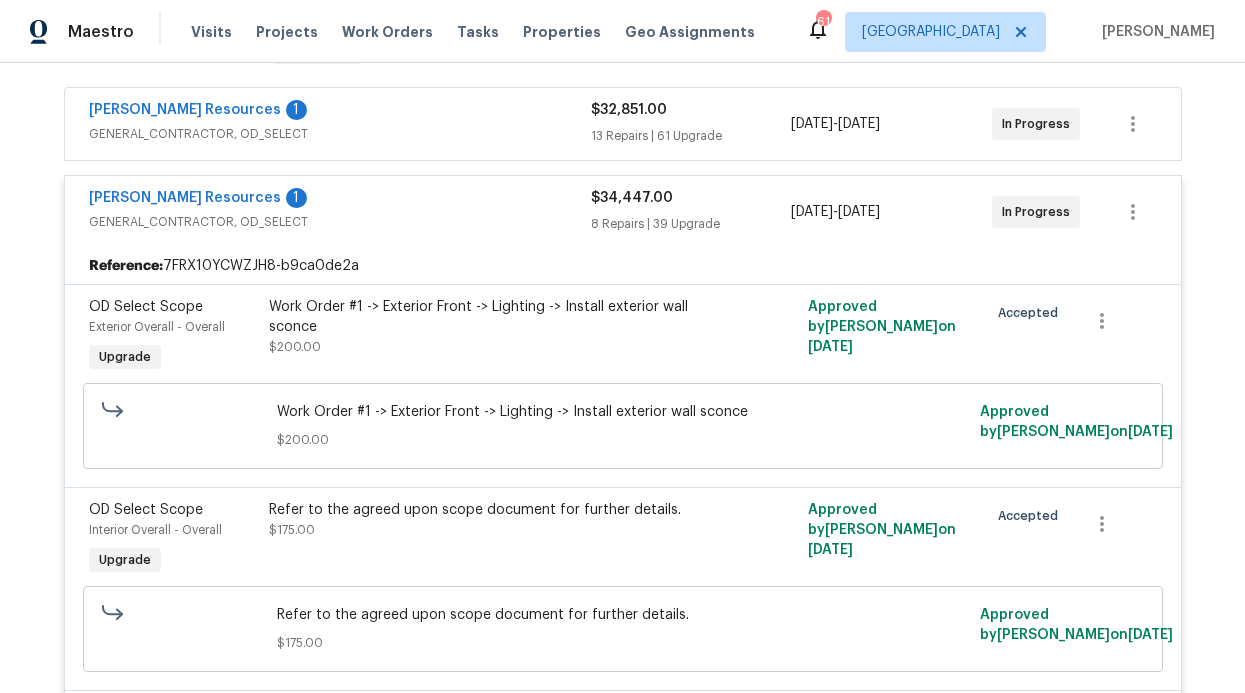scroll, scrollTop: 223, scrollLeft: 0, axis: vertical 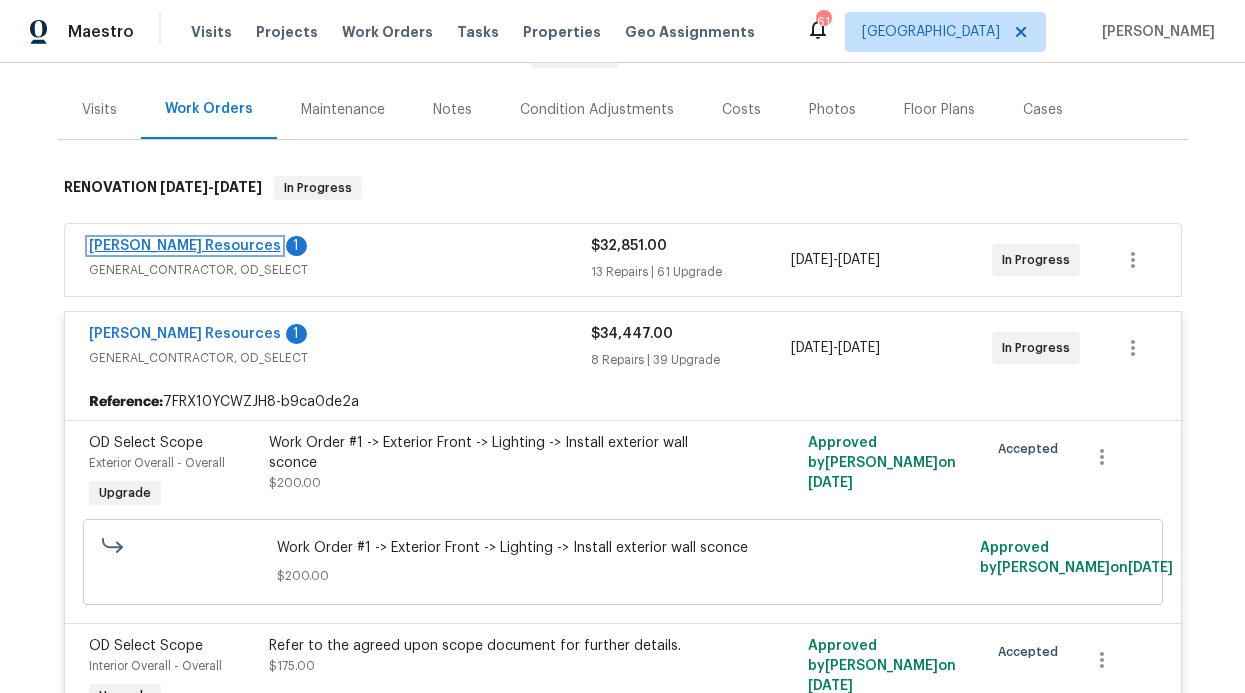 click on "[PERSON_NAME] Resources" at bounding box center (185, 246) 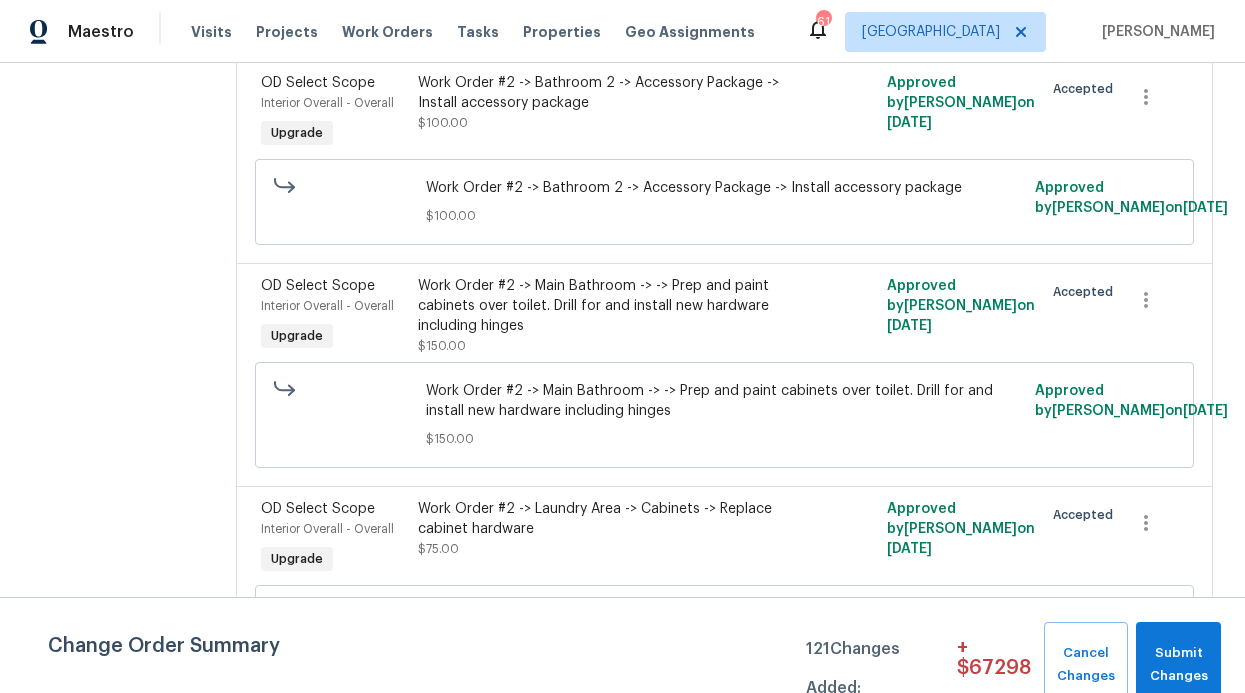 scroll, scrollTop: 15074, scrollLeft: 0, axis: vertical 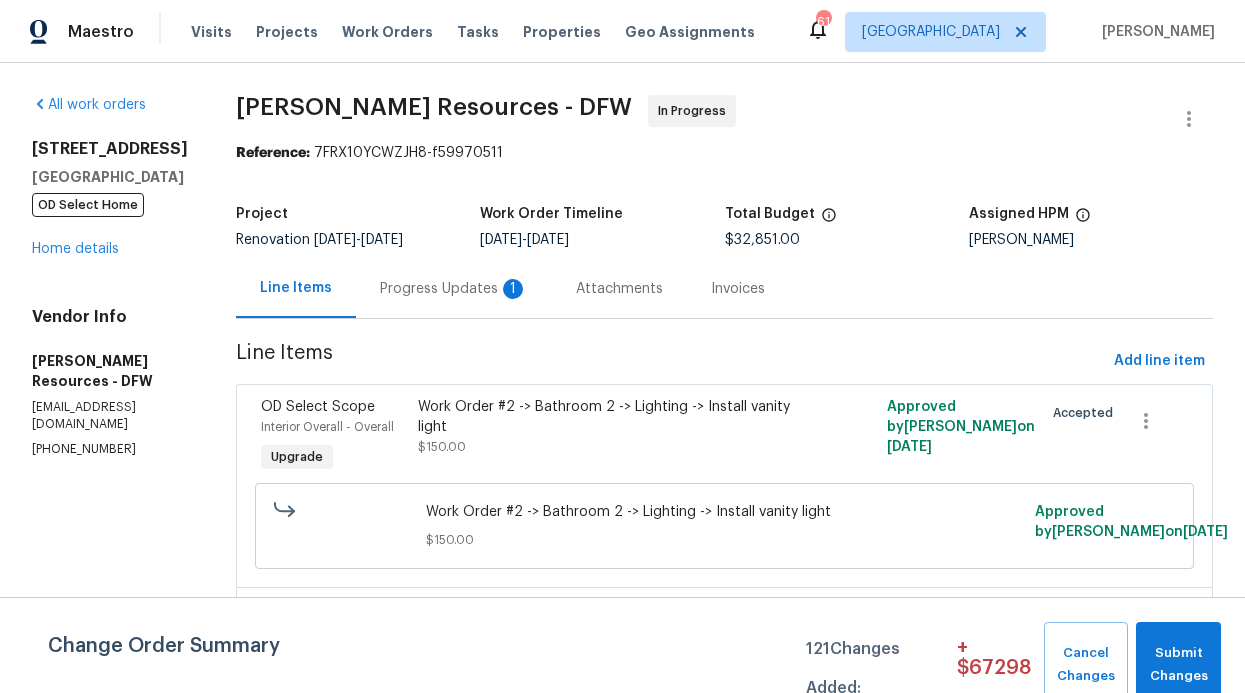 click on "Progress Updates 1" at bounding box center [454, 289] 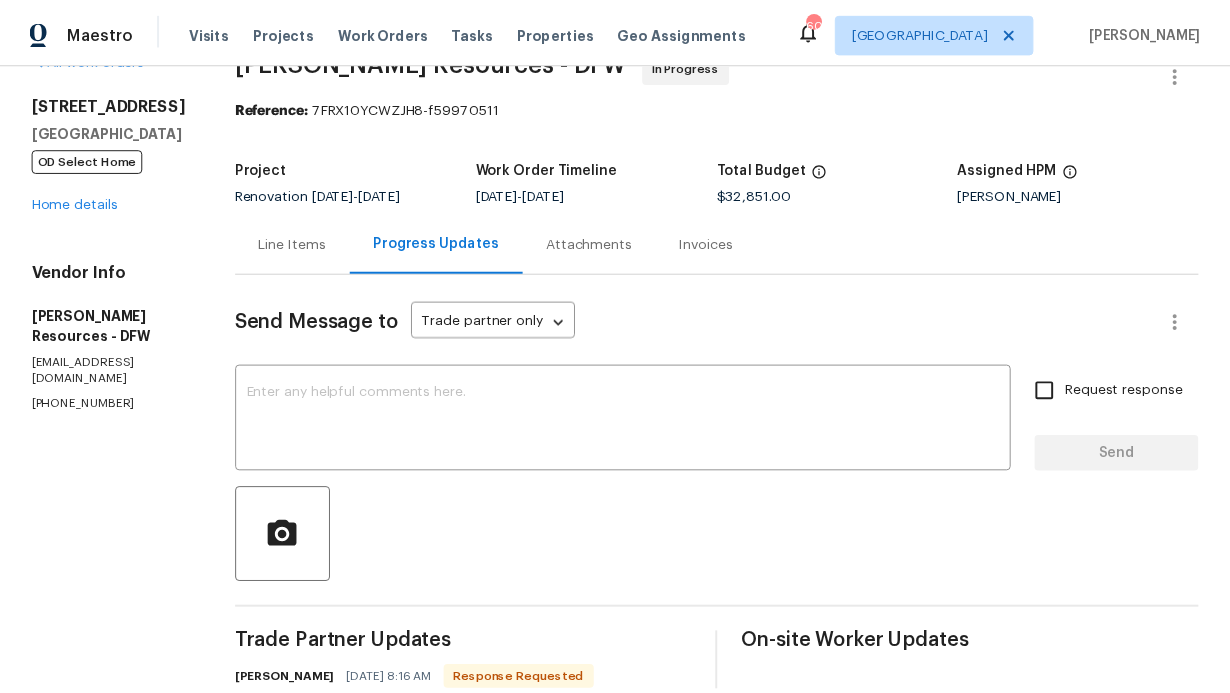 scroll, scrollTop: 0, scrollLeft: 0, axis: both 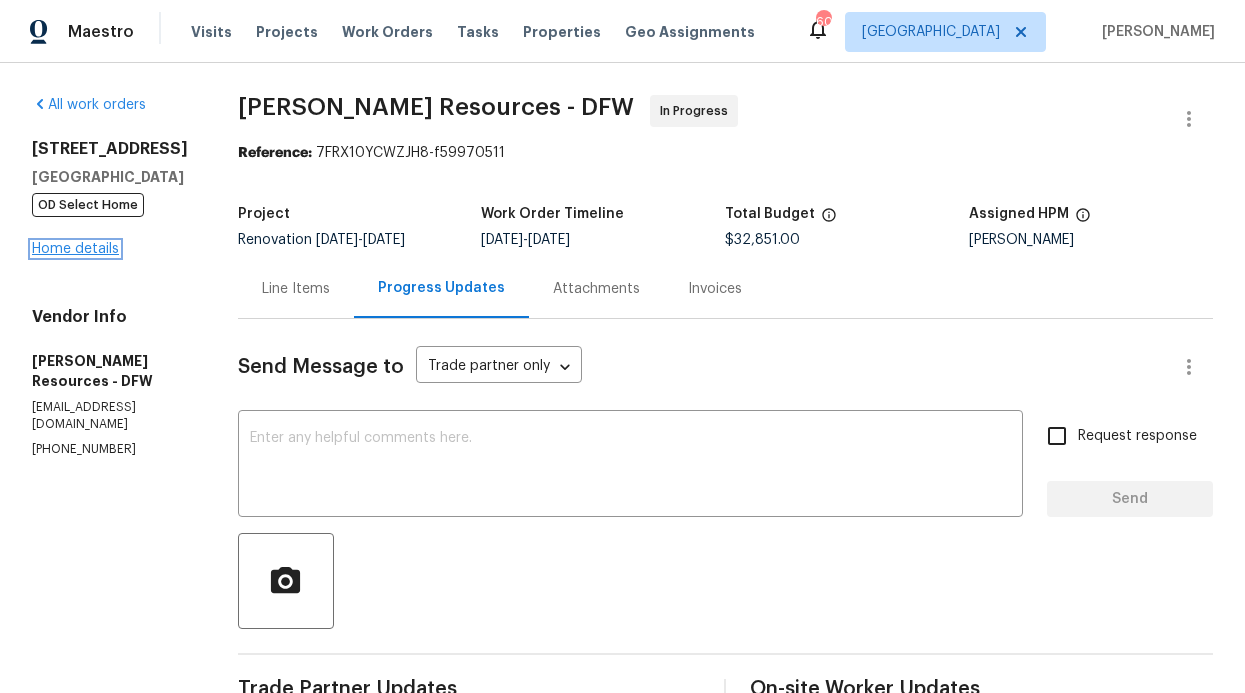 click on "Home details" at bounding box center (75, 249) 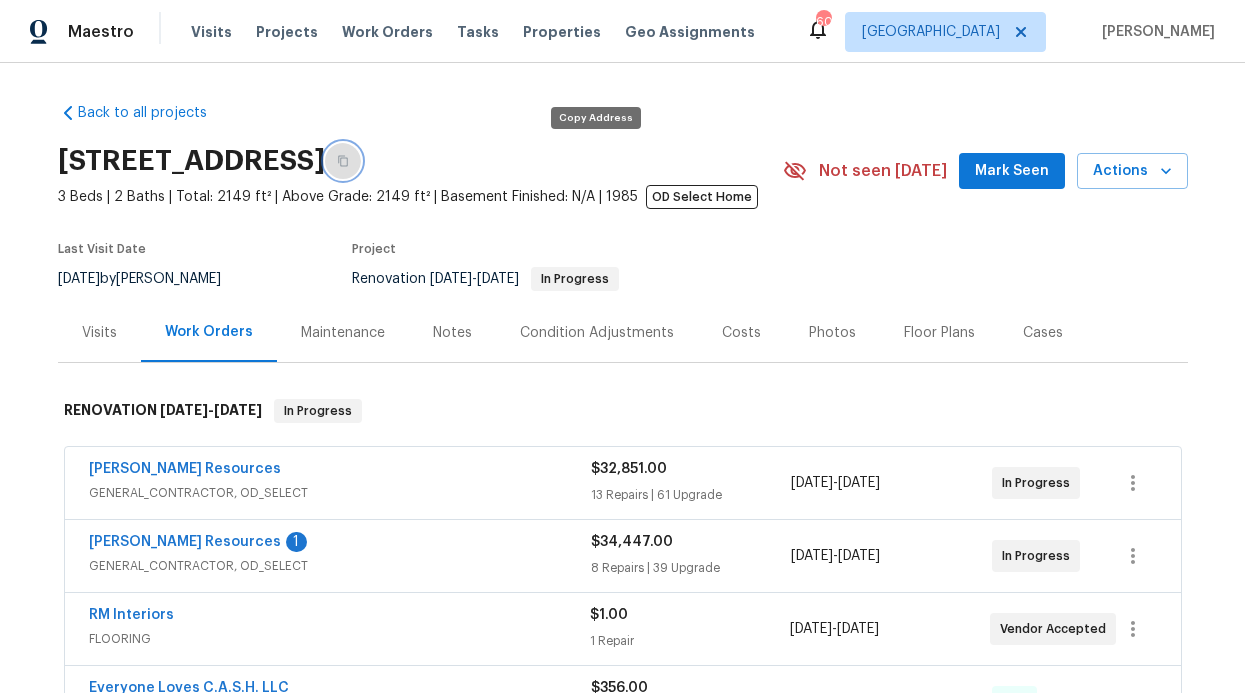 click 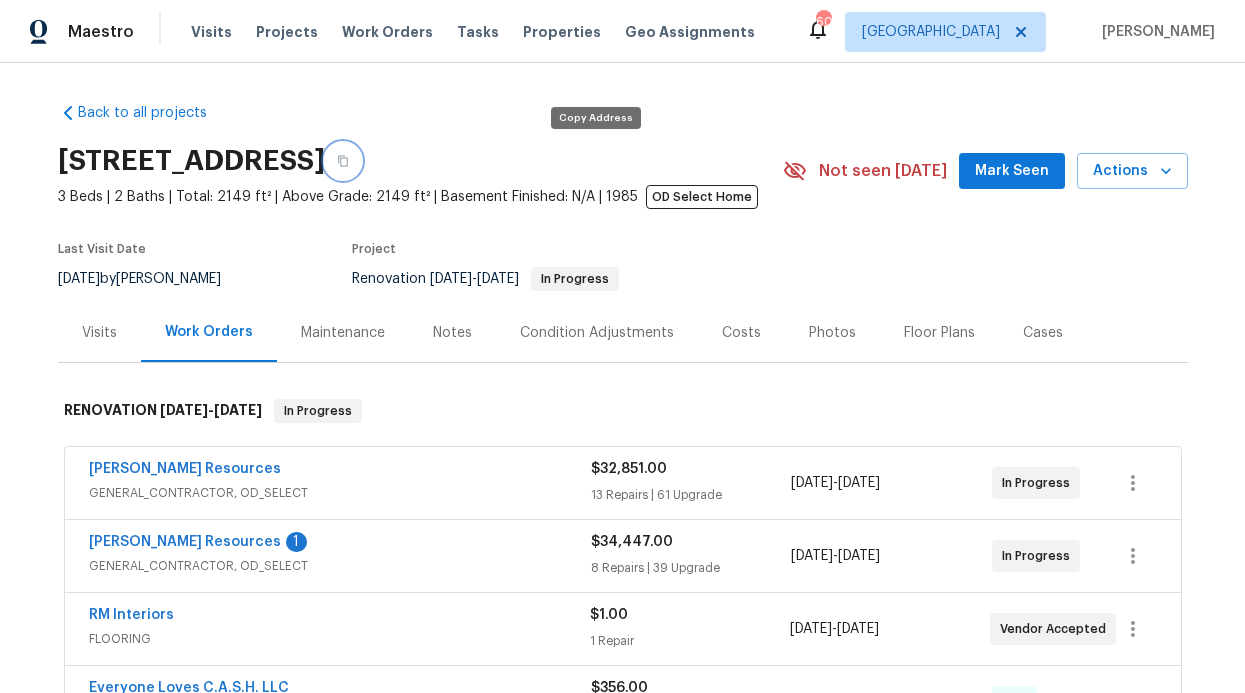 click at bounding box center (343, 161) 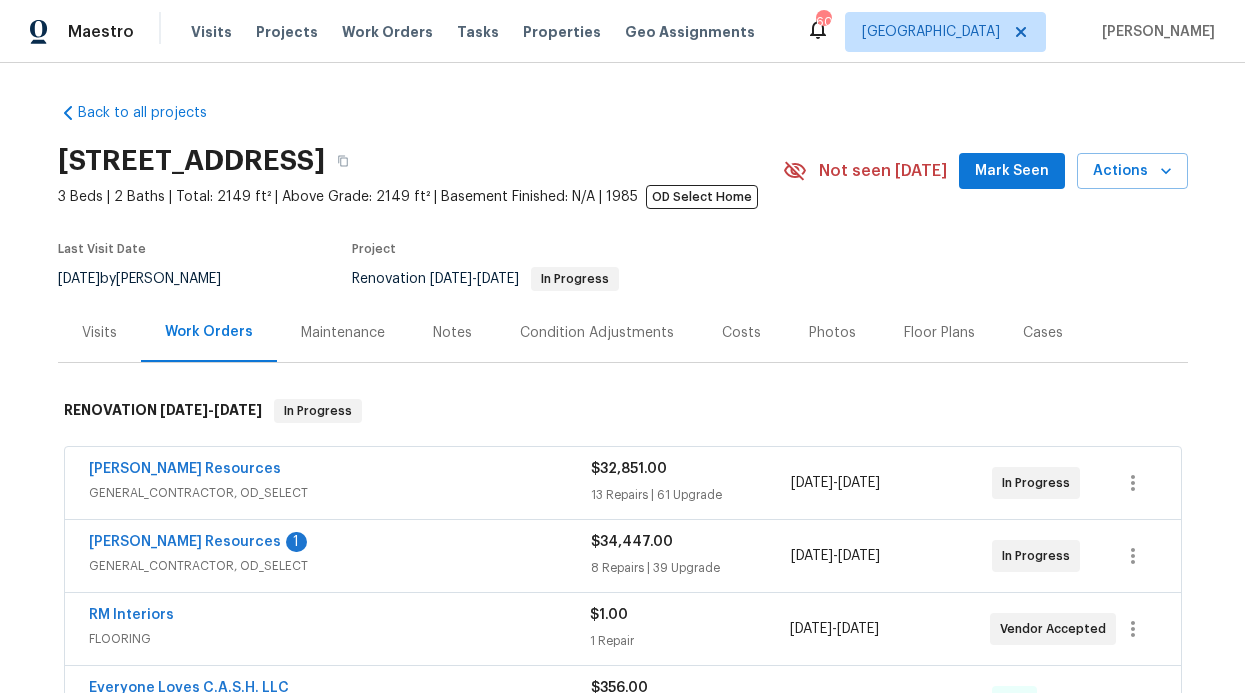 click on "Notes" at bounding box center [452, 332] 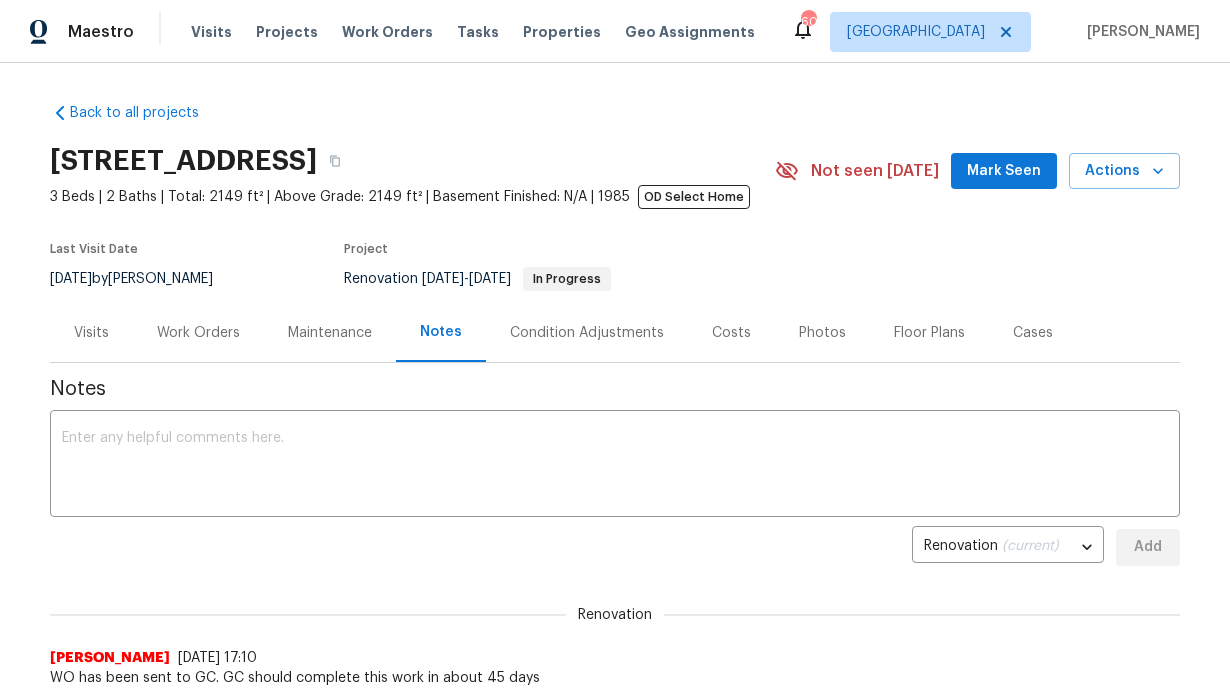 click on "Not seen [DATE]" at bounding box center [863, 171] 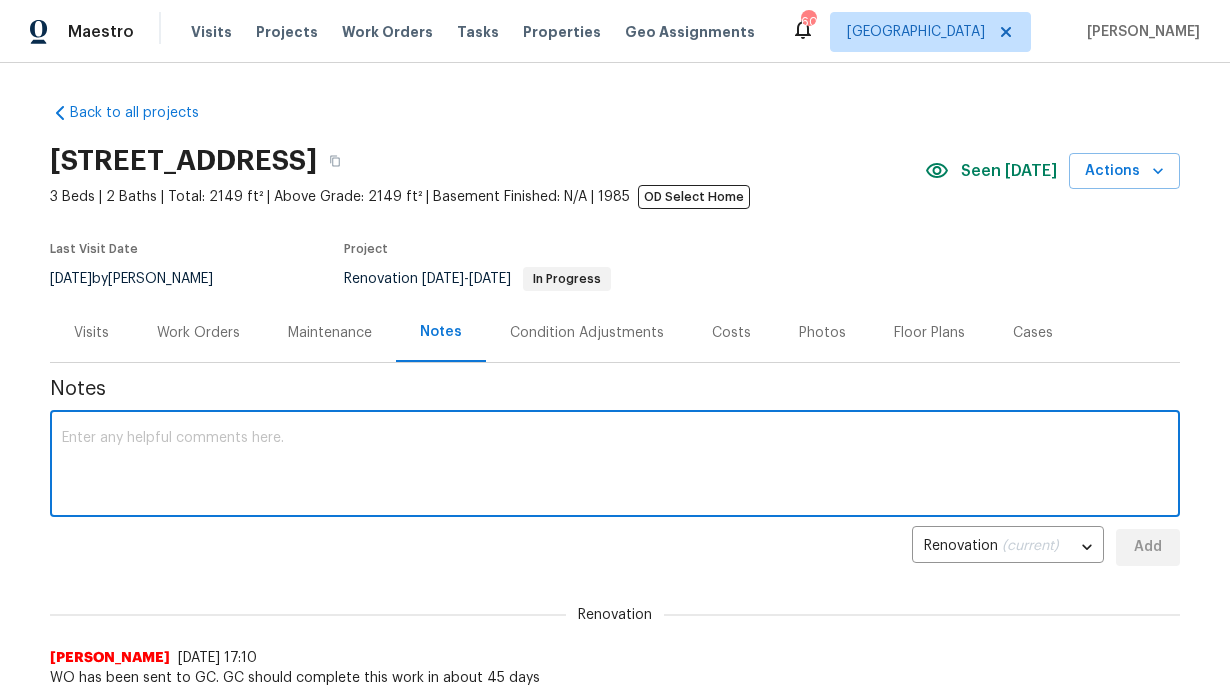 click at bounding box center (615, 466) 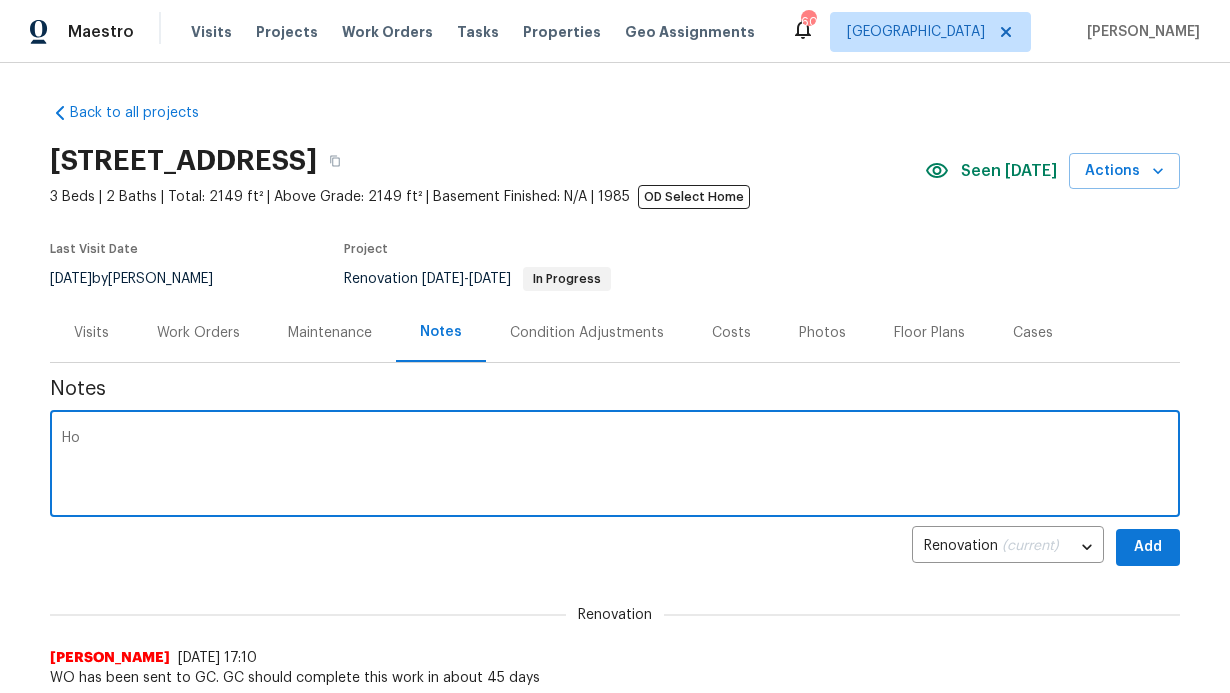 type on "H" 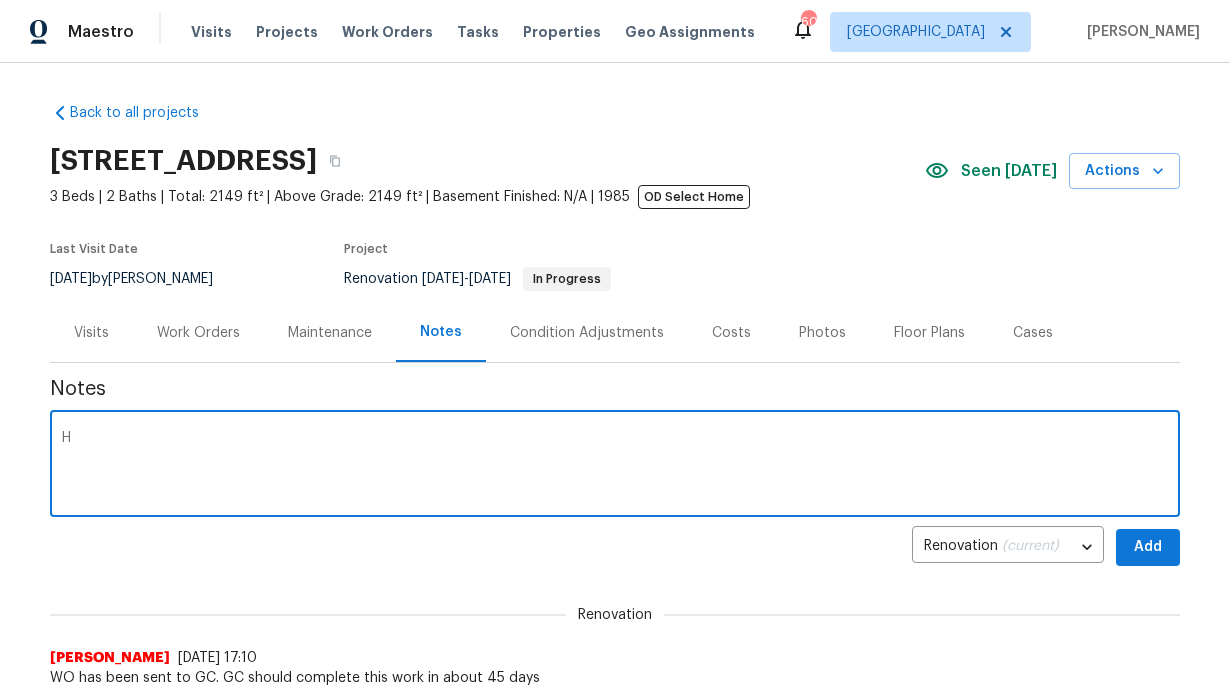 type 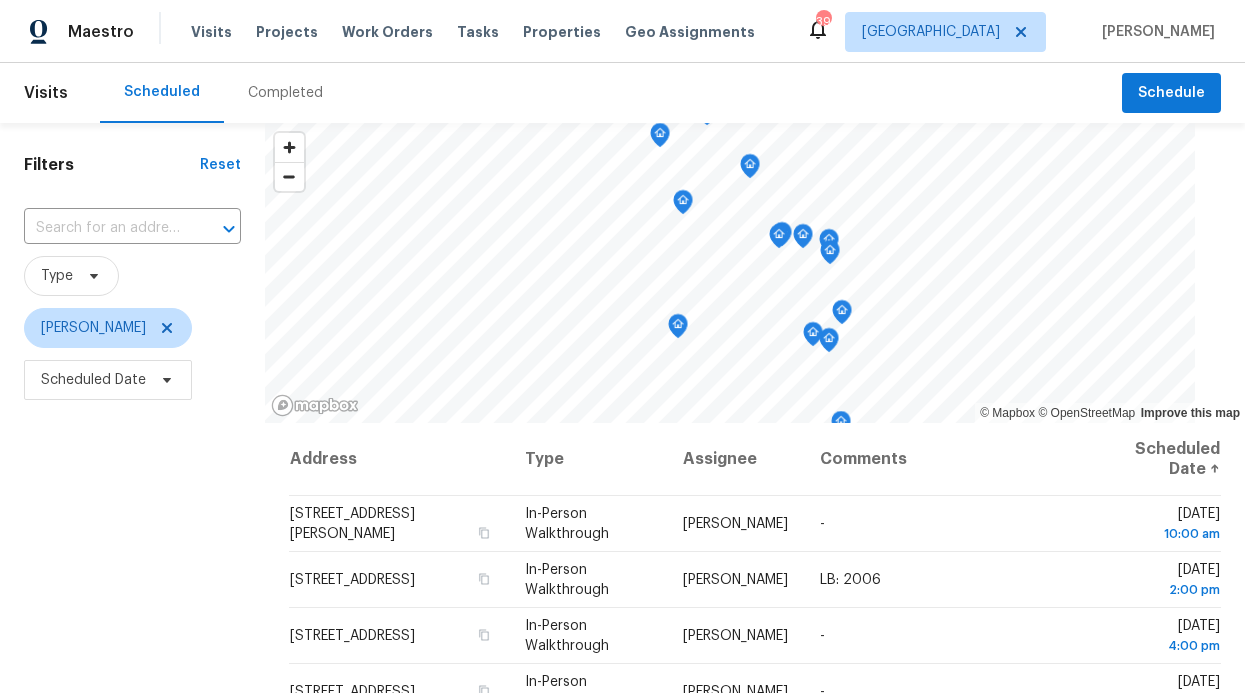 scroll, scrollTop: 0, scrollLeft: 0, axis: both 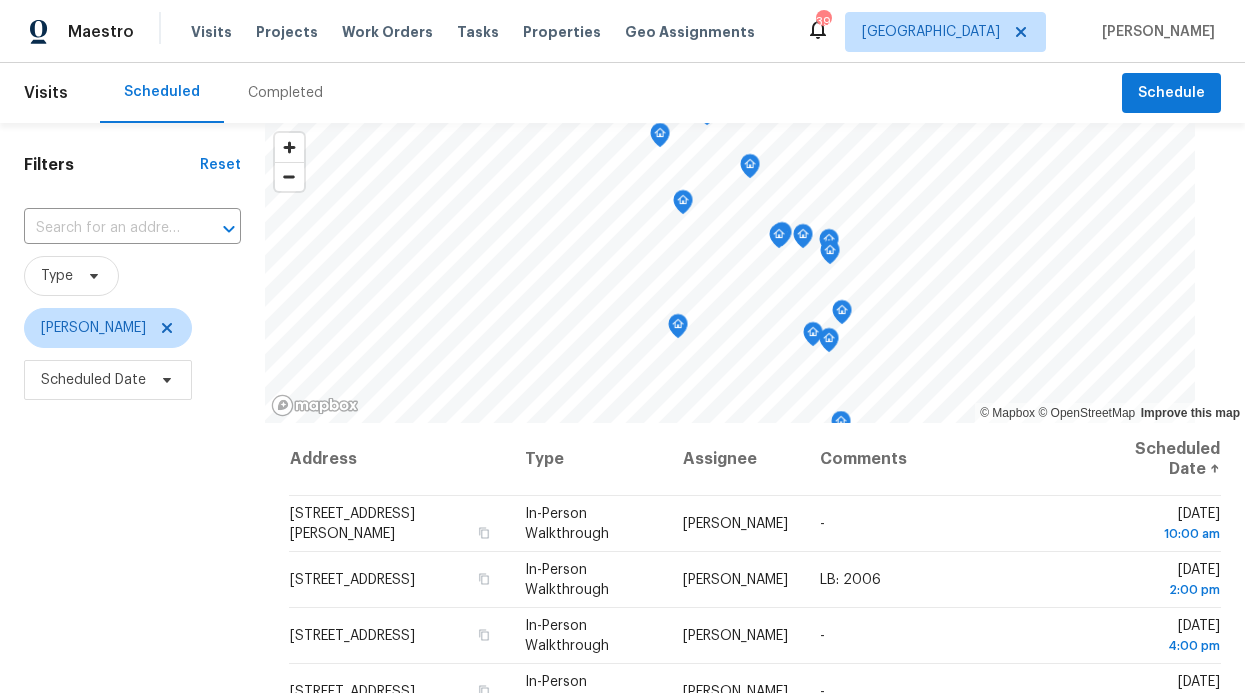 drag, startPoint x: 212, startPoint y: 26, endPoint x: 213, endPoint y: 61, distance: 35.014282 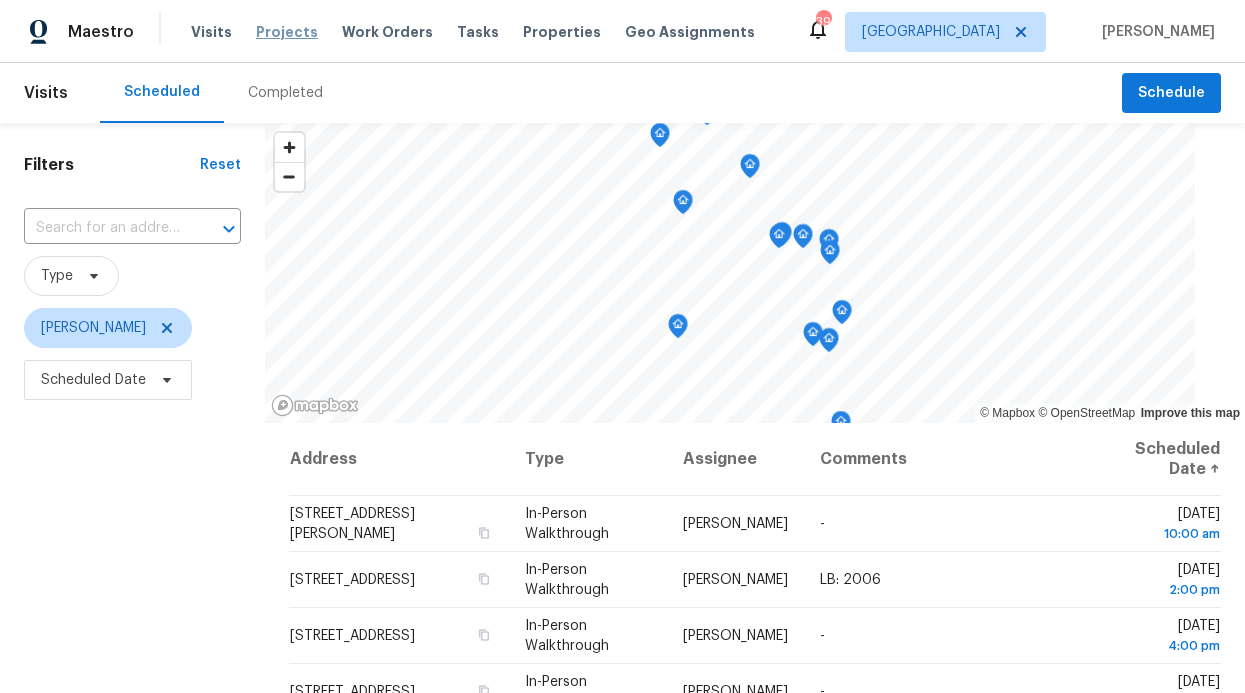 click on "Projects" at bounding box center (287, 32) 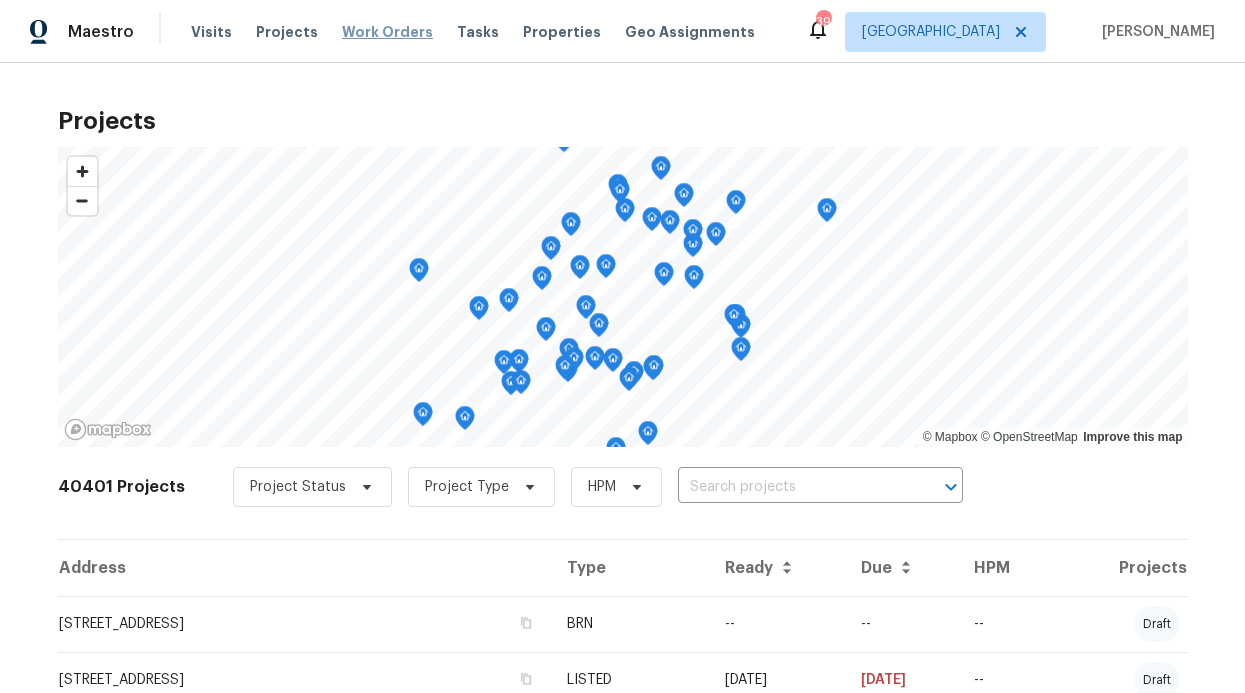 click on "Work Orders" at bounding box center (387, 32) 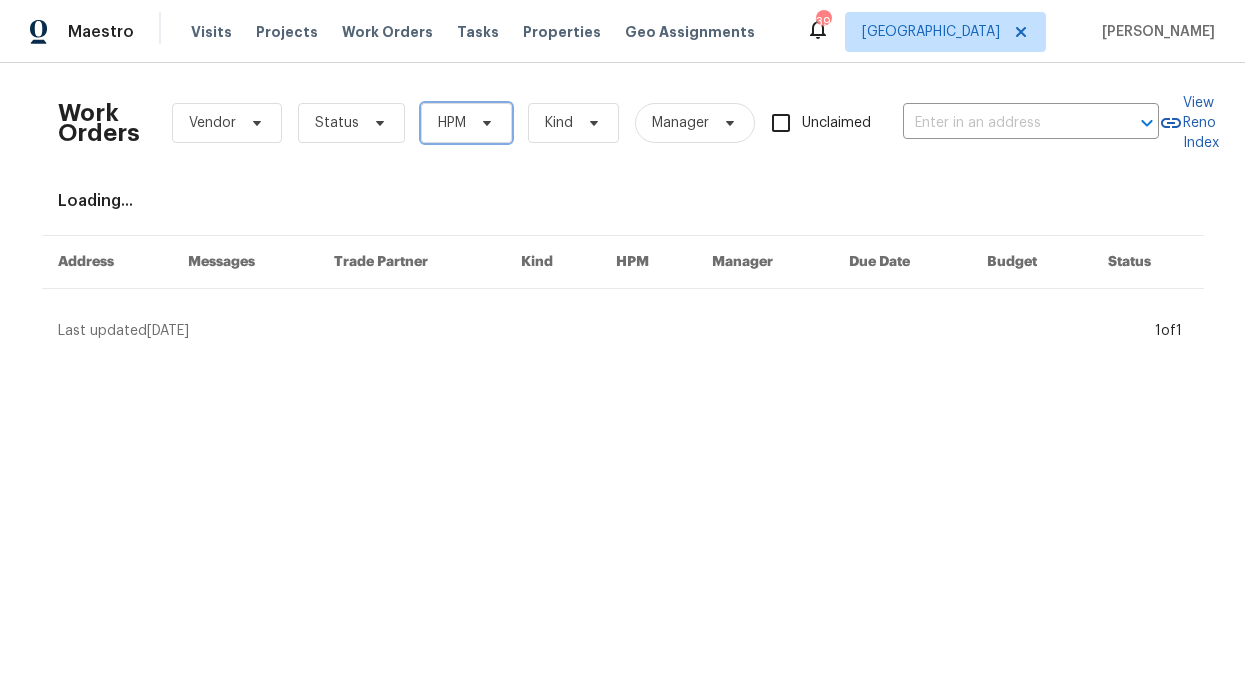 click on "HPM" at bounding box center [466, 123] 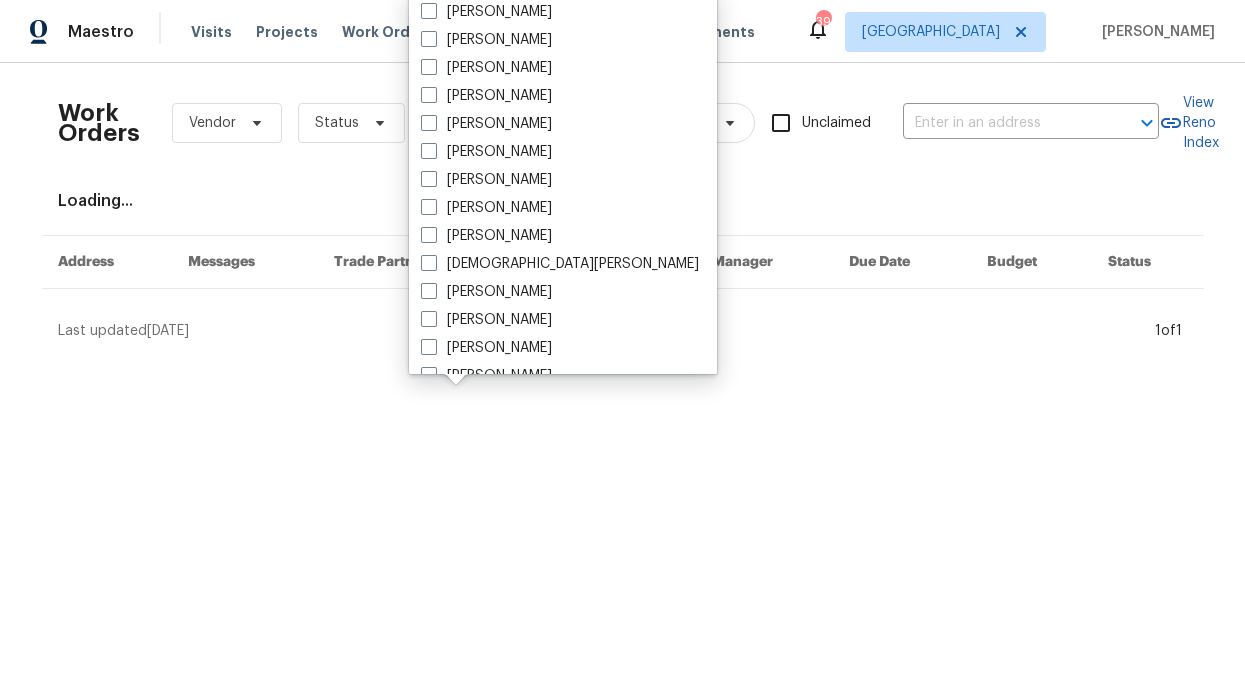 scroll, scrollTop: 1116, scrollLeft: 0, axis: vertical 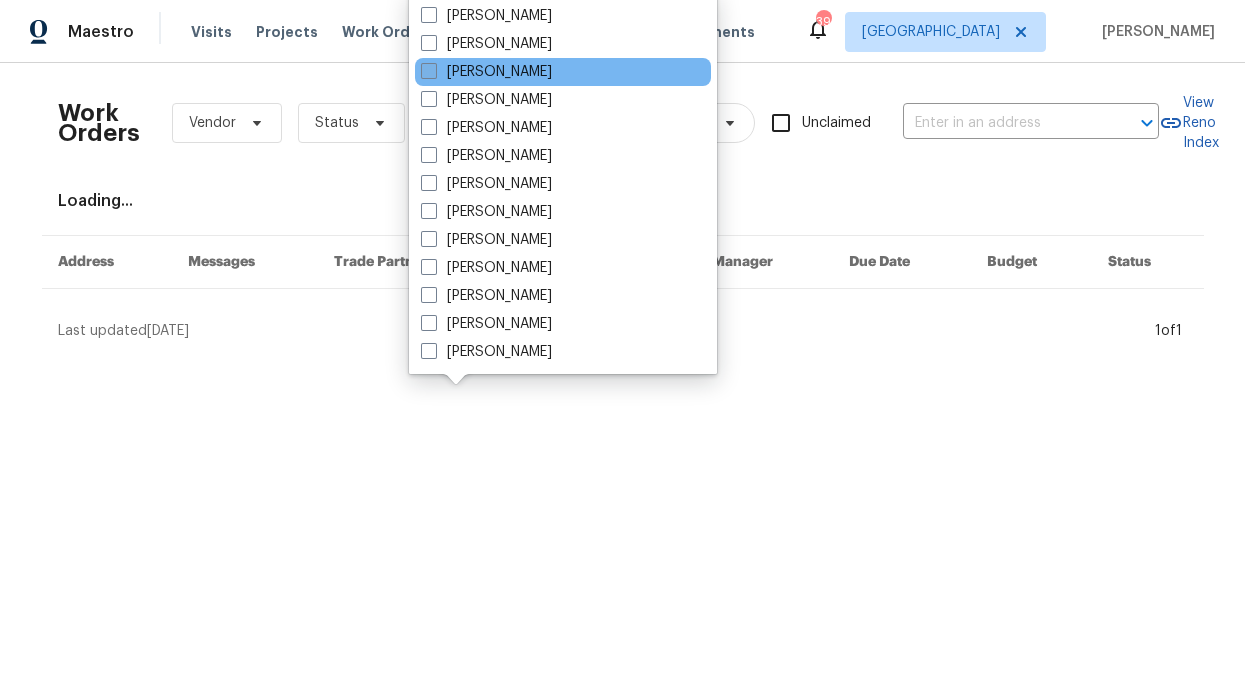 click on "Rob Emerson" at bounding box center (563, 44) 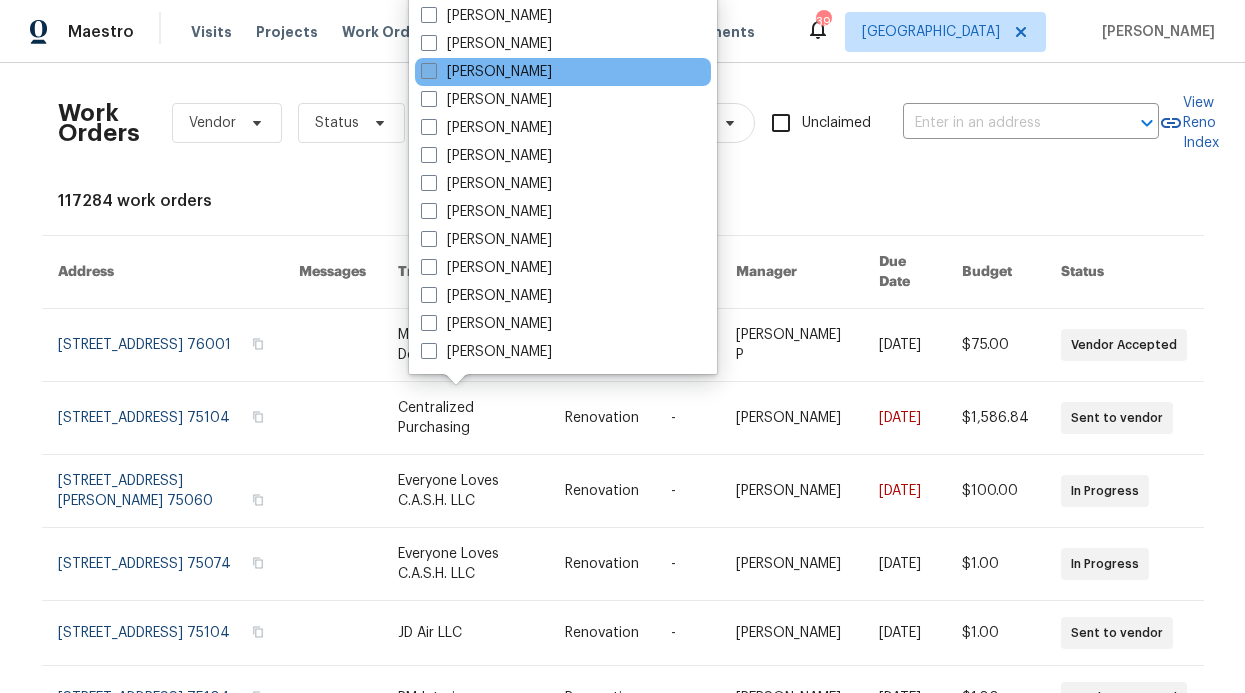 click on "[PERSON_NAME]" at bounding box center (486, 72) 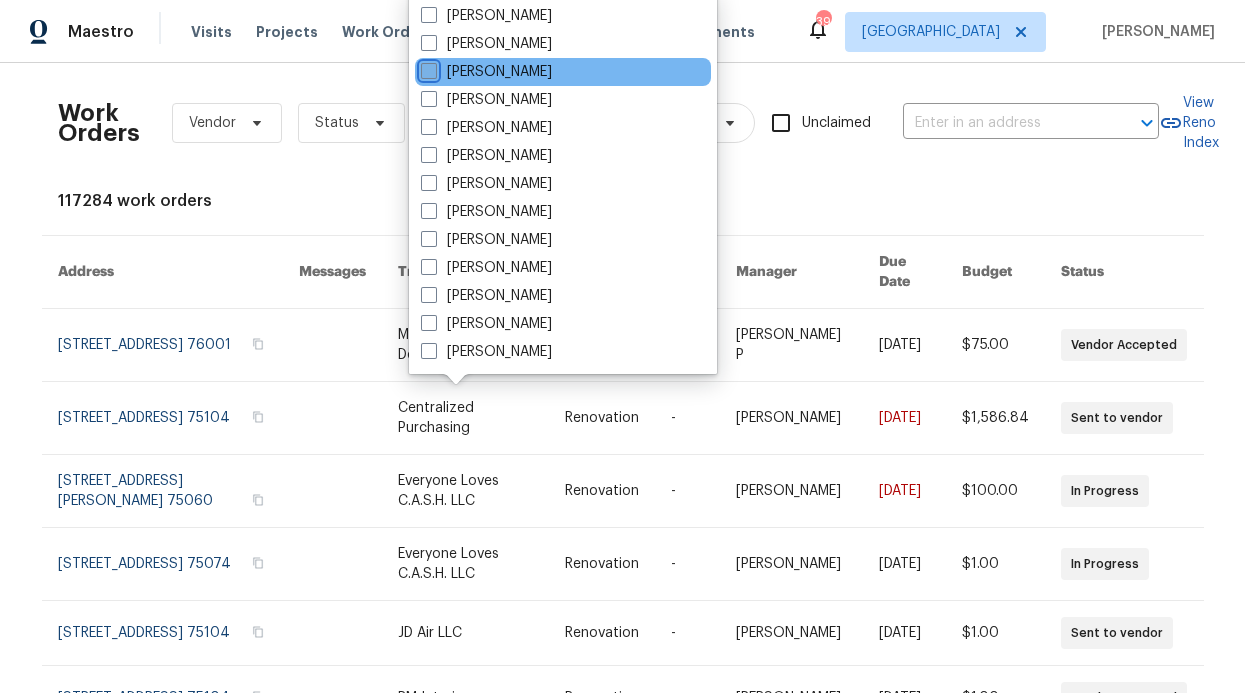 click on "[PERSON_NAME]" at bounding box center (427, 68) 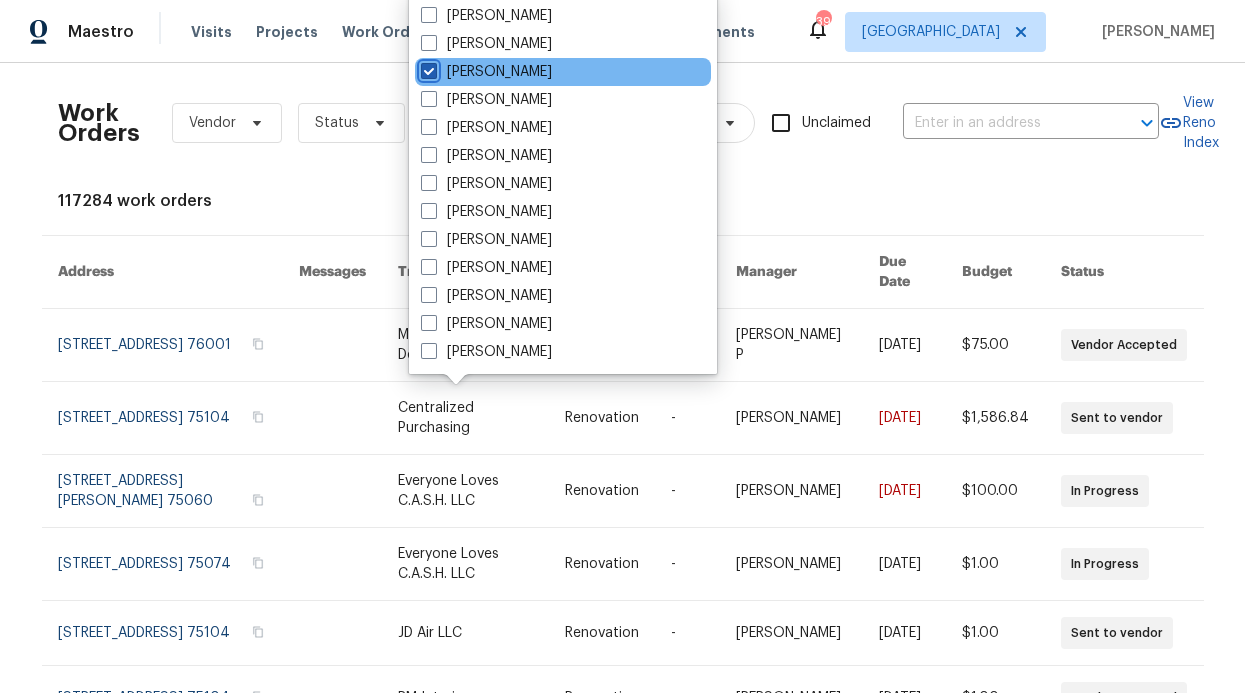 checkbox on "true" 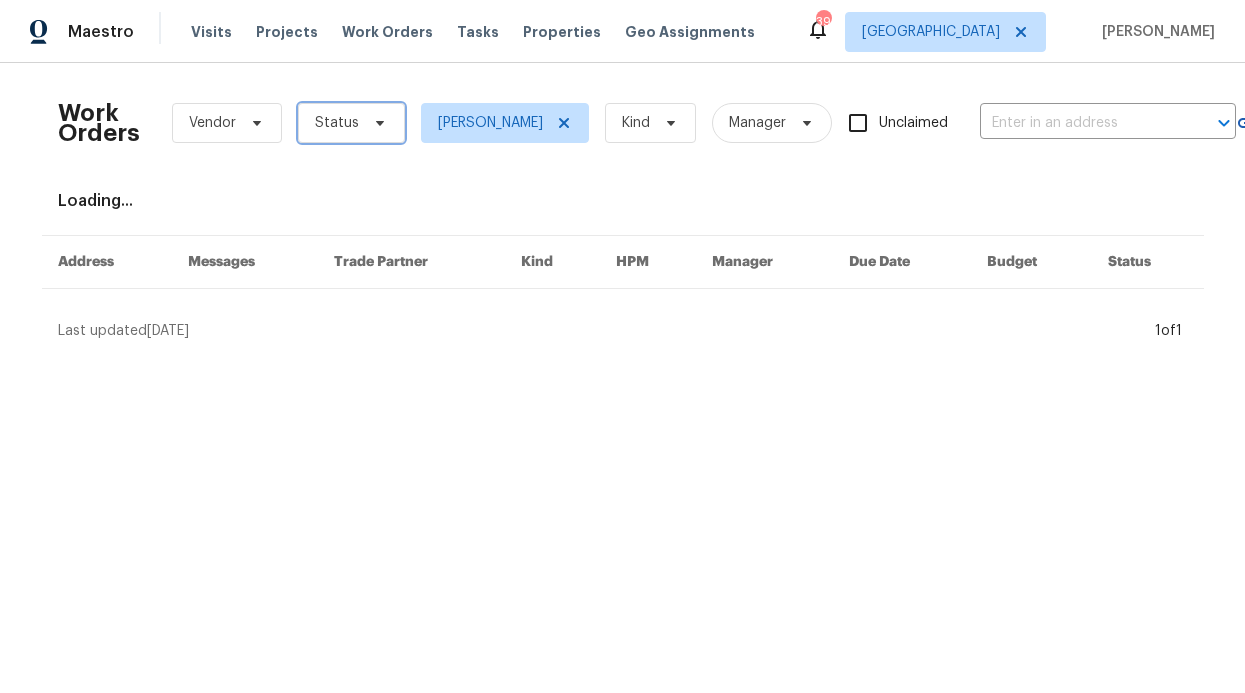 click on "Status" at bounding box center (351, 123) 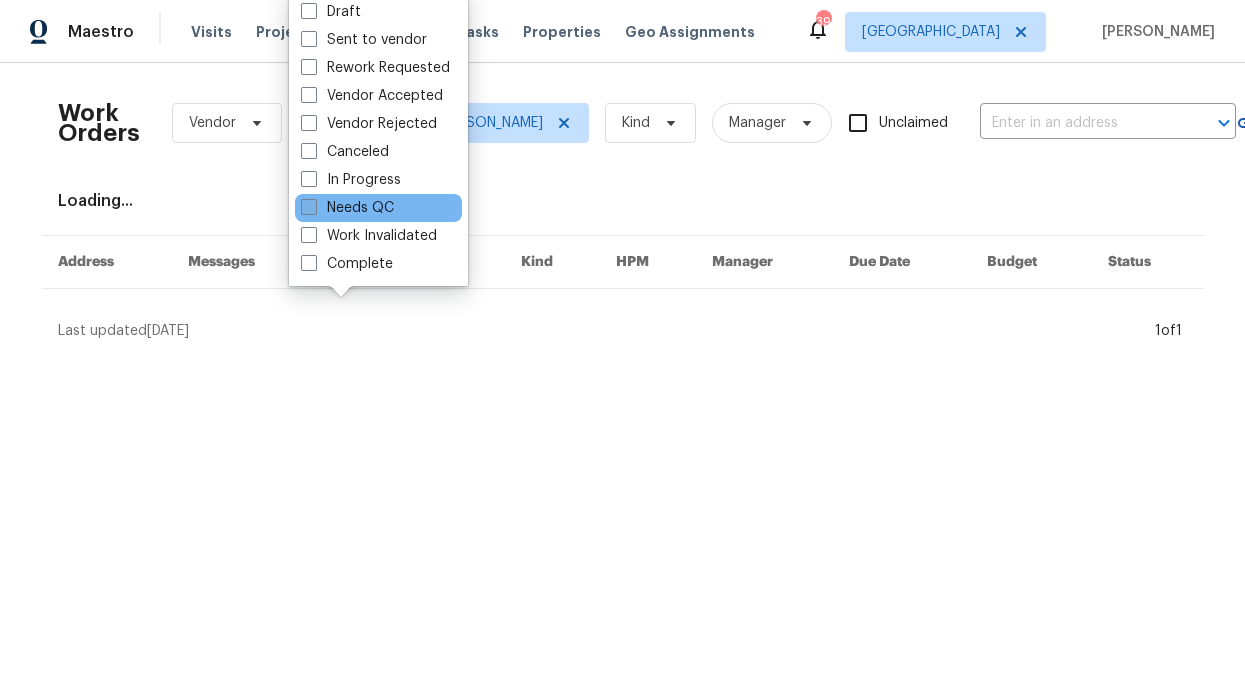 click on "Needs QC" at bounding box center (347, 208) 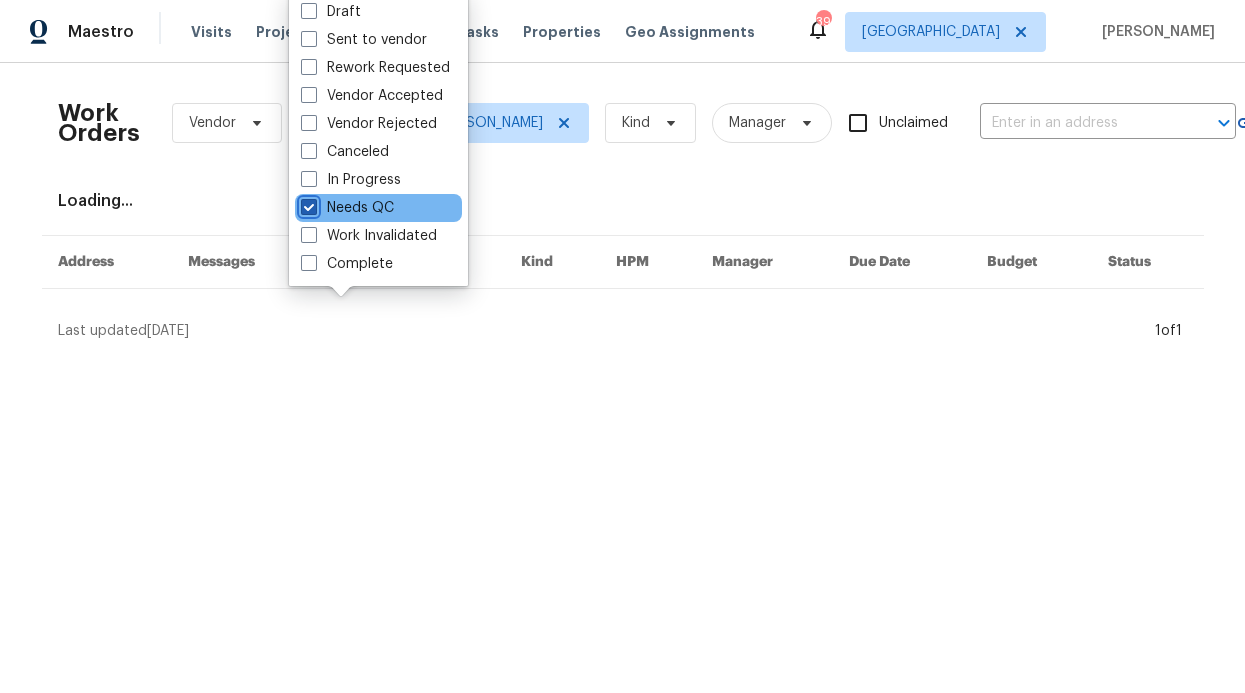 checkbox on "true" 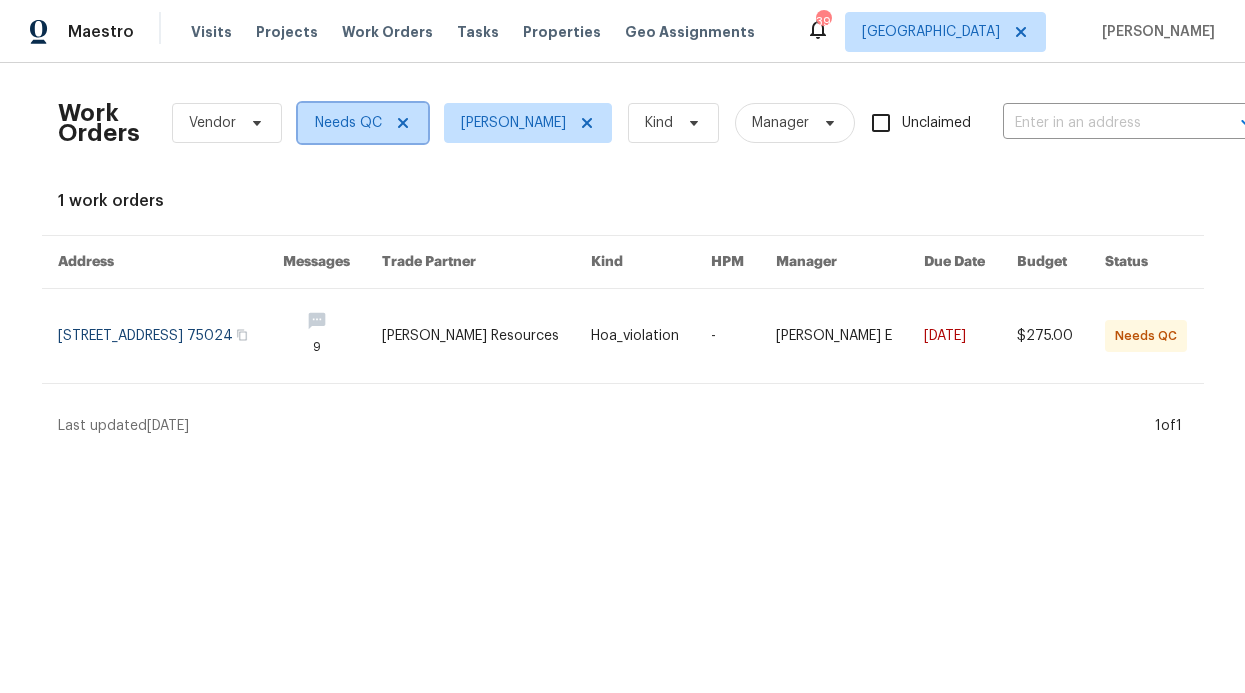 click 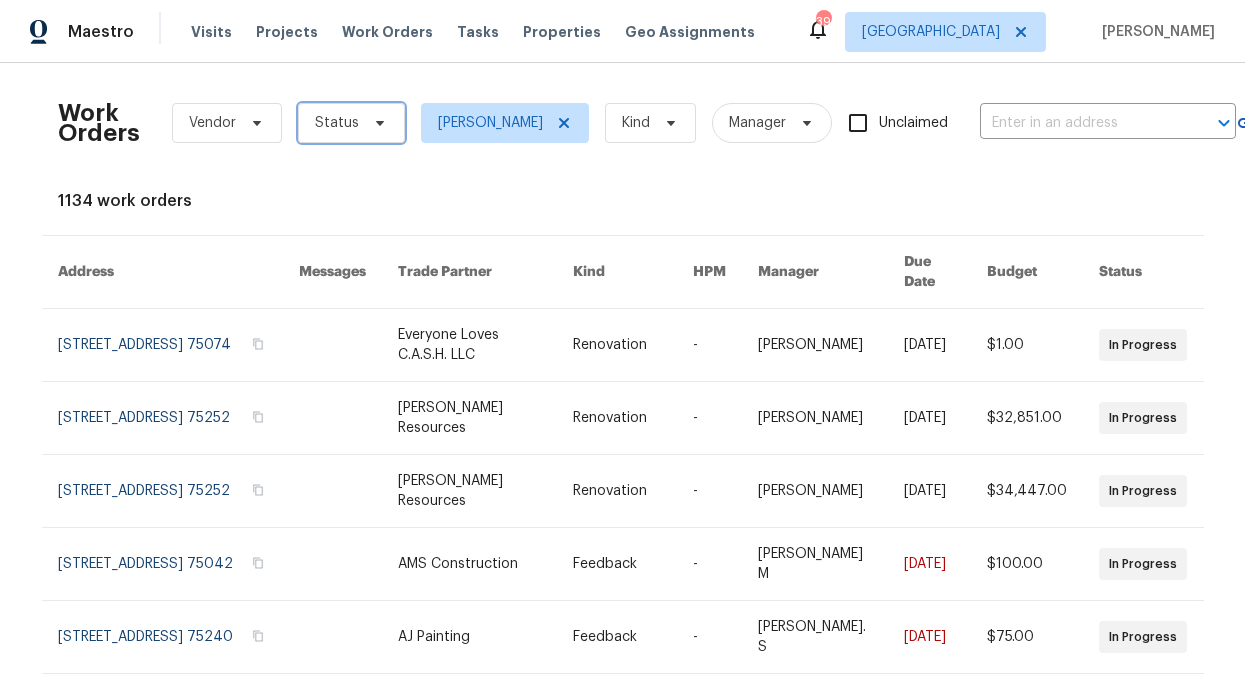 click 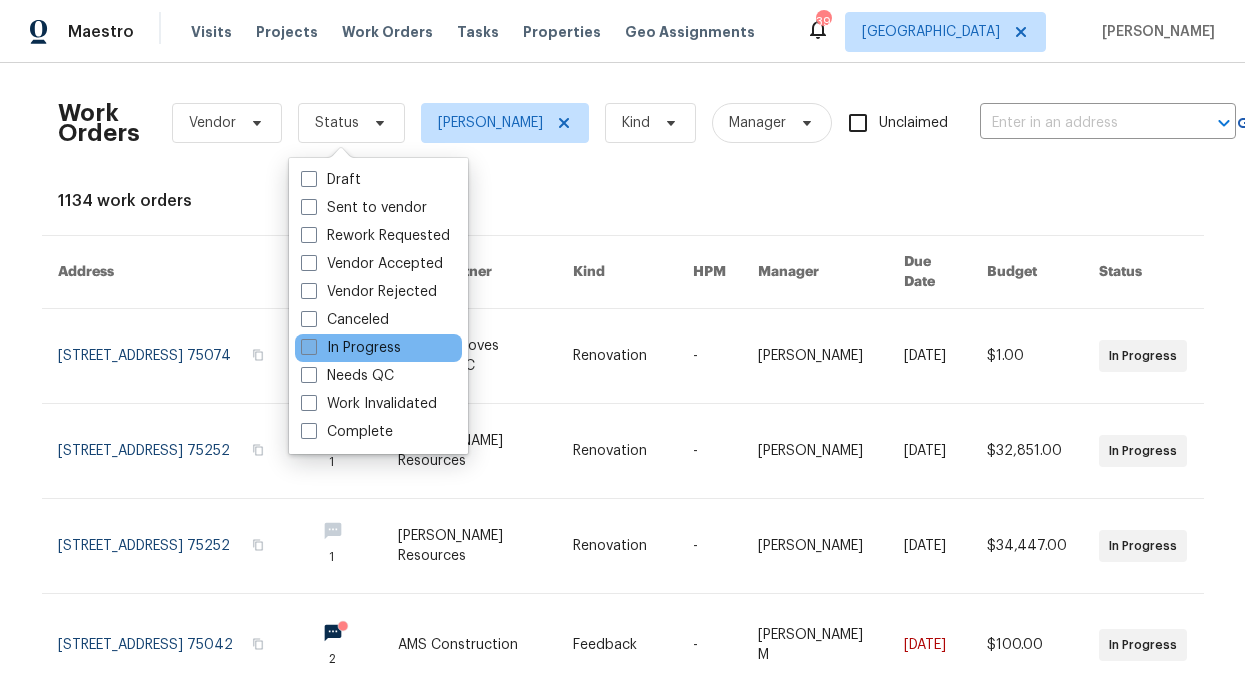 click on "In Progress" at bounding box center (351, 348) 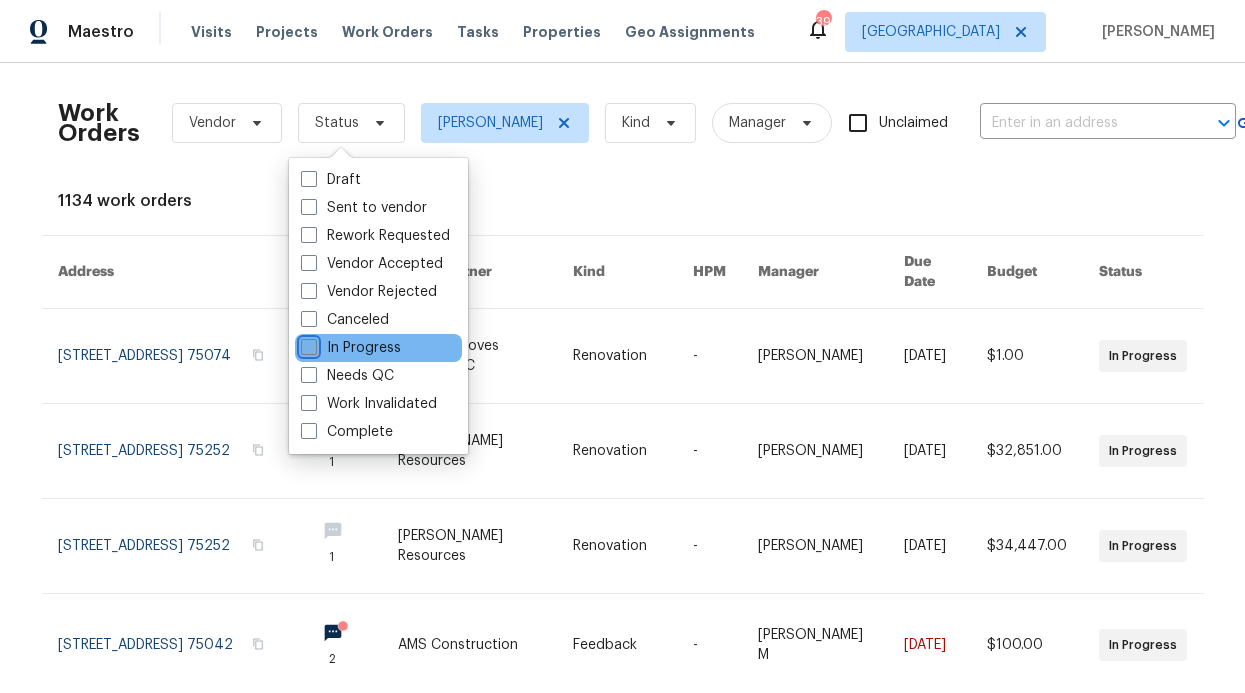 click on "In Progress" at bounding box center (307, 344) 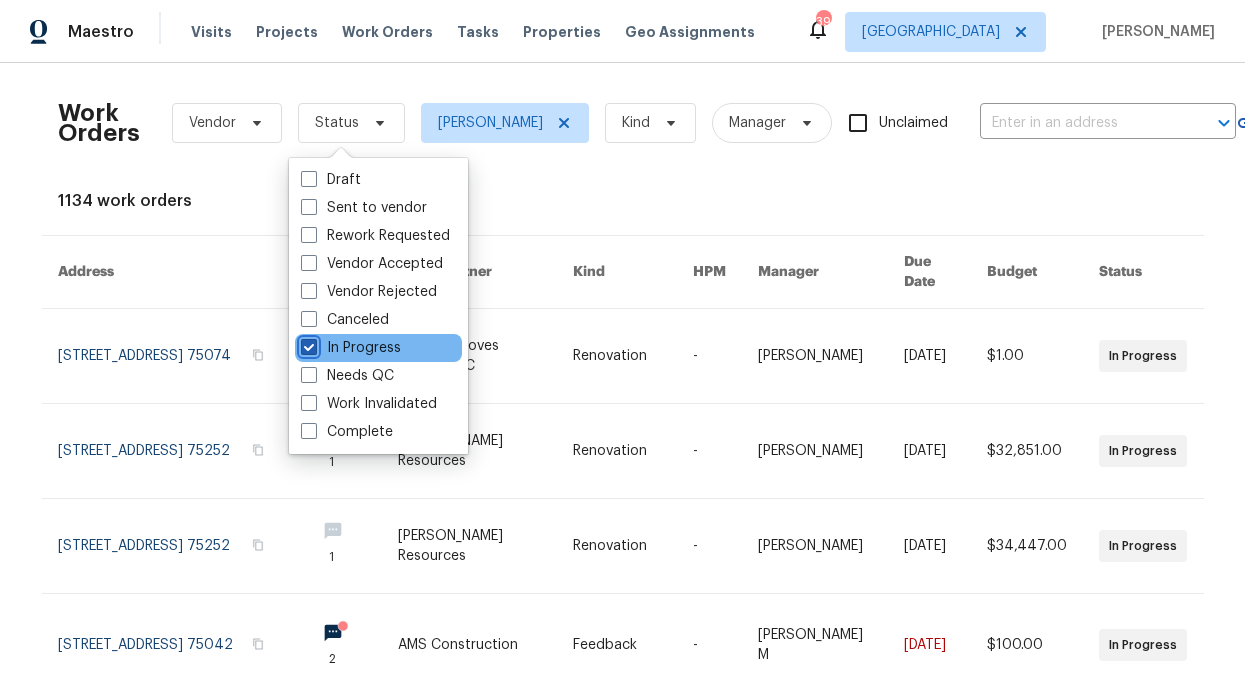 checkbox on "true" 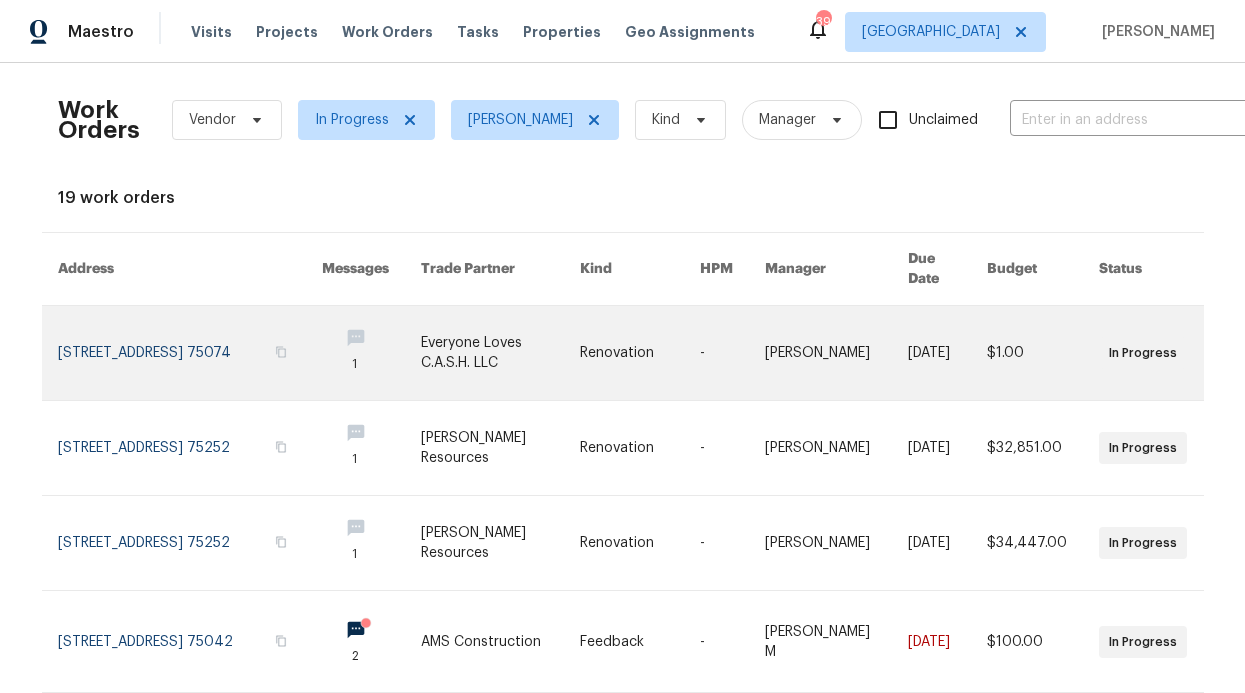 scroll, scrollTop: 0, scrollLeft: 0, axis: both 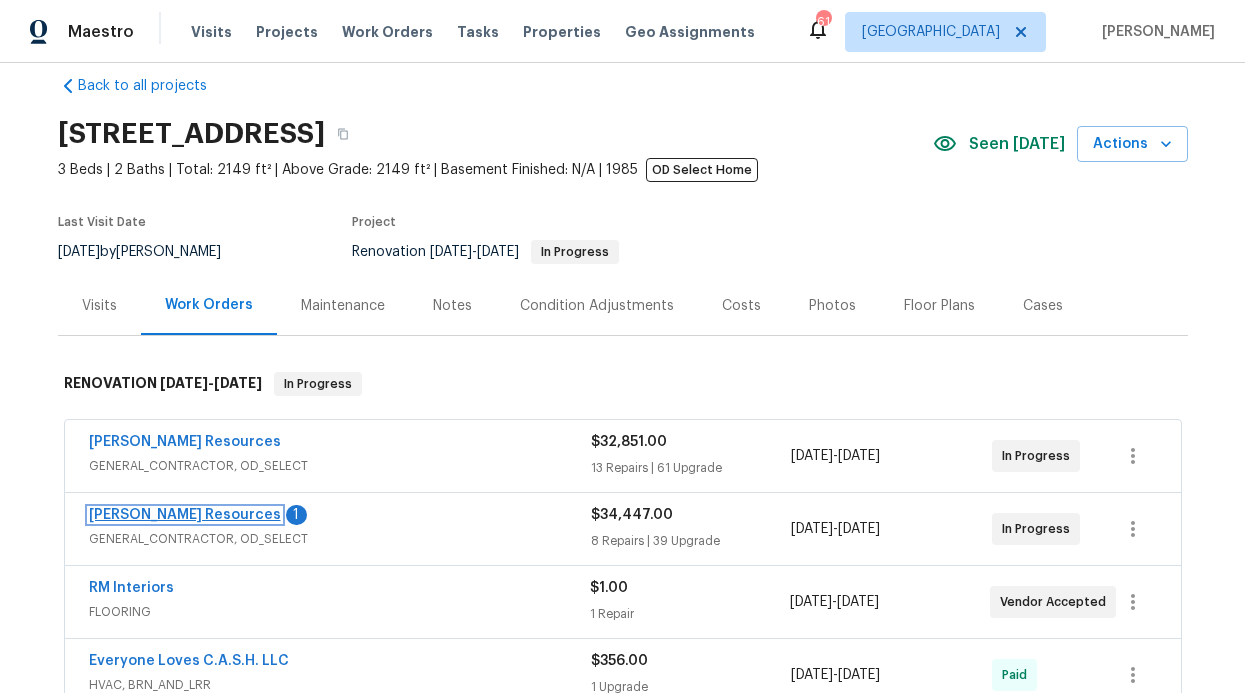 click on "[PERSON_NAME] Resources" at bounding box center [185, 515] 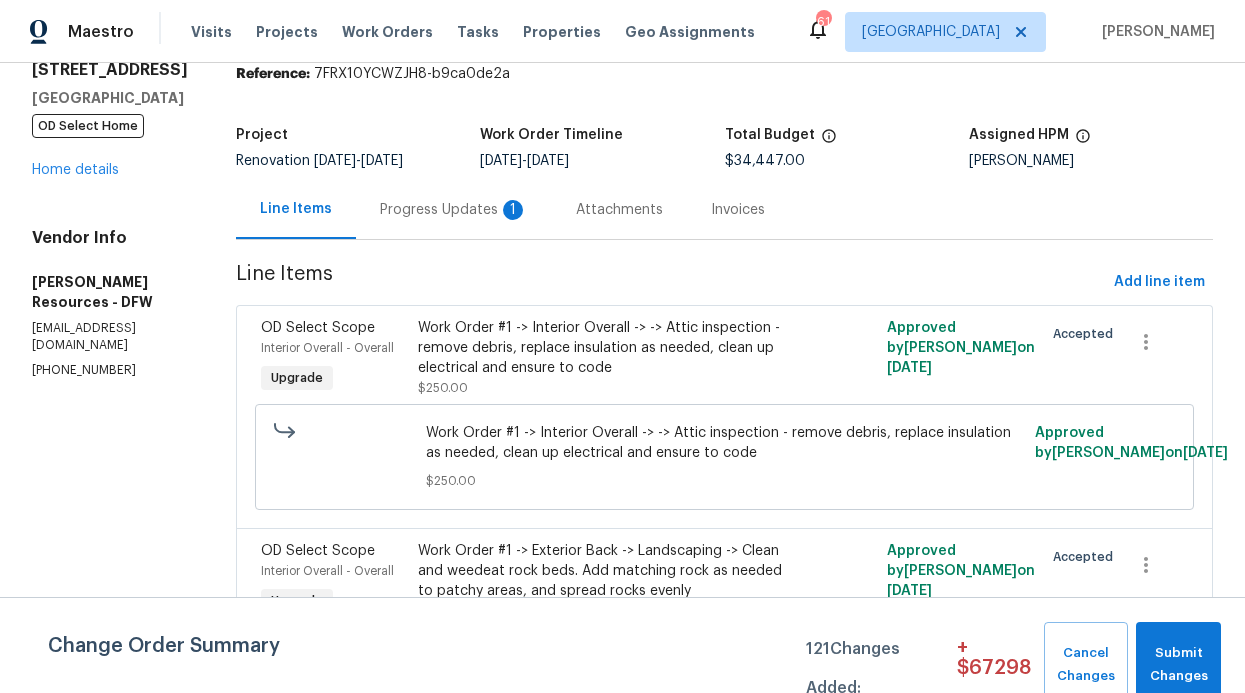 click on "Progress Updates 1" at bounding box center (454, 210) 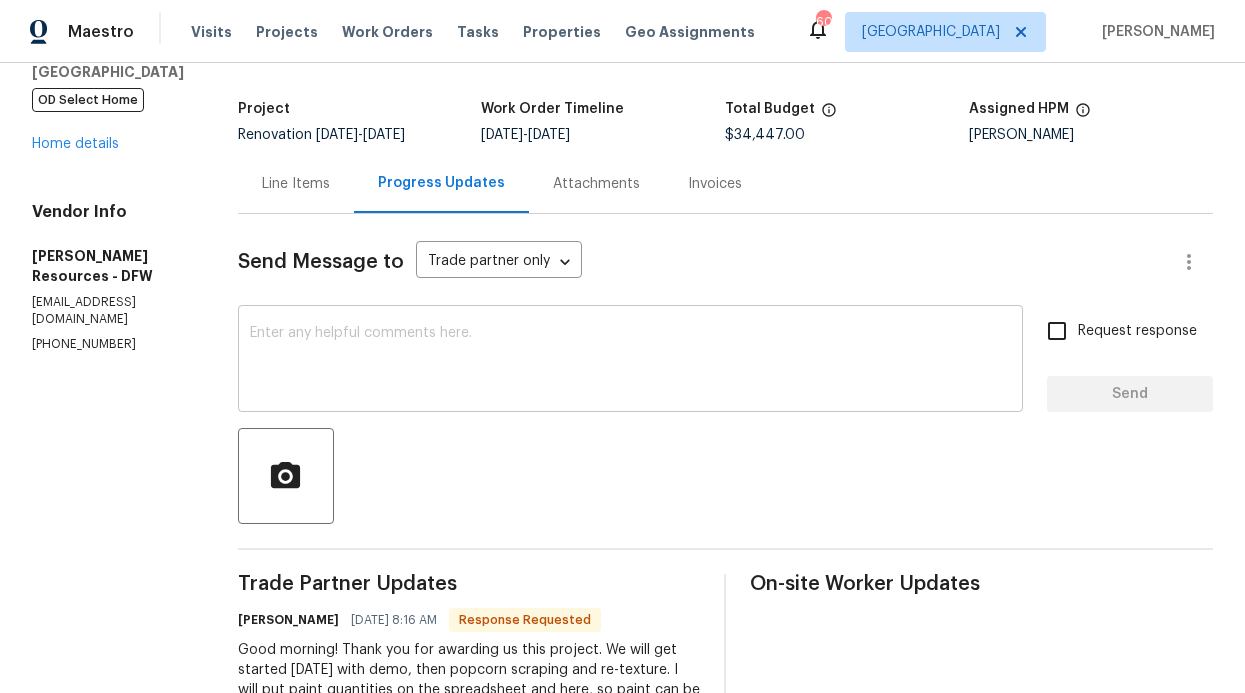 scroll, scrollTop: 203, scrollLeft: 0, axis: vertical 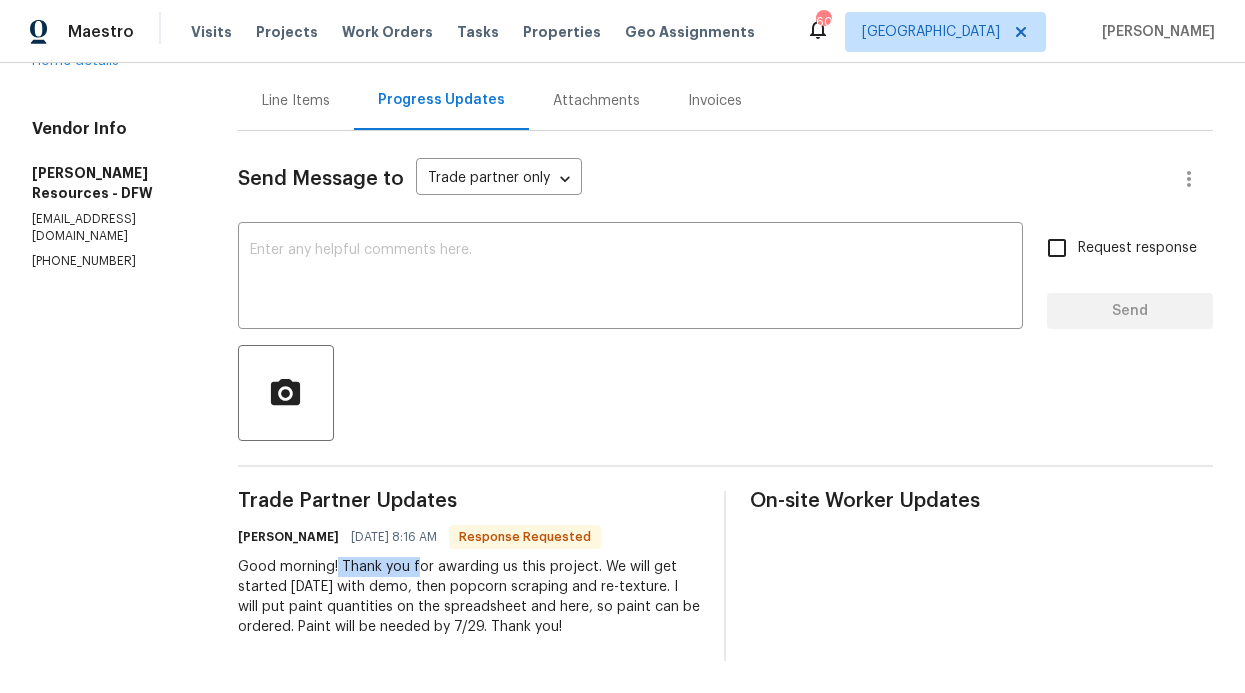 drag, startPoint x: 385, startPoint y: 552, endPoint x: 463, endPoint y: 560, distance: 78.40918 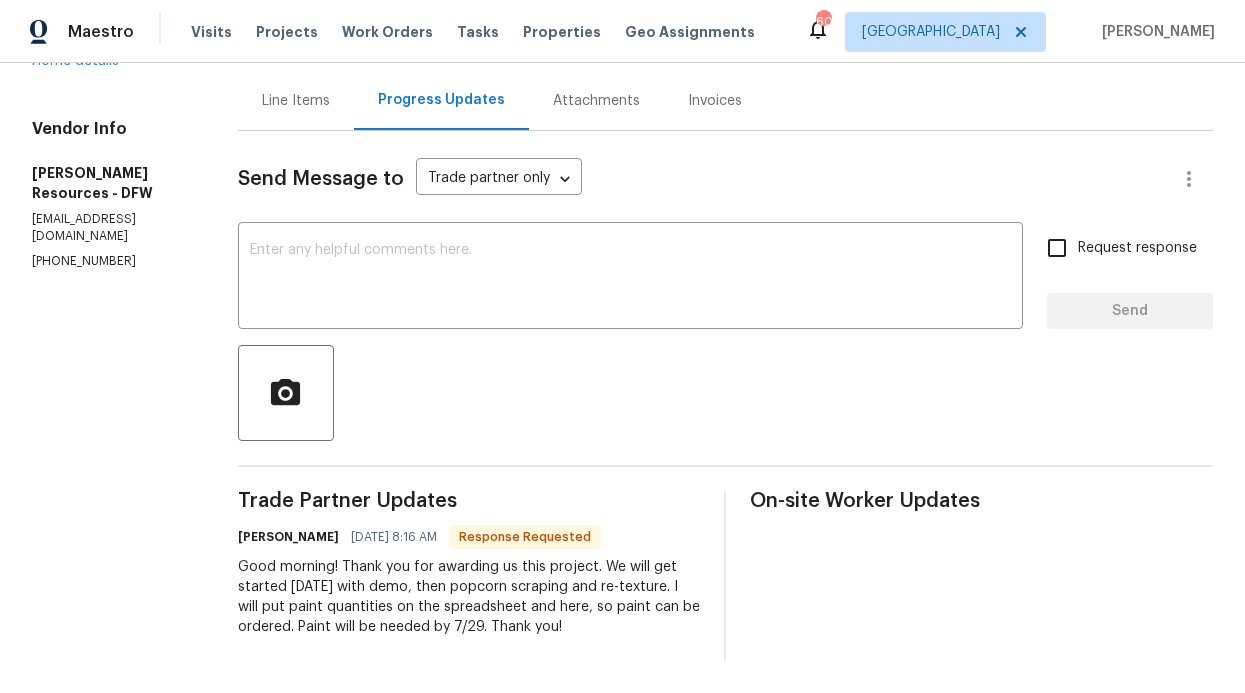 drag, startPoint x: 518, startPoint y: 566, endPoint x: 685, endPoint y: 543, distance: 168.57639 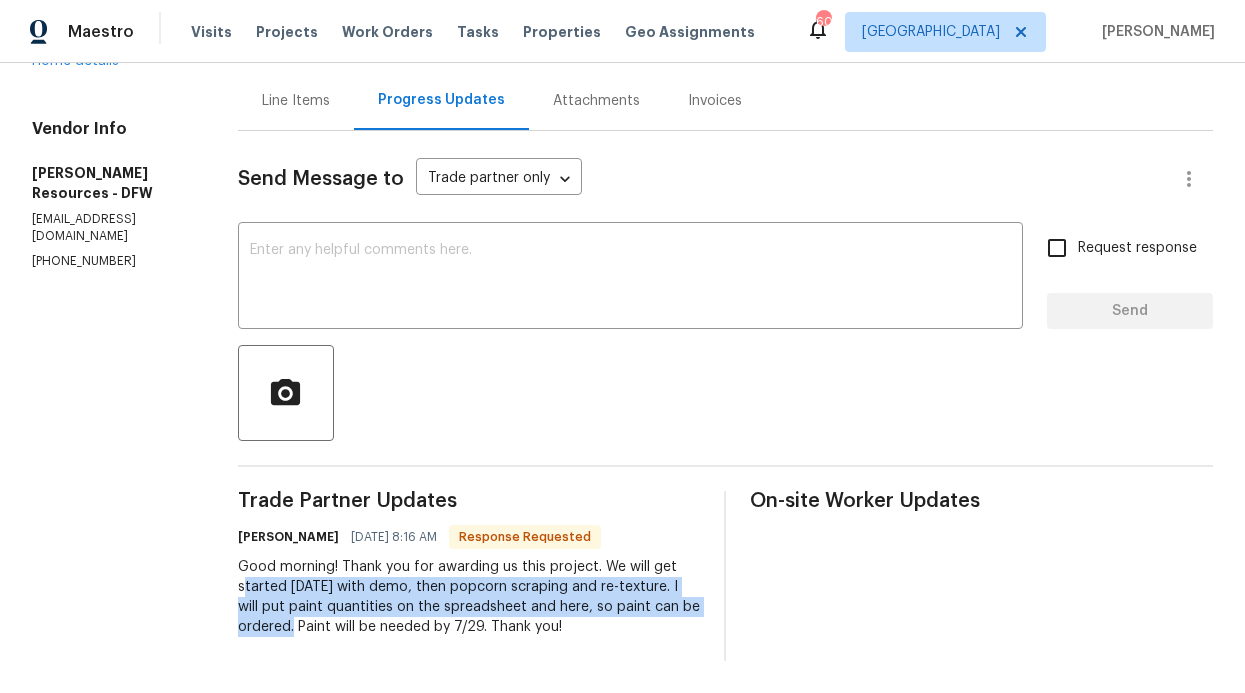 drag, startPoint x: 288, startPoint y: 570, endPoint x: 310, endPoint y: 590, distance: 29.732138 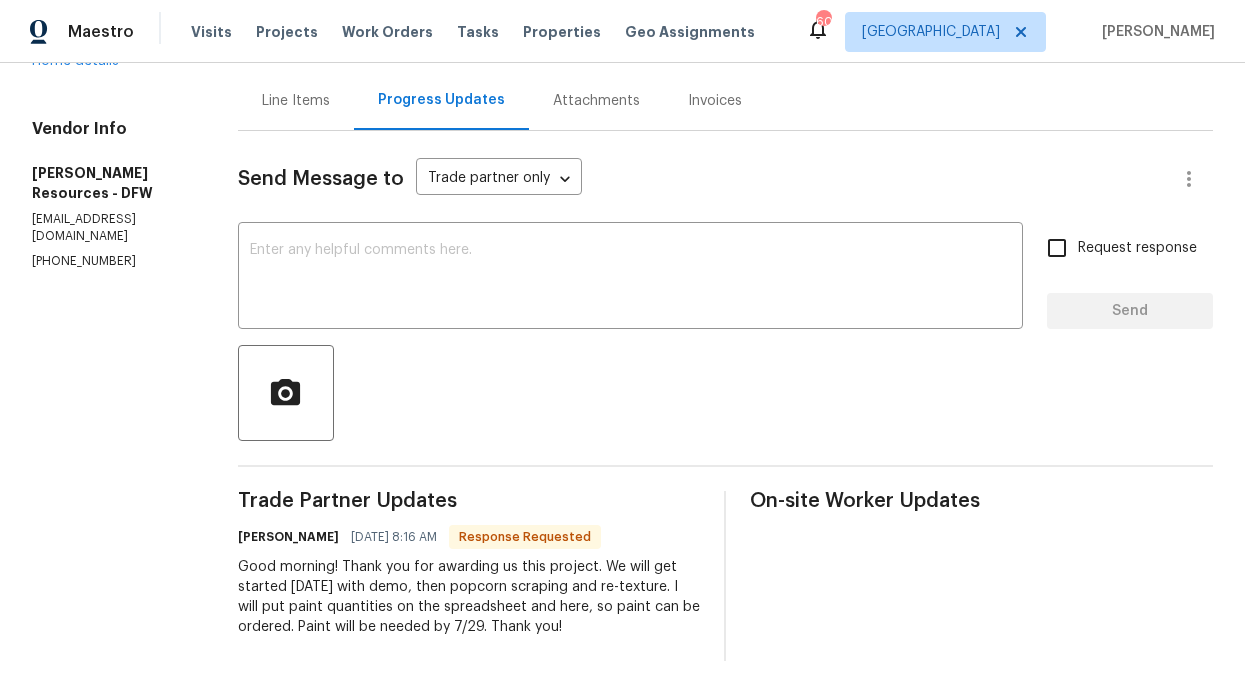 click on "Good morning!  Thank you for awarding us this project.  We will get started [DATE] with demo, then popcorn scraping and re-texture. I will put paint quantities on the spreadsheet and here, so paint can be ordered.  Paint will be needed by 7/29.  Thank you!" at bounding box center [469, 597] 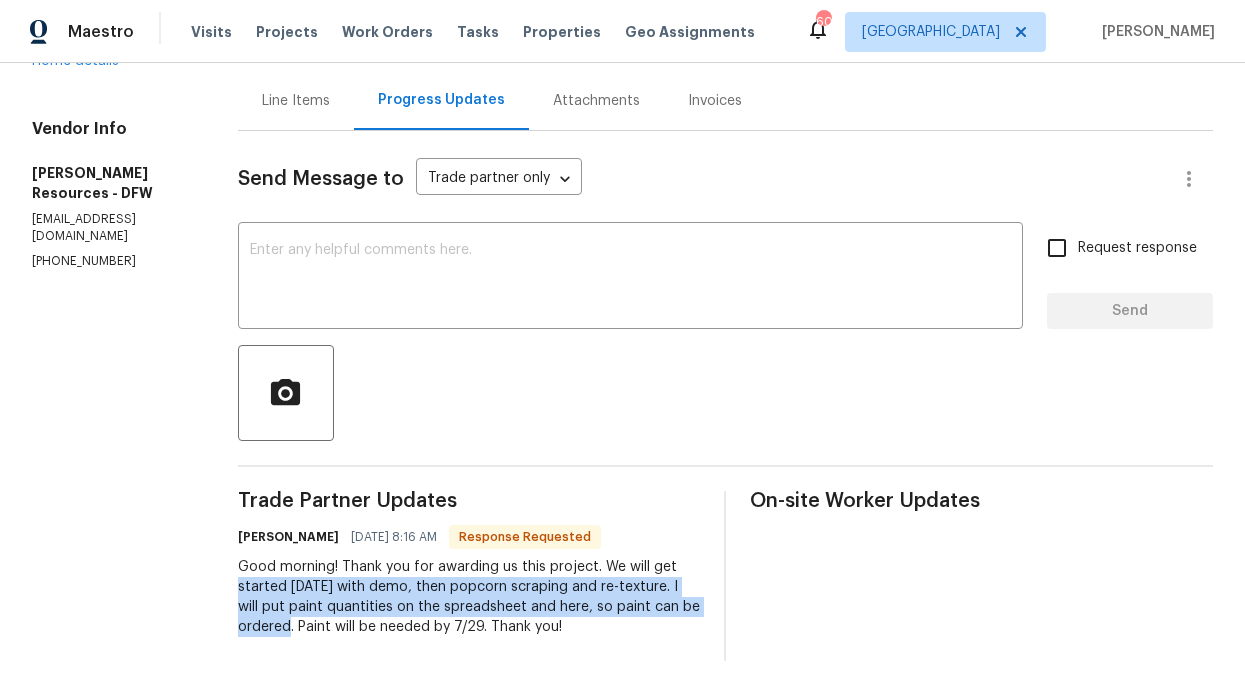 drag, startPoint x: 277, startPoint y: 573, endPoint x: 357, endPoint y: 618, distance: 91.787796 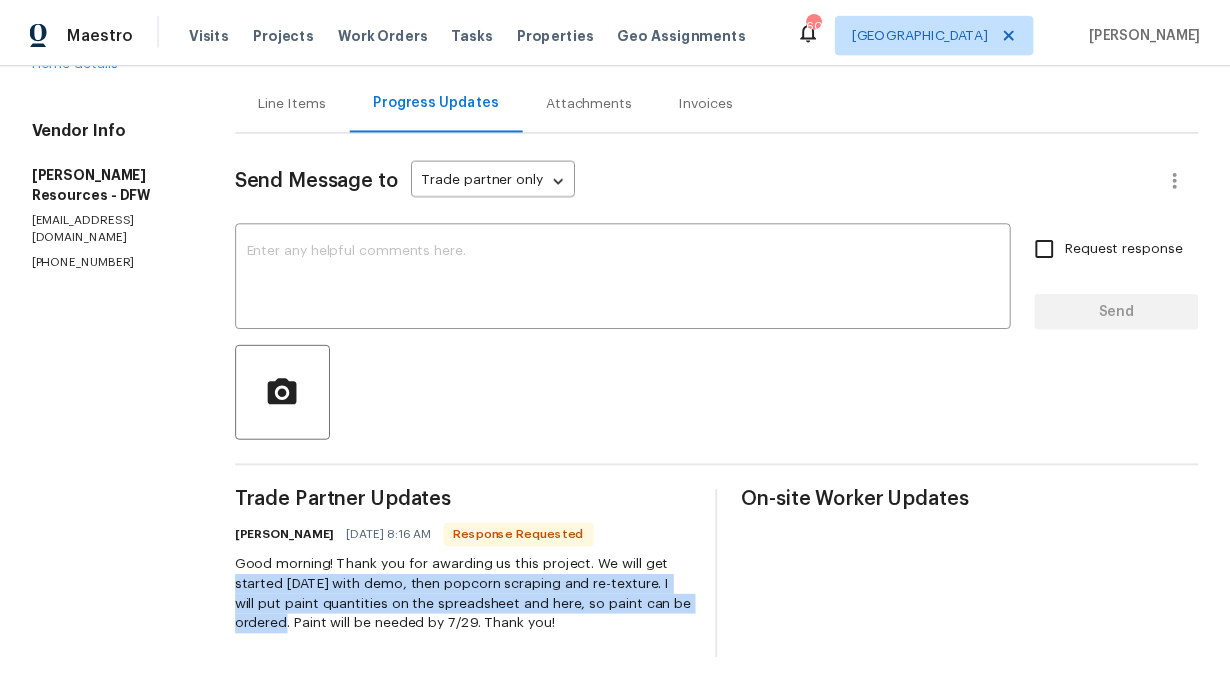 scroll, scrollTop: 0, scrollLeft: 0, axis: both 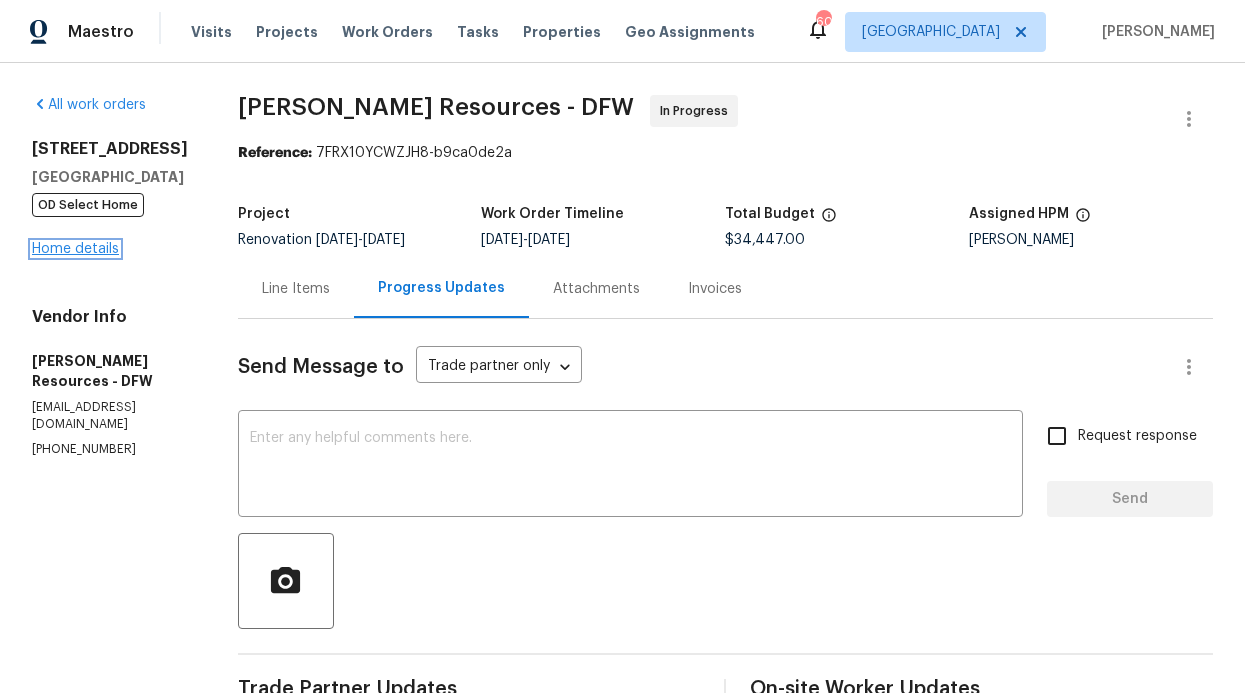 click on "Home details" at bounding box center (75, 249) 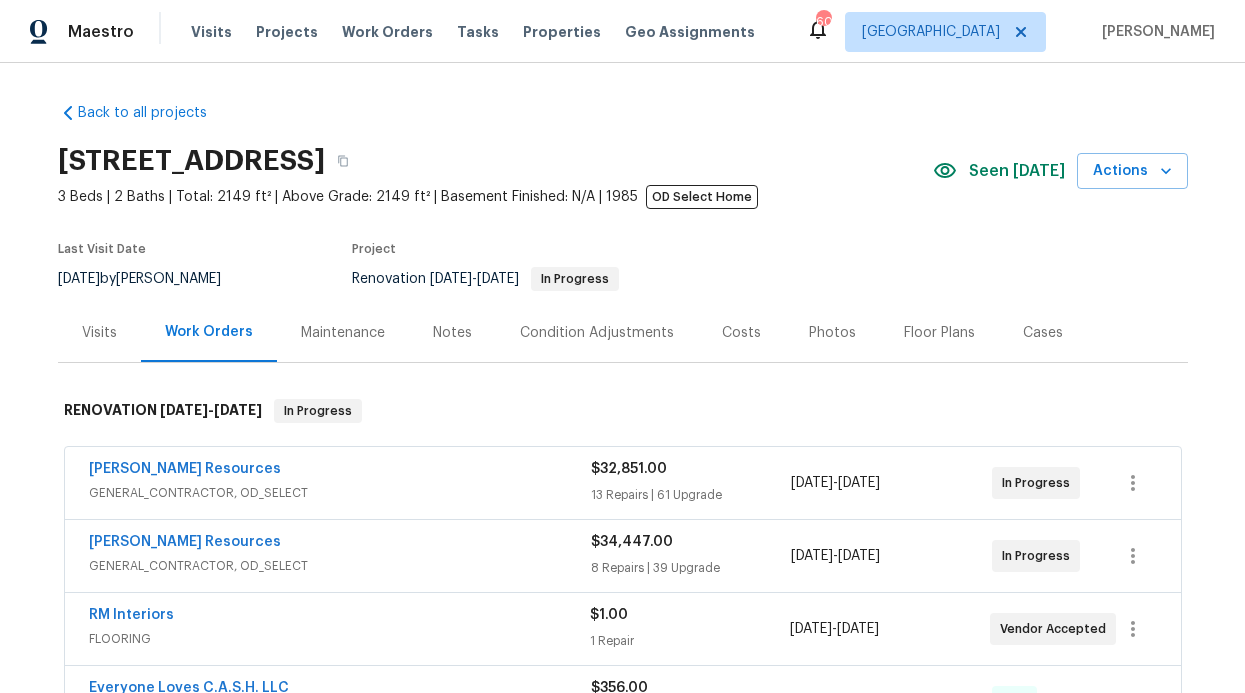 click on "Maintenance" at bounding box center (343, 333) 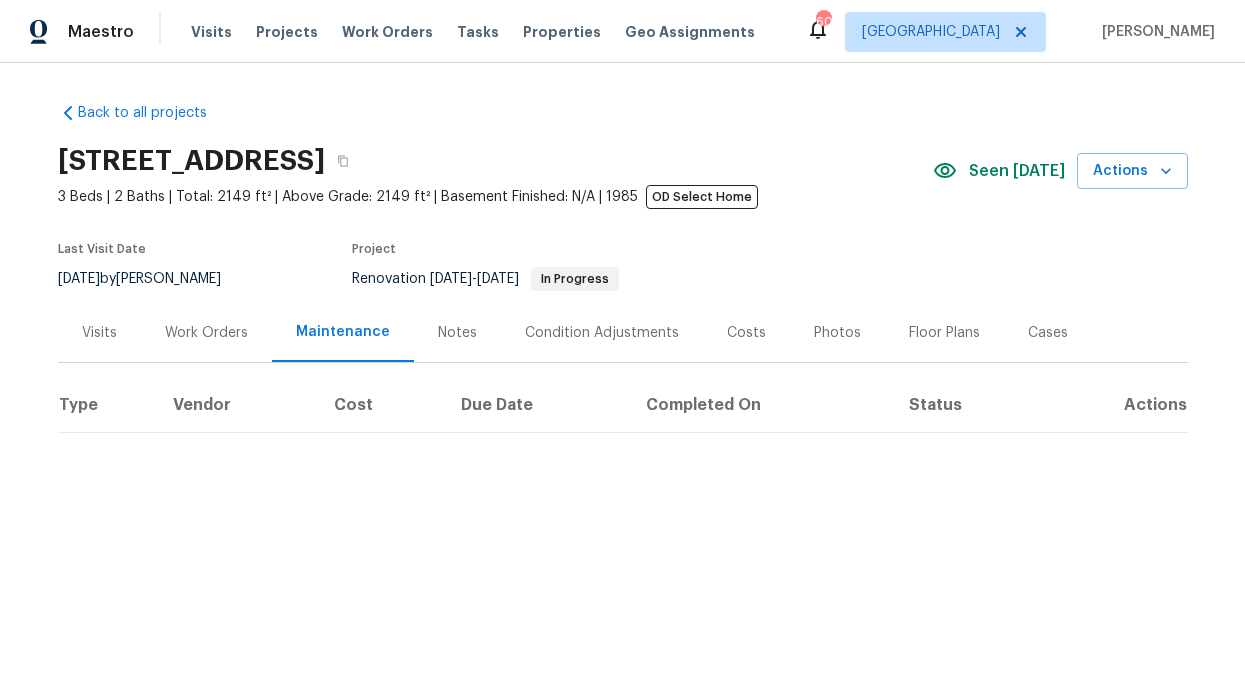 click on "Notes" at bounding box center [457, 332] 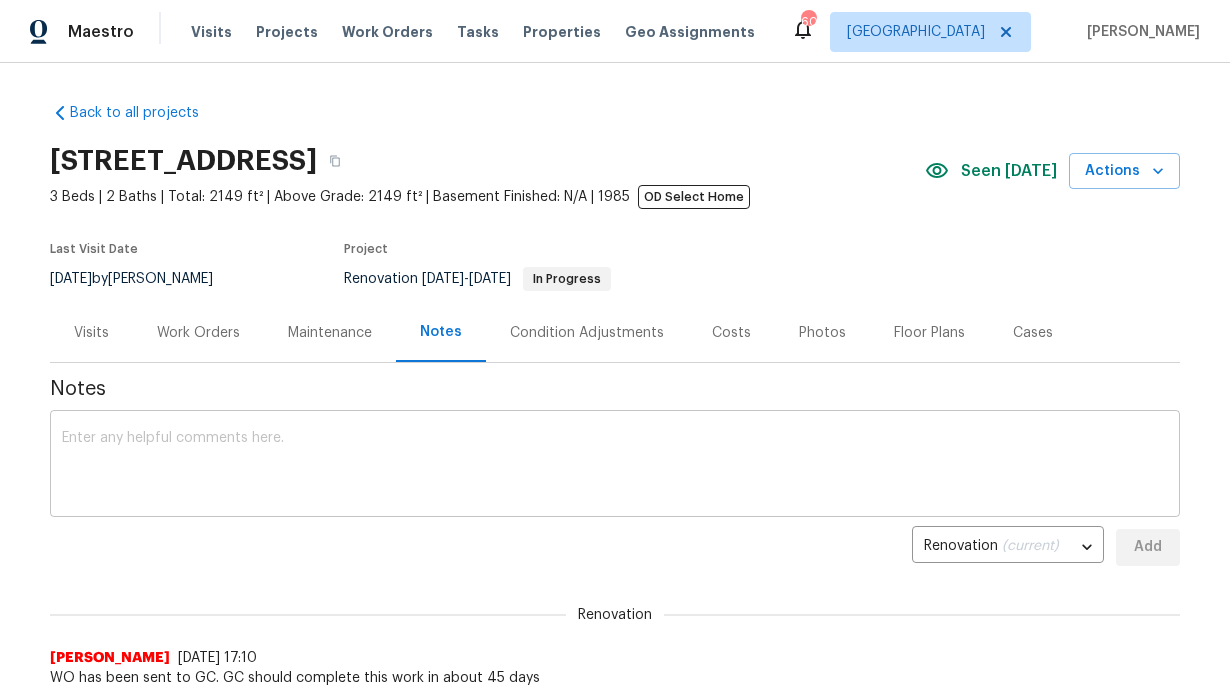 click at bounding box center [615, 466] 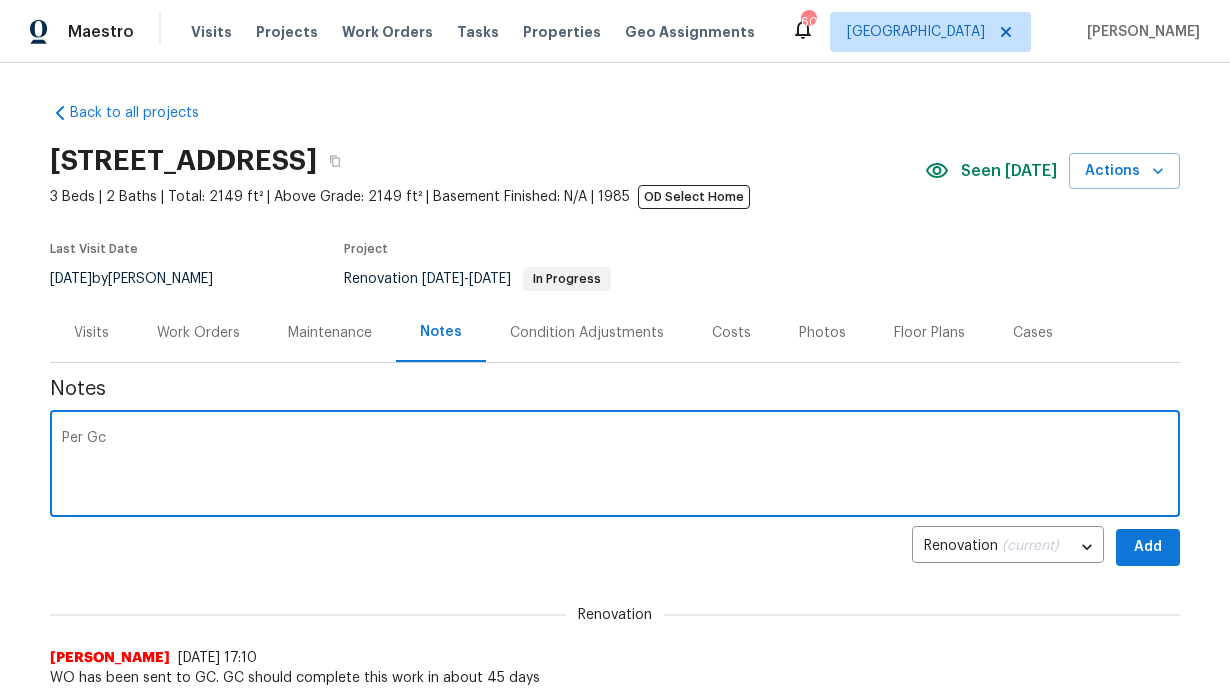 paste on "started [DATE] with demo, then popcorn scraping and re-texture. I will put paint quantities on the spreadsheet and here, so paint can be ordered." 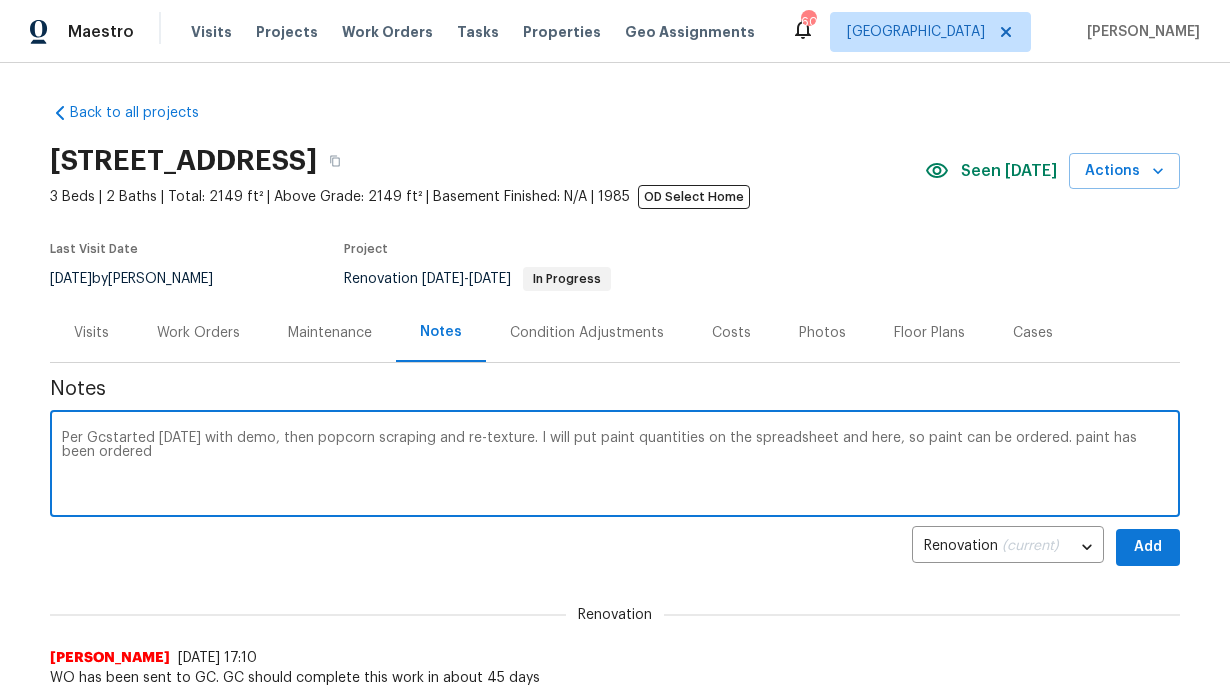 type on "Per Gcstarted [DATE] with demo, then popcorn scraping and re-texture. I will put paint quantities on the spreadsheet and here, so paint can be ordered. paint has been ordered" 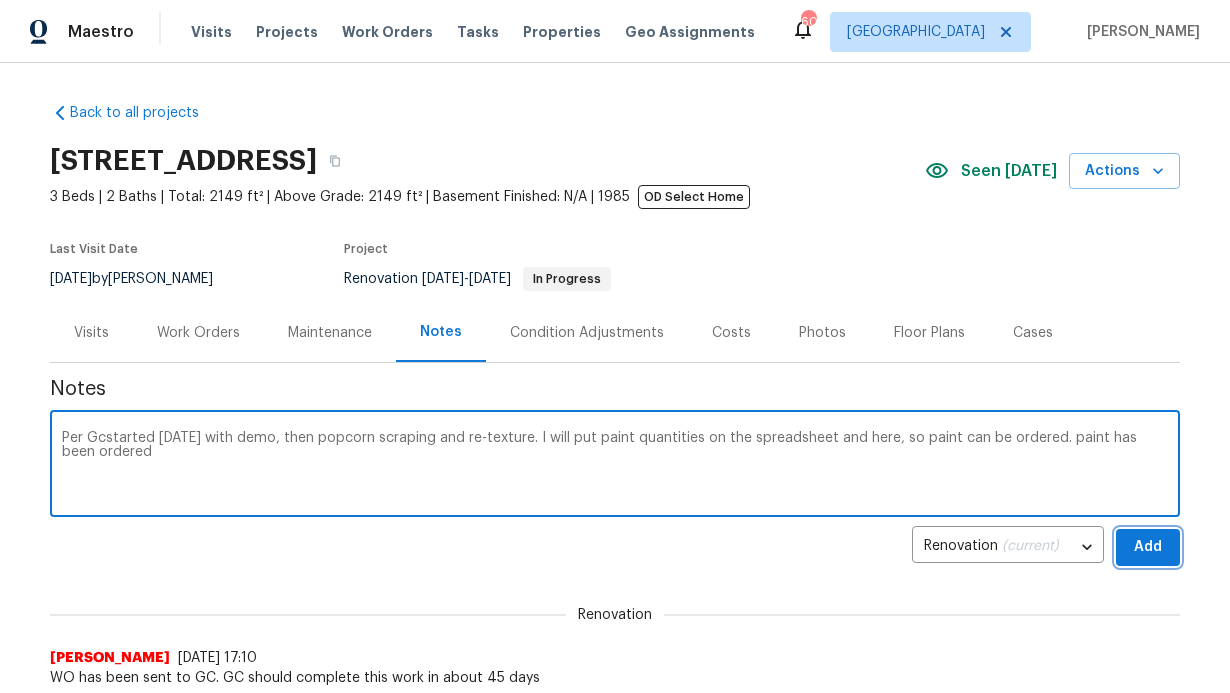 click on "Add" at bounding box center (1148, 547) 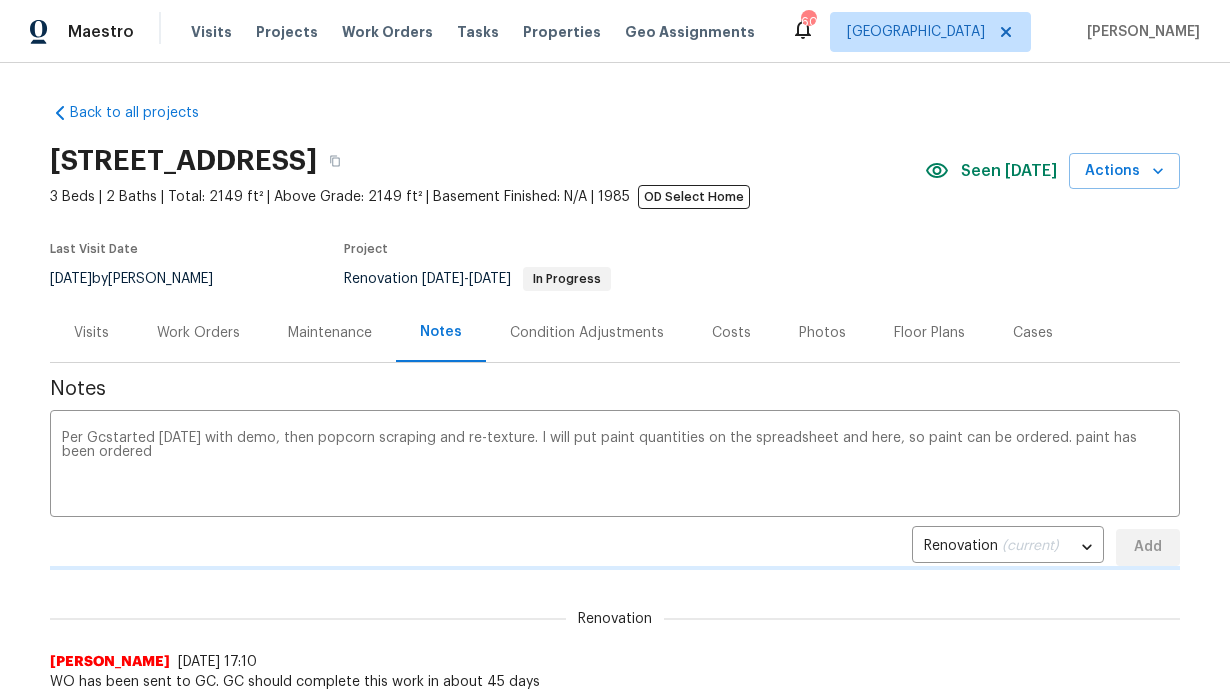 type 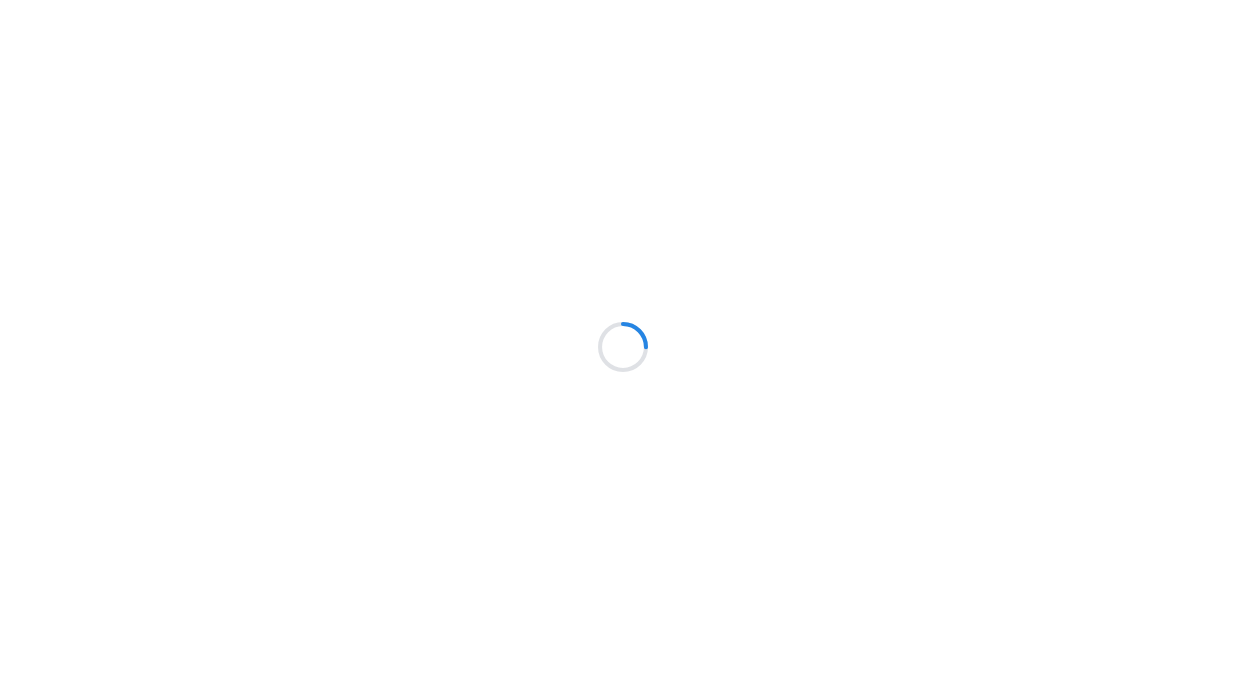 scroll, scrollTop: 0, scrollLeft: 0, axis: both 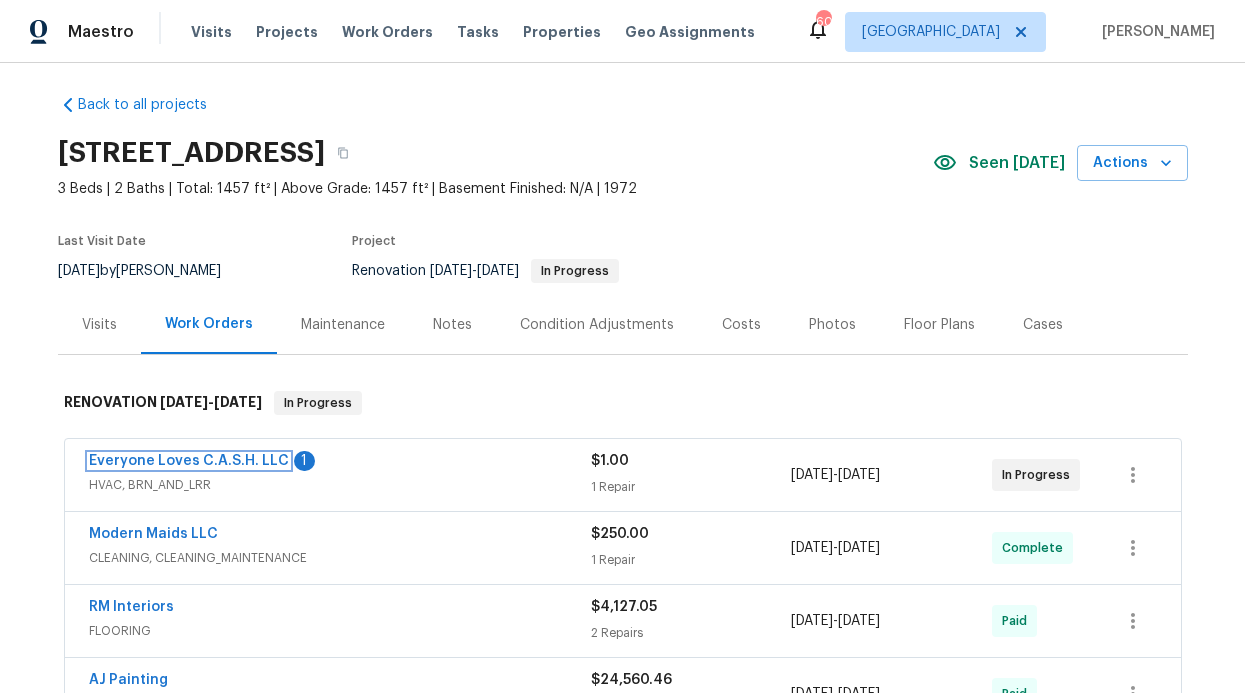 click on "Everyone Loves C.A.S.H. LLC" at bounding box center [189, 461] 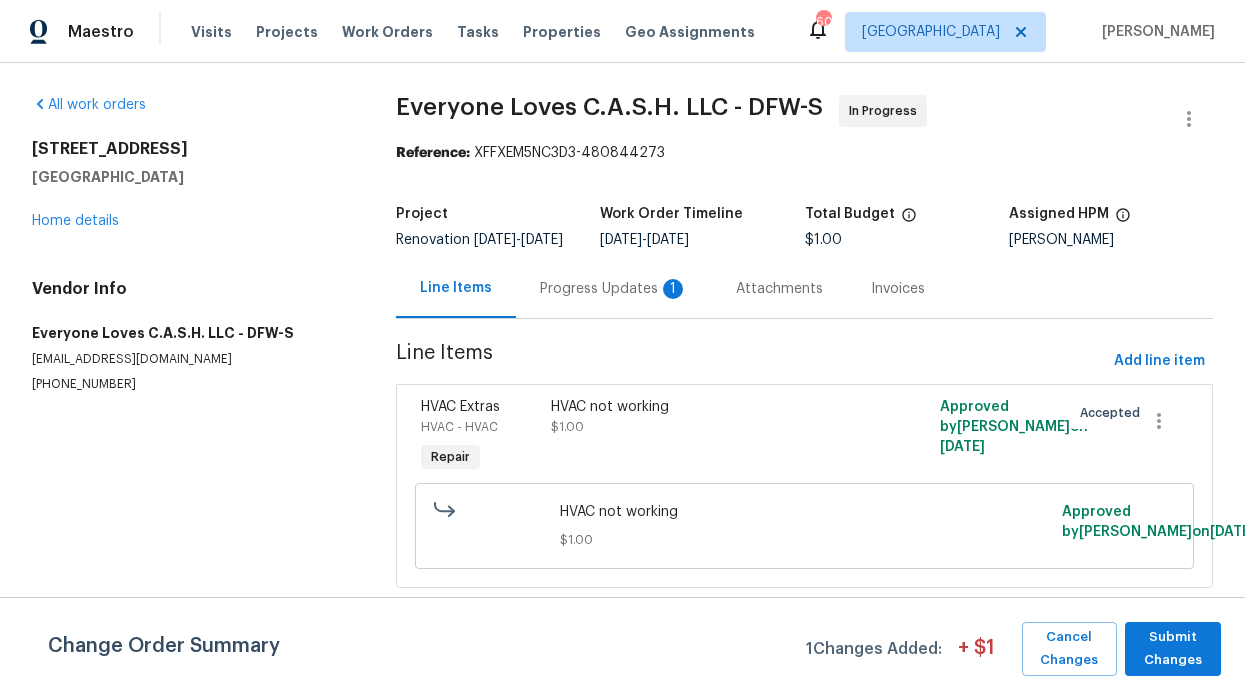 click on "Progress Updates 1" at bounding box center [614, 289] 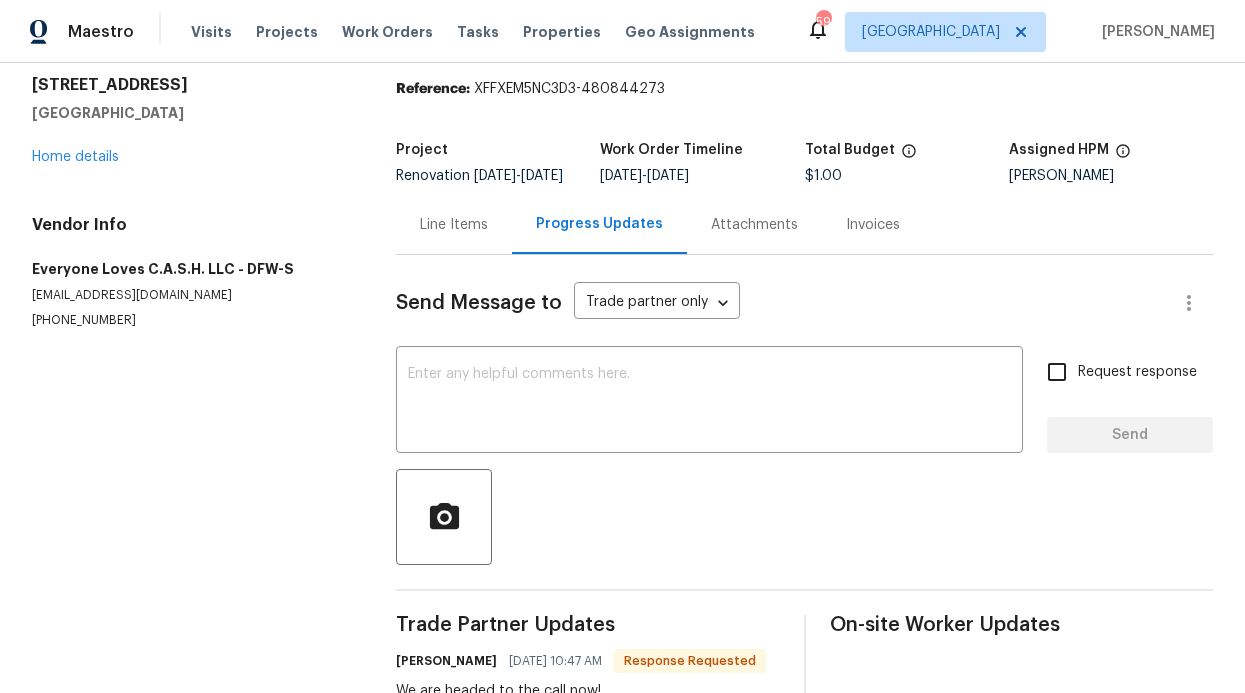 scroll, scrollTop: 255, scrollLeft: 0, axis: vertical 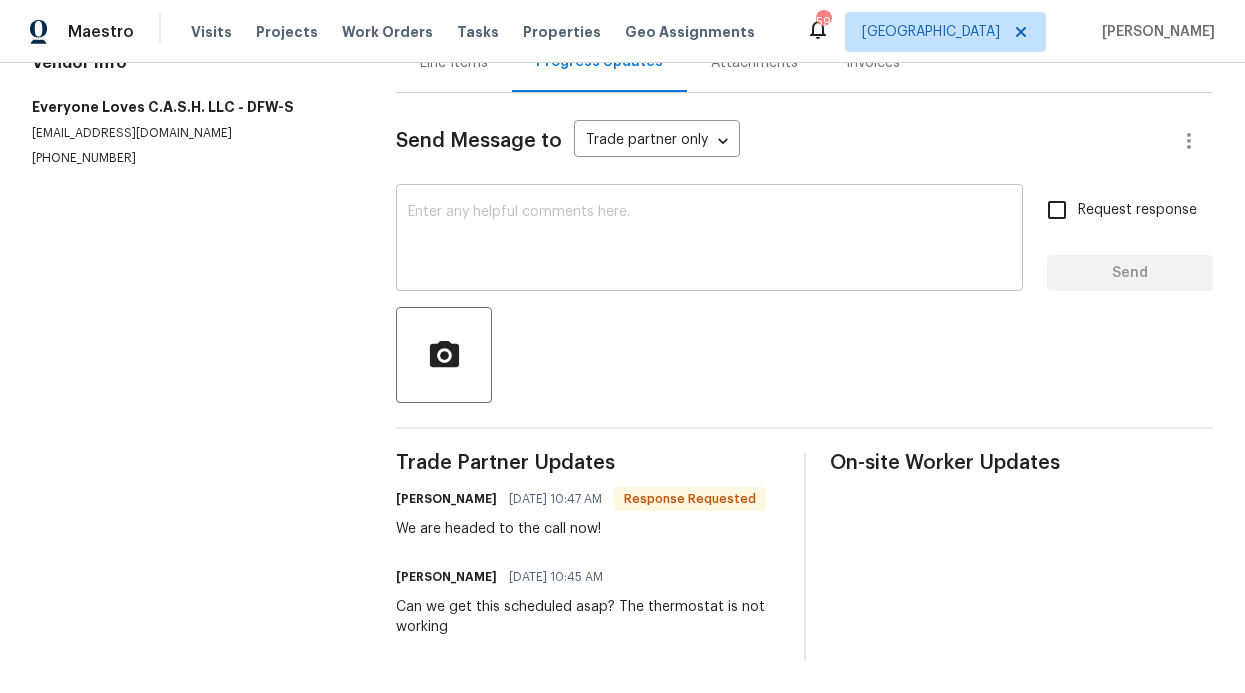 click at bounding box center [709, 240] 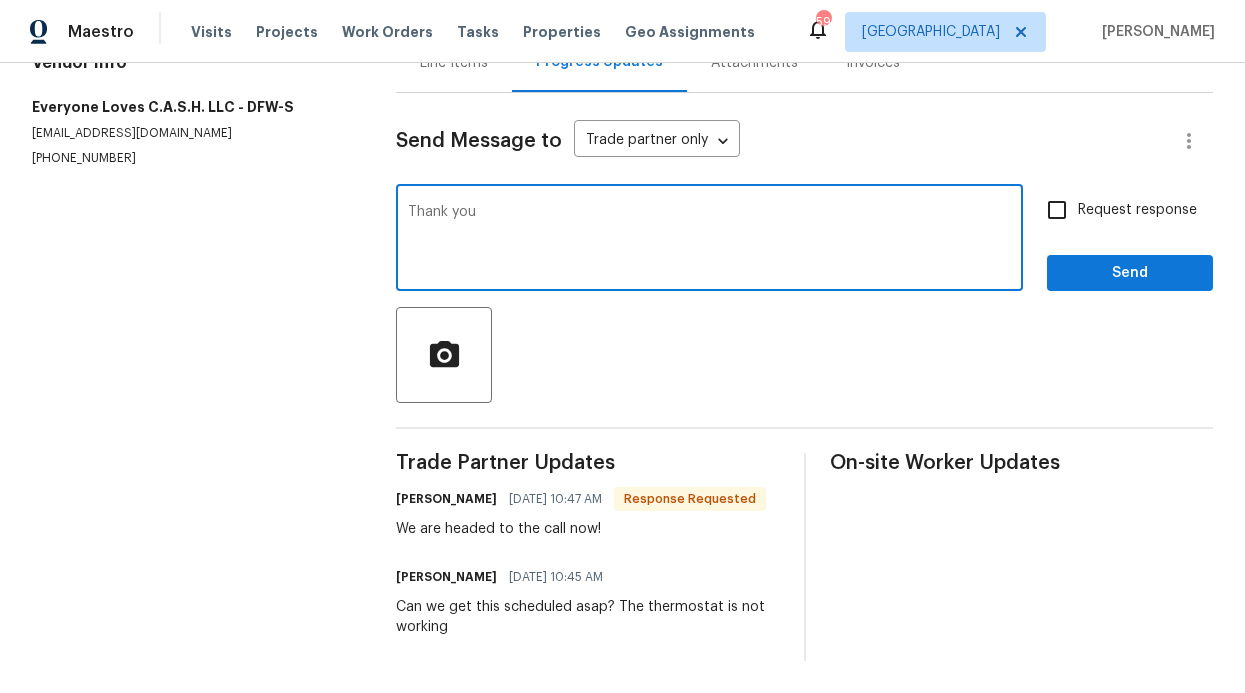 type on "Thank you" 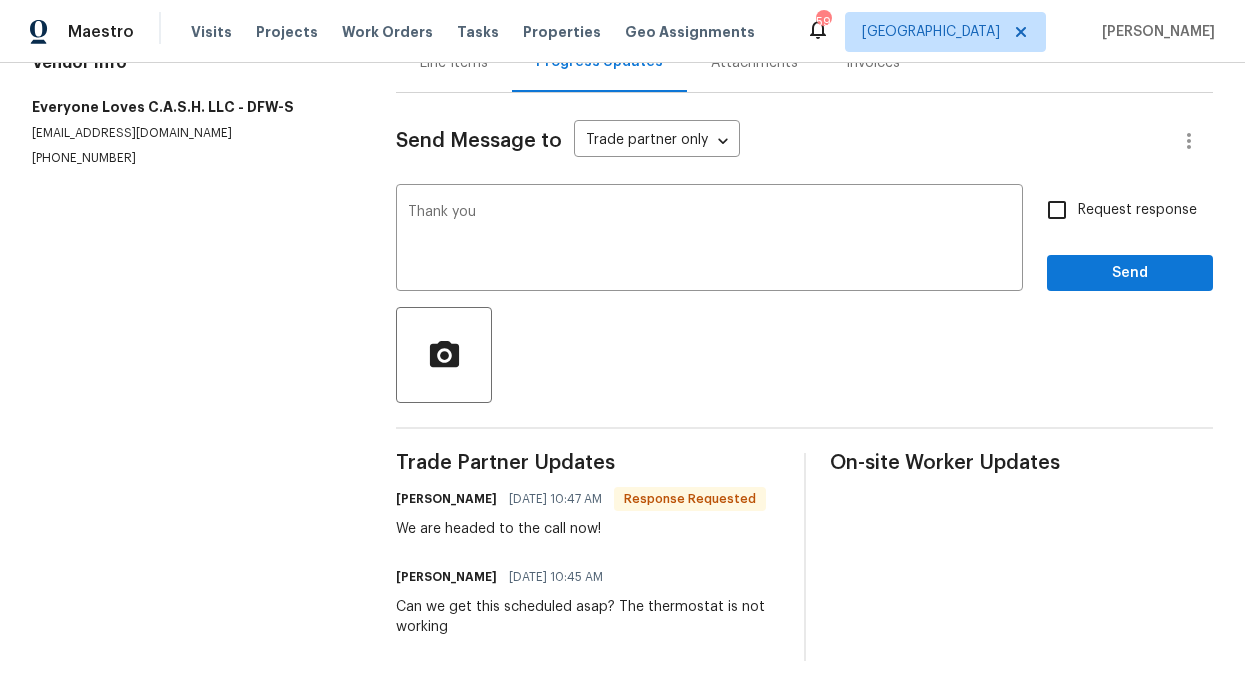 click on "Send Message to Trade partner only Trade partner only ​ Thank you  x ​ Request response Send Trade Partner Updates Tim Roach 07/21/2025 10:47 AM Response Requested We are headed to the call now! RonDerrick Jackson 07/21/2025 10:45 AM Can we get this scheduled asap? The thermostat is not working On-site Worker Updates" at bounding box center [804, 377] 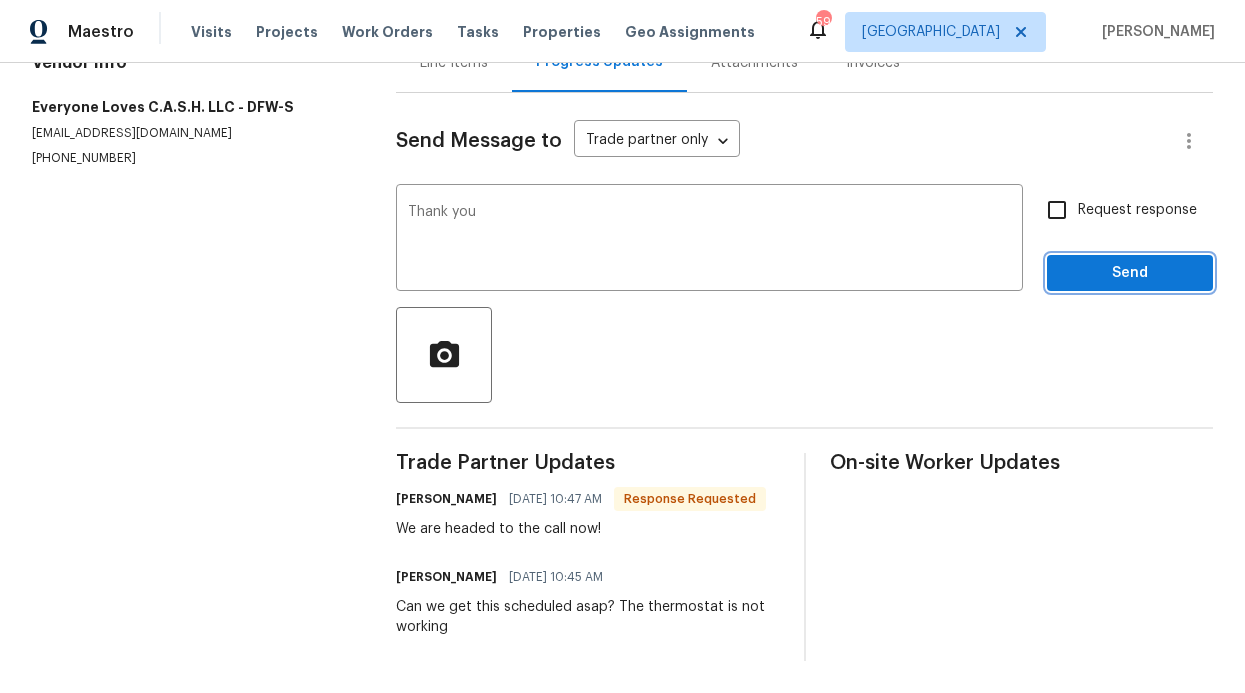 click on "Send" at bounding box center [1130, 273] 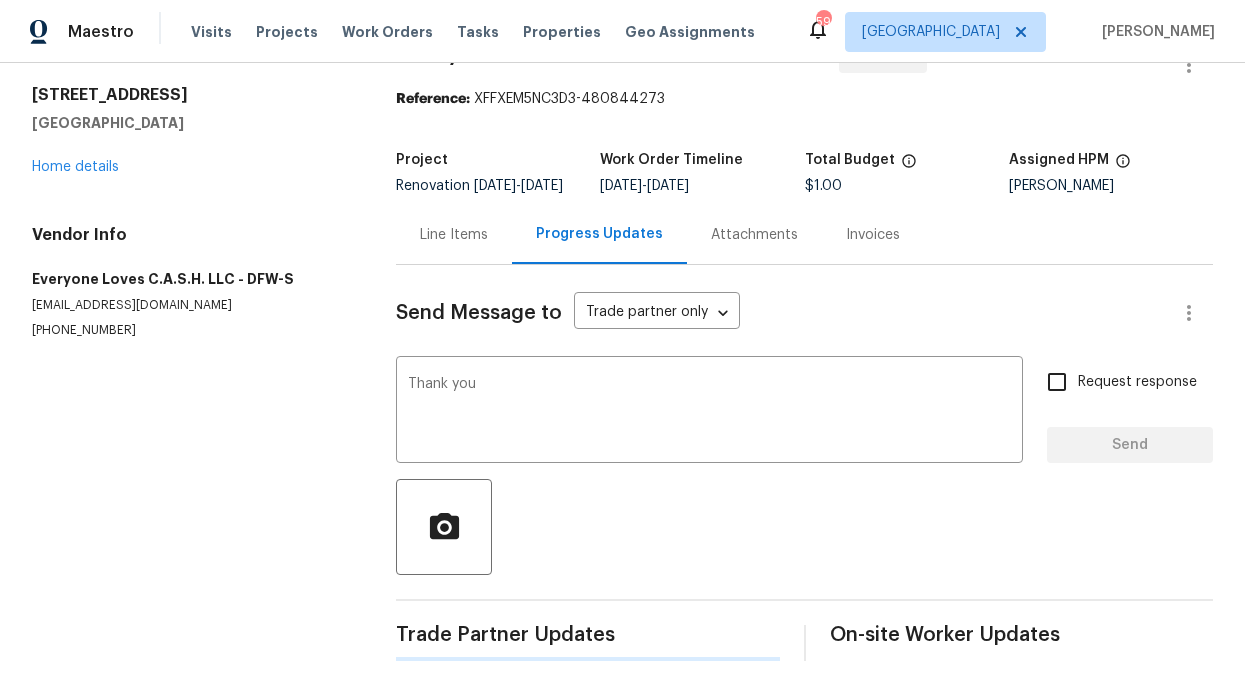 scroll, scrollTop: 83, scrollLeft: 0, axis: vertical 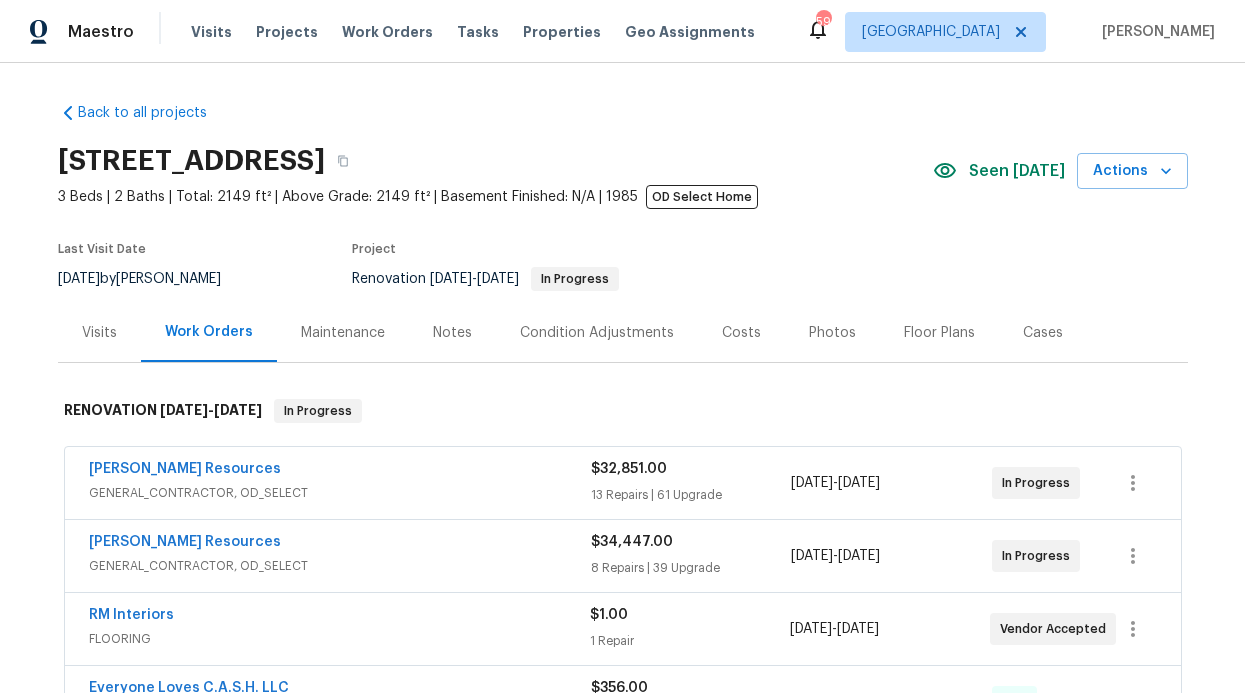 click on "[PERSON_NAME] Resources" at bounding box center [185, 469] 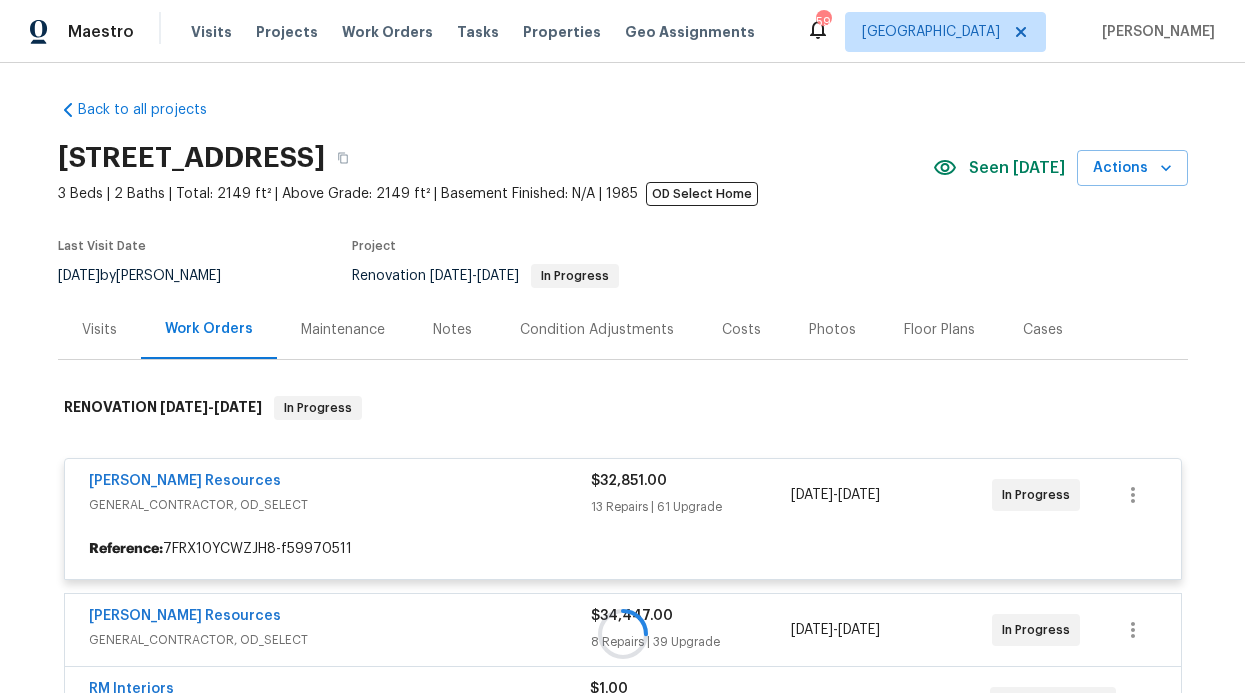 scroll, scrollTop: 4, scrollLeft: 0, axis: vertical 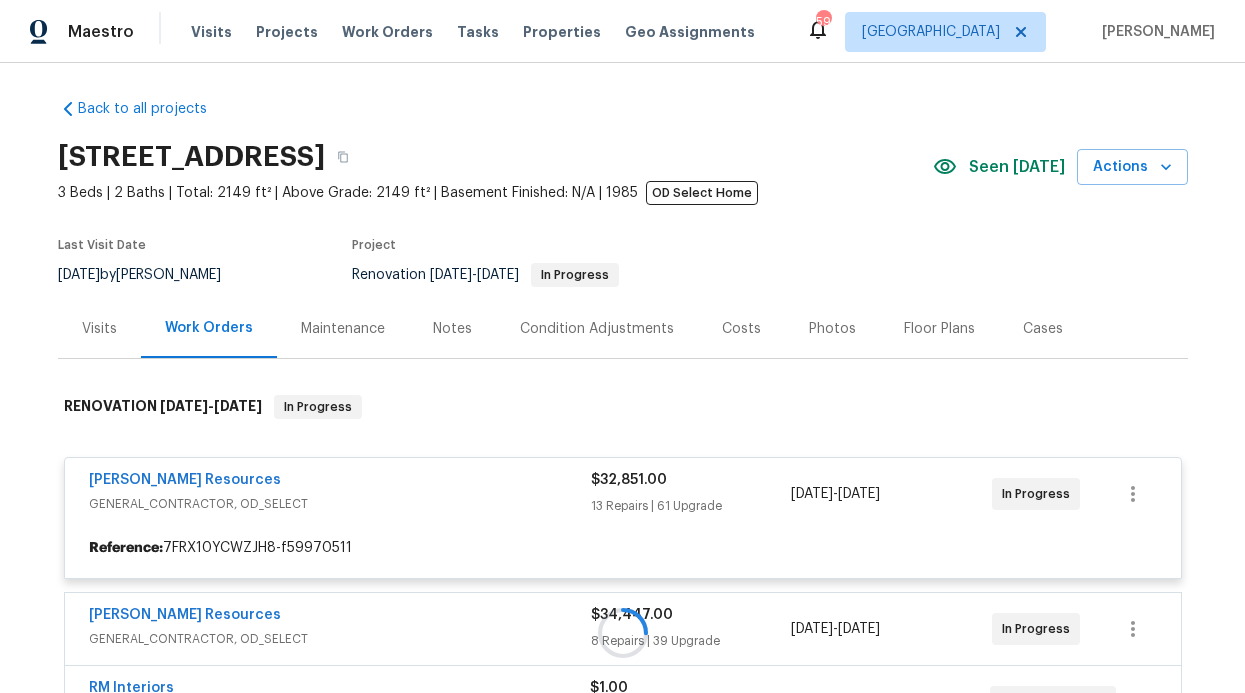 click at bounding box center (623, 633) 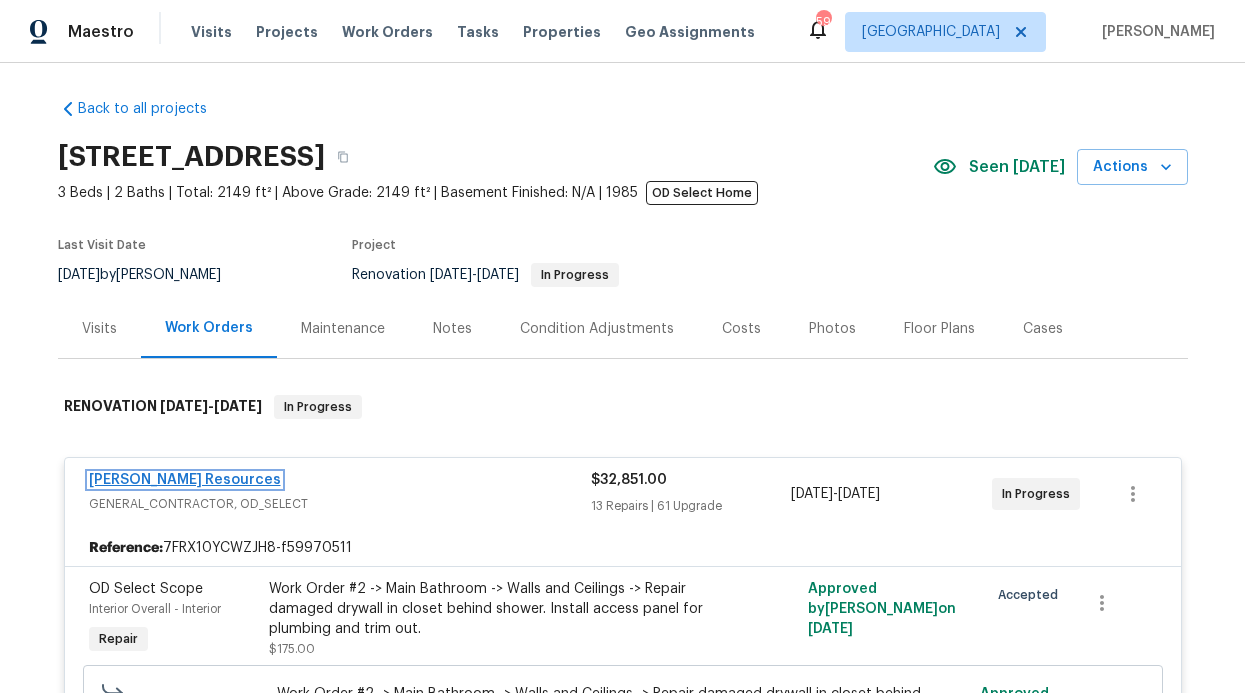 click on "[PERSON_NAME] Resources" at bounding box center [185, 480] 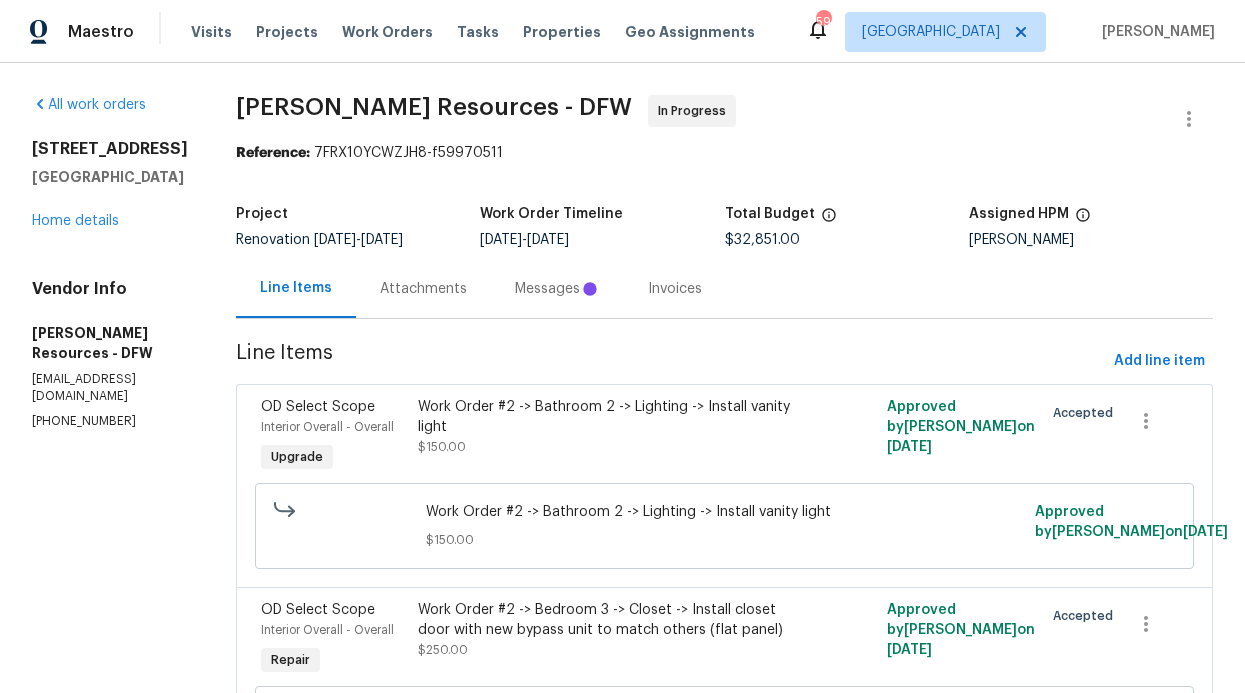 click on "Messages" at bounding box center [557, 289] 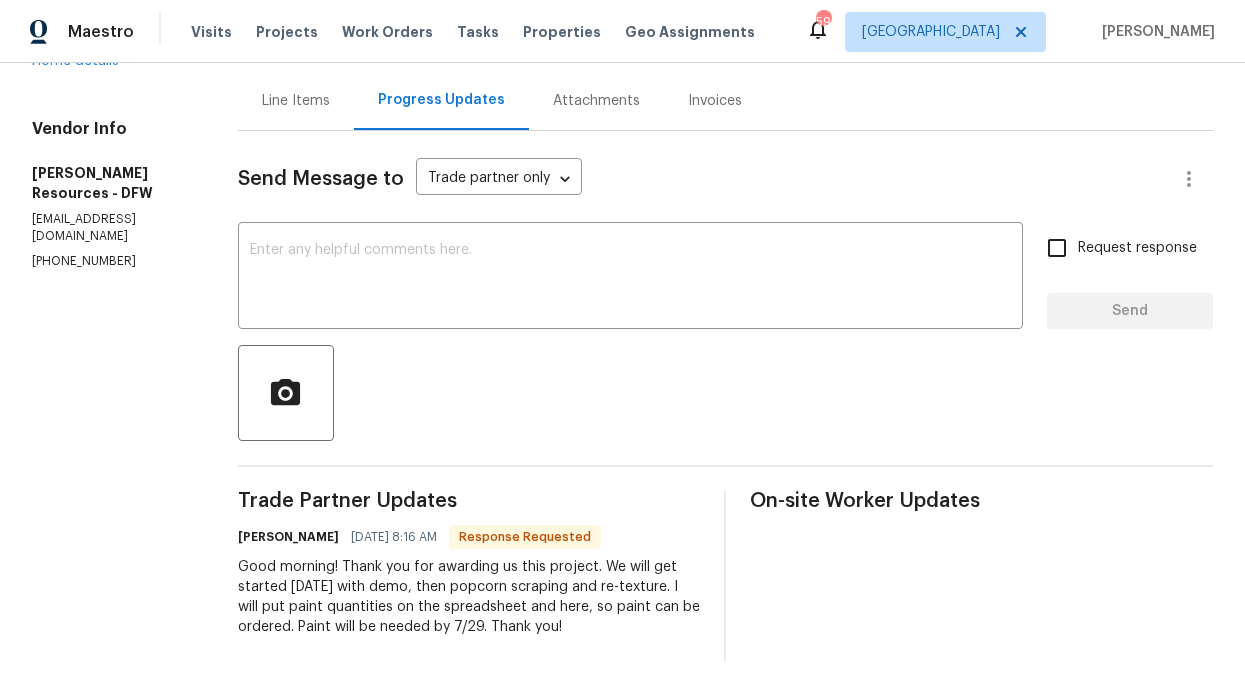 scroll, scrollTop: 199, scrollLeft: 0, axis: vertical 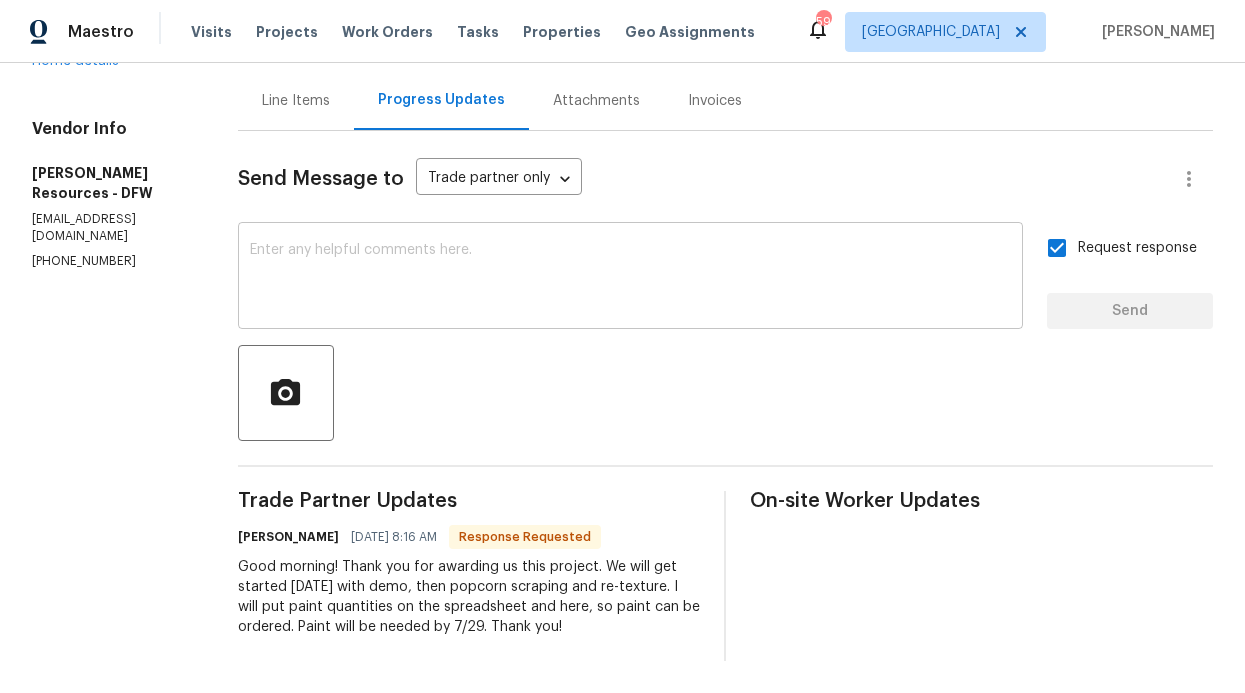 click at bounding box center [630, 278] 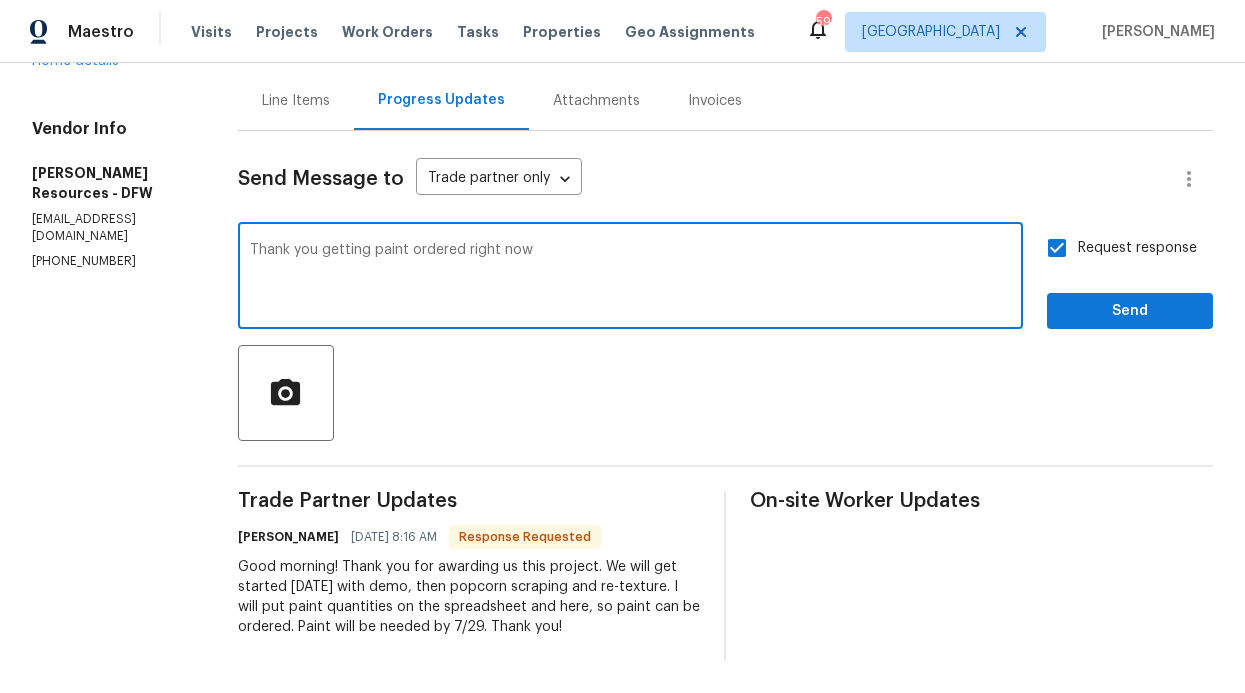 type on "Thank you getting paint ordered right now" 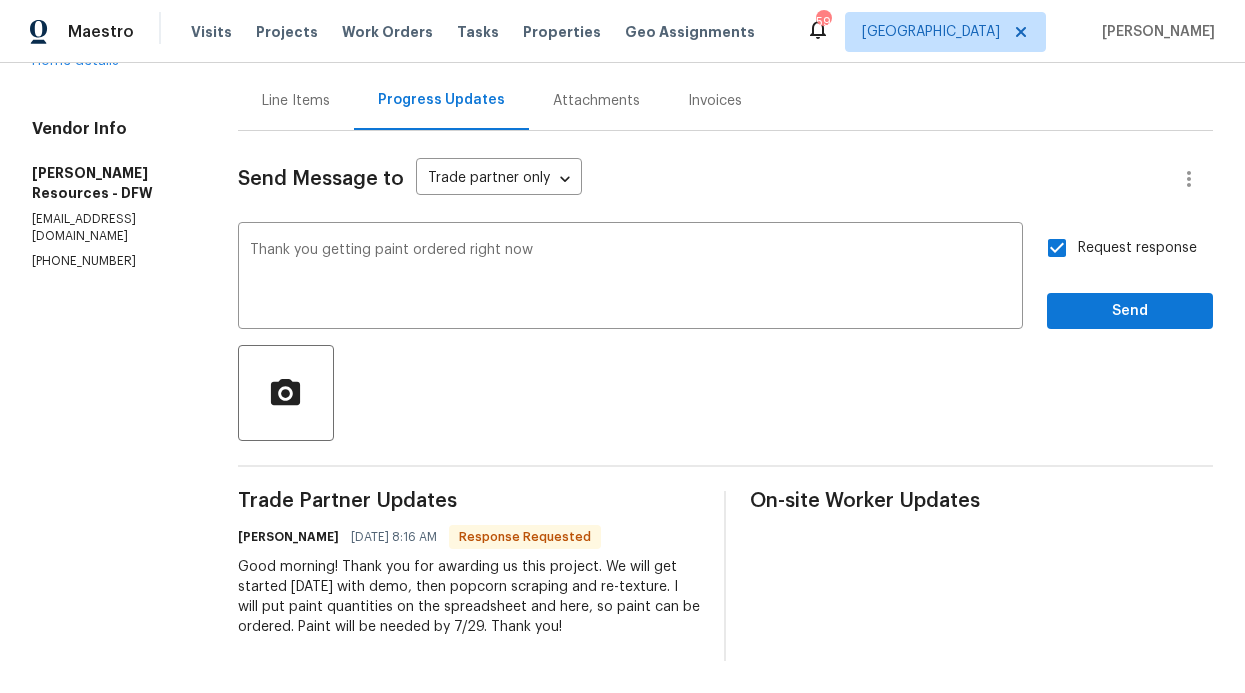 drag, startPoint x: 1097, startPoint y: 321, endPoint x: 1115, endPoint y: 303, distance: 25.455845 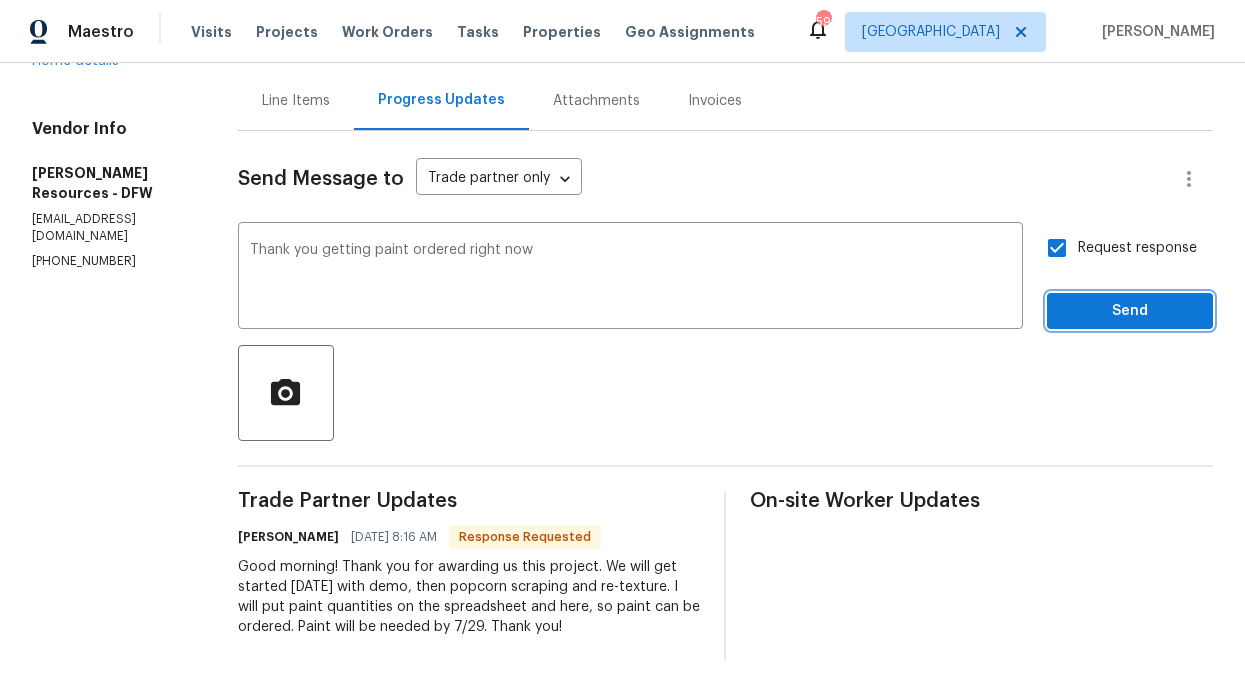 click on "Send" at bounding box center (1130, 311) 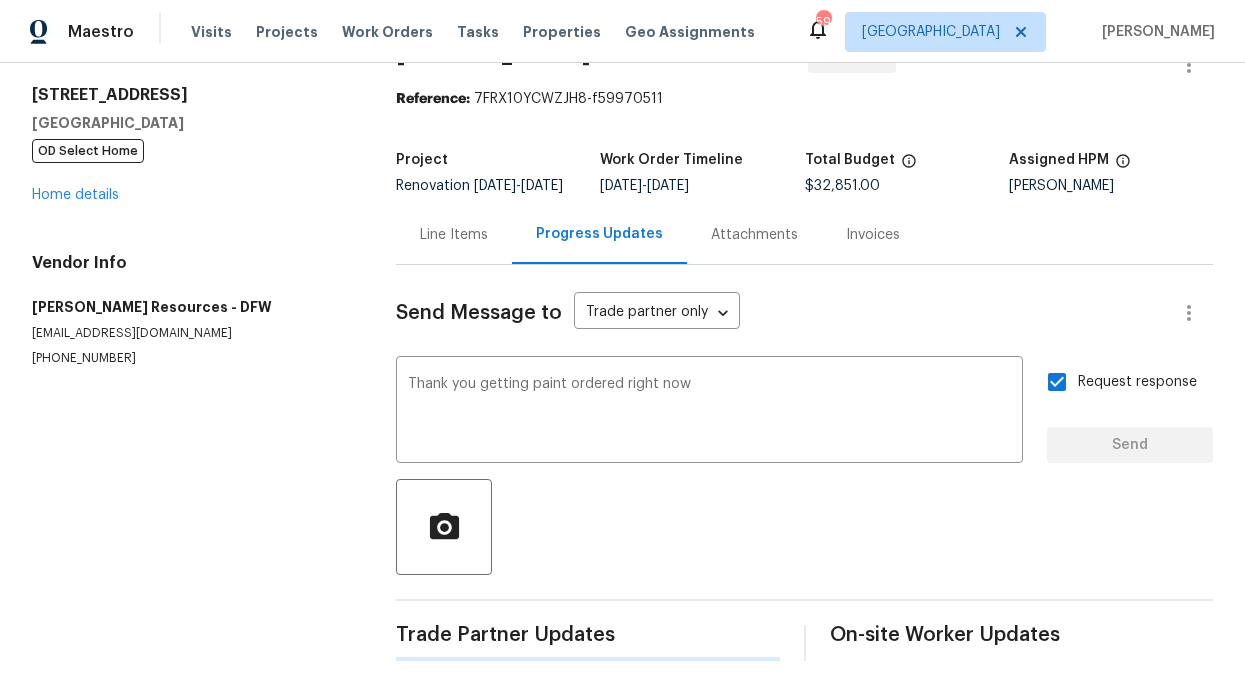 type 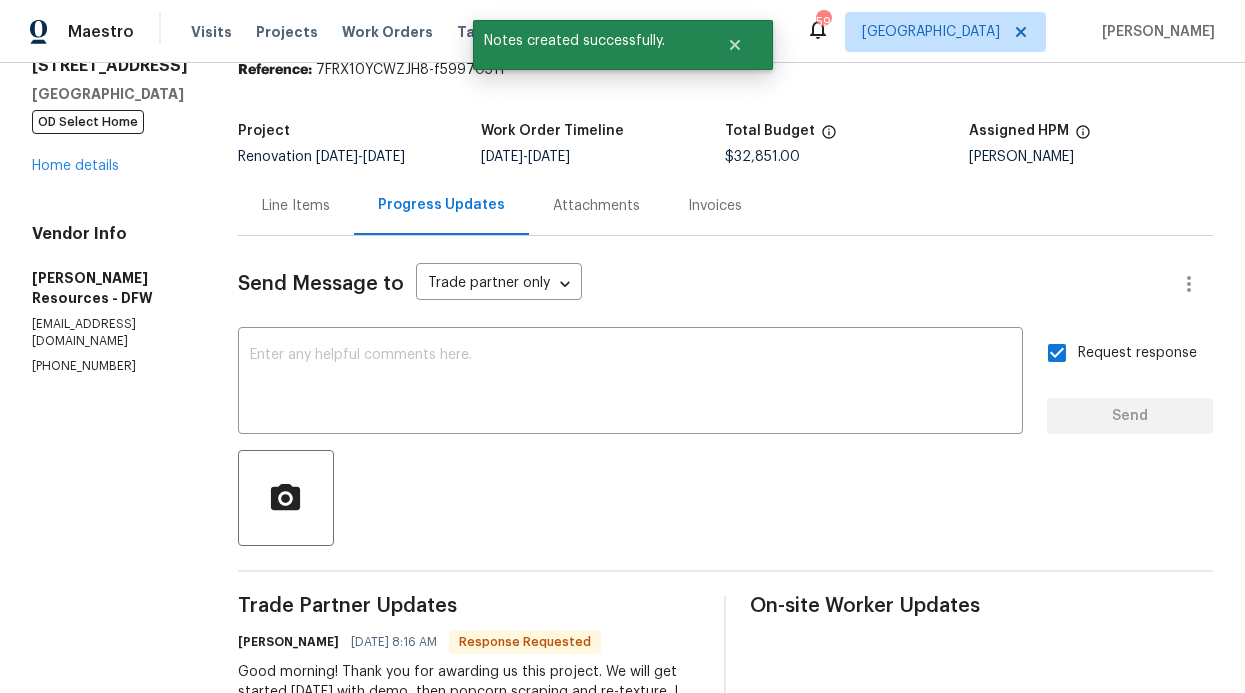 scroll, scrollTop: 199, scrollLeft: 0, axis: vertical 